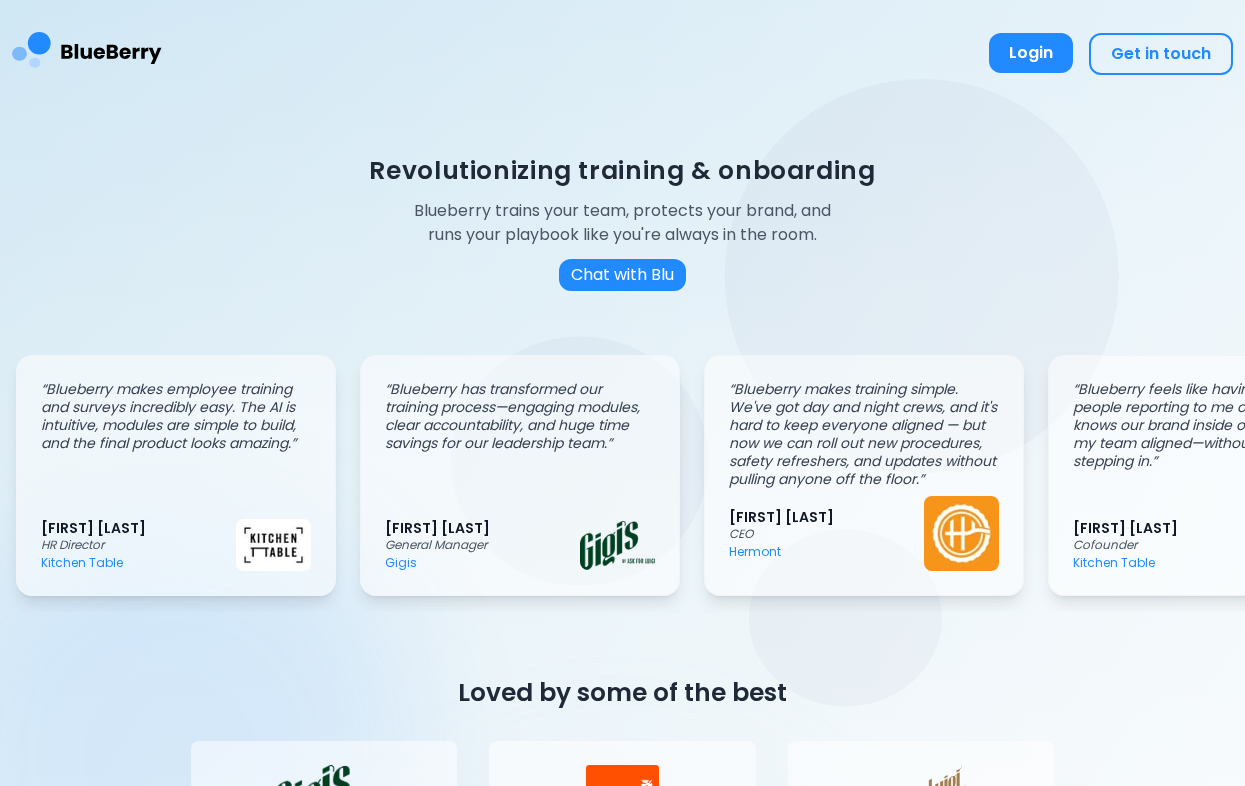 scroll, scrollTop: 0, scrollLeft: 0, axis: both 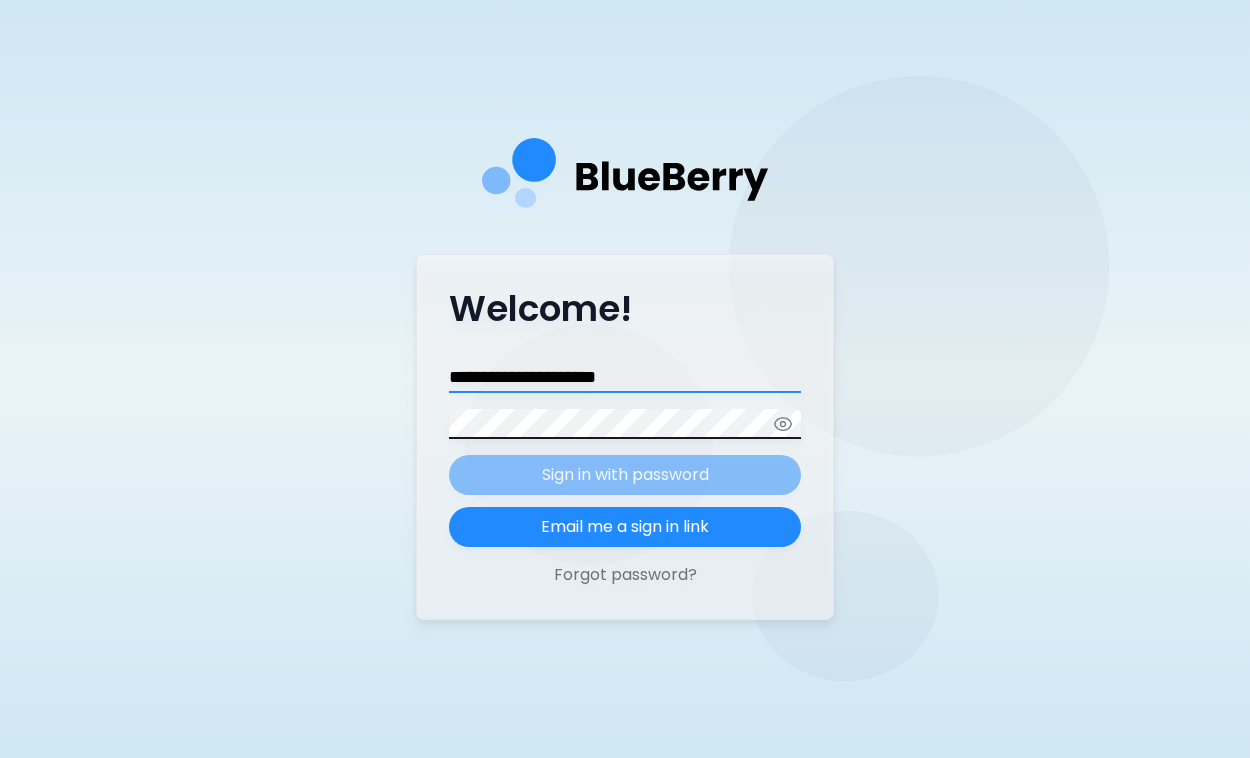 type on "**********" 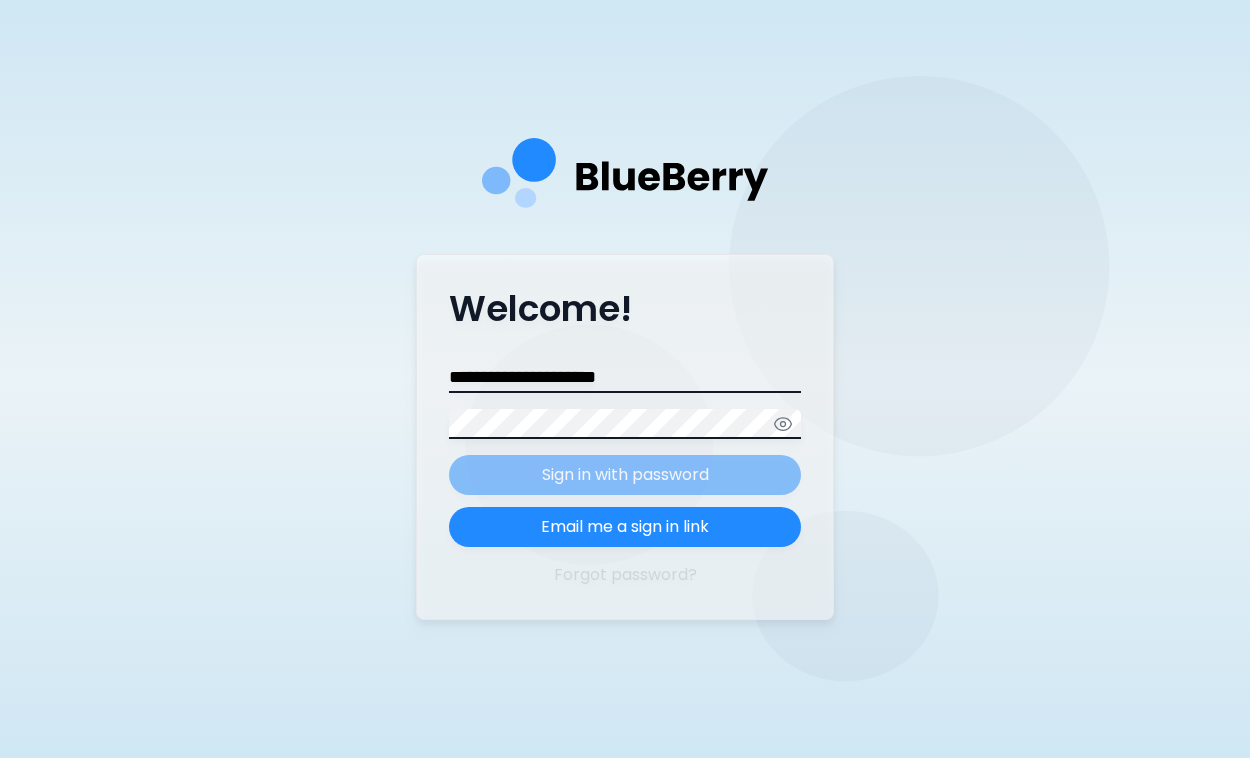 click on "Forgot password?" at bounding box center (625, 575) 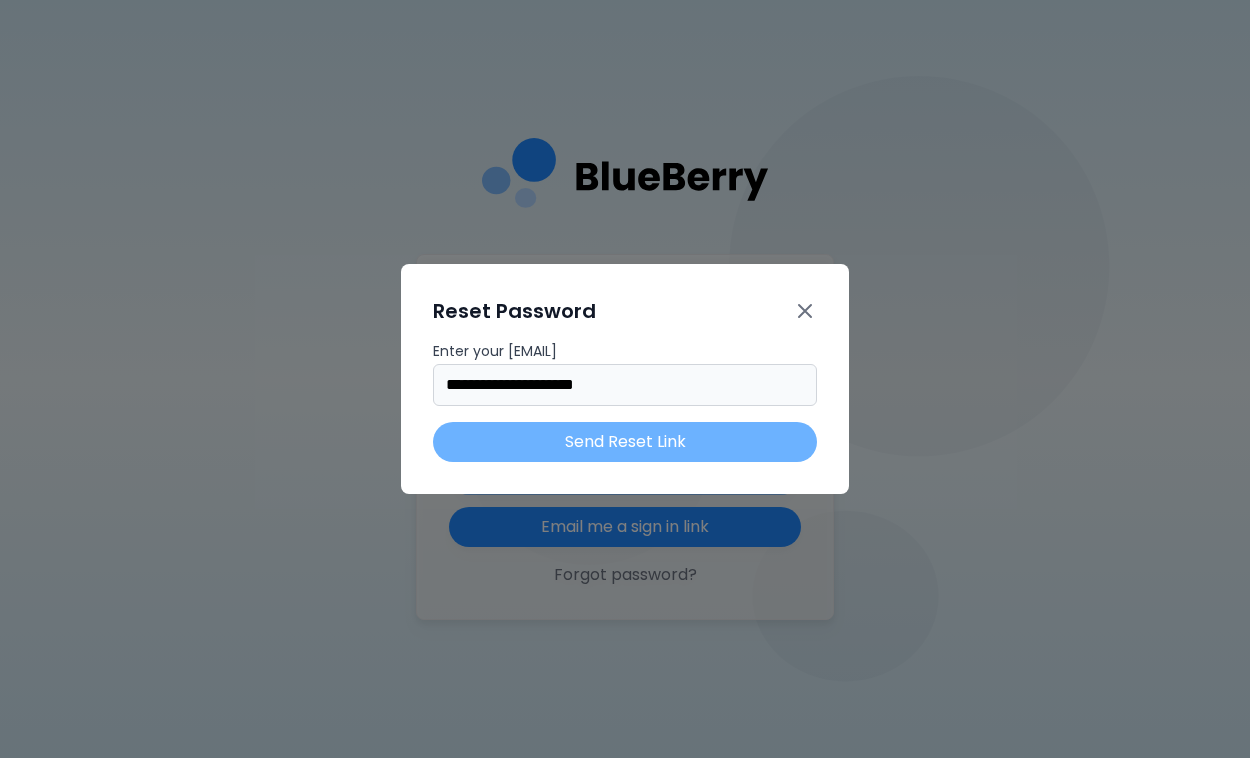 click on "Send Reset Link" at bounding box center [625, 442] 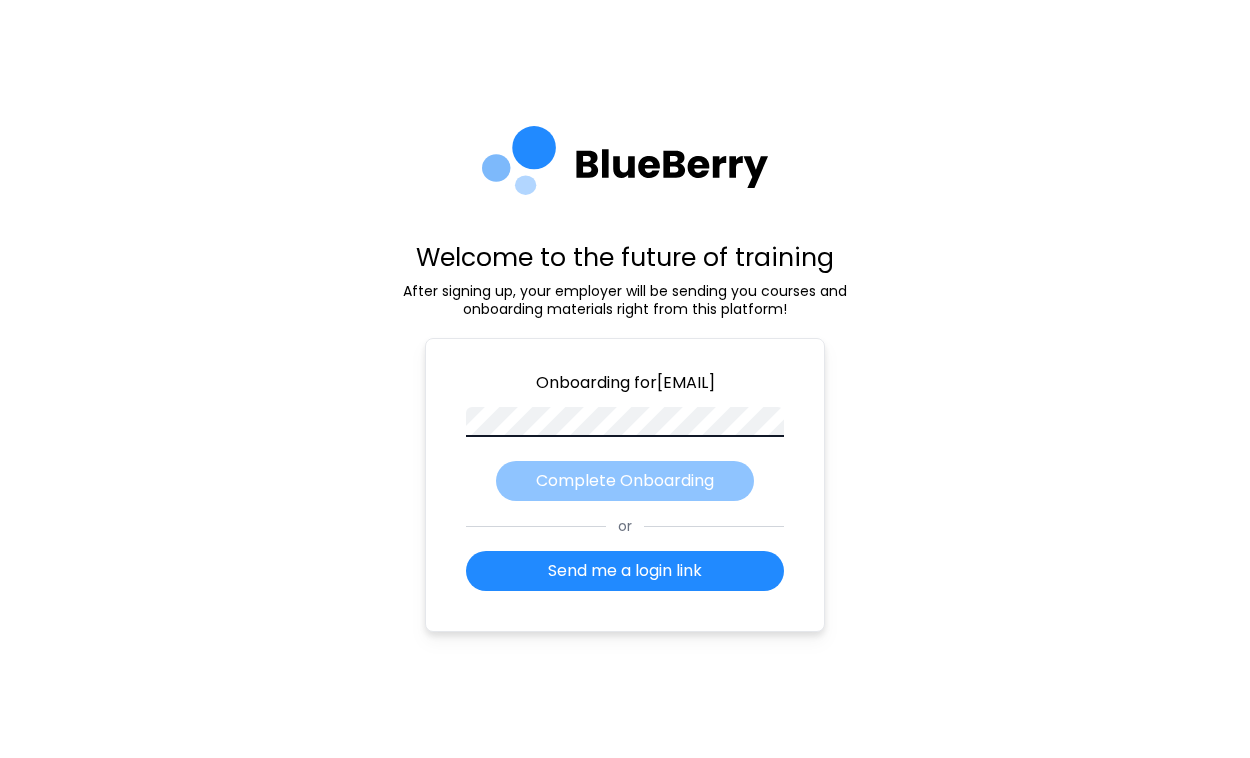 scroll, scrollTop: 0, scrollLeft: 0, axis: both 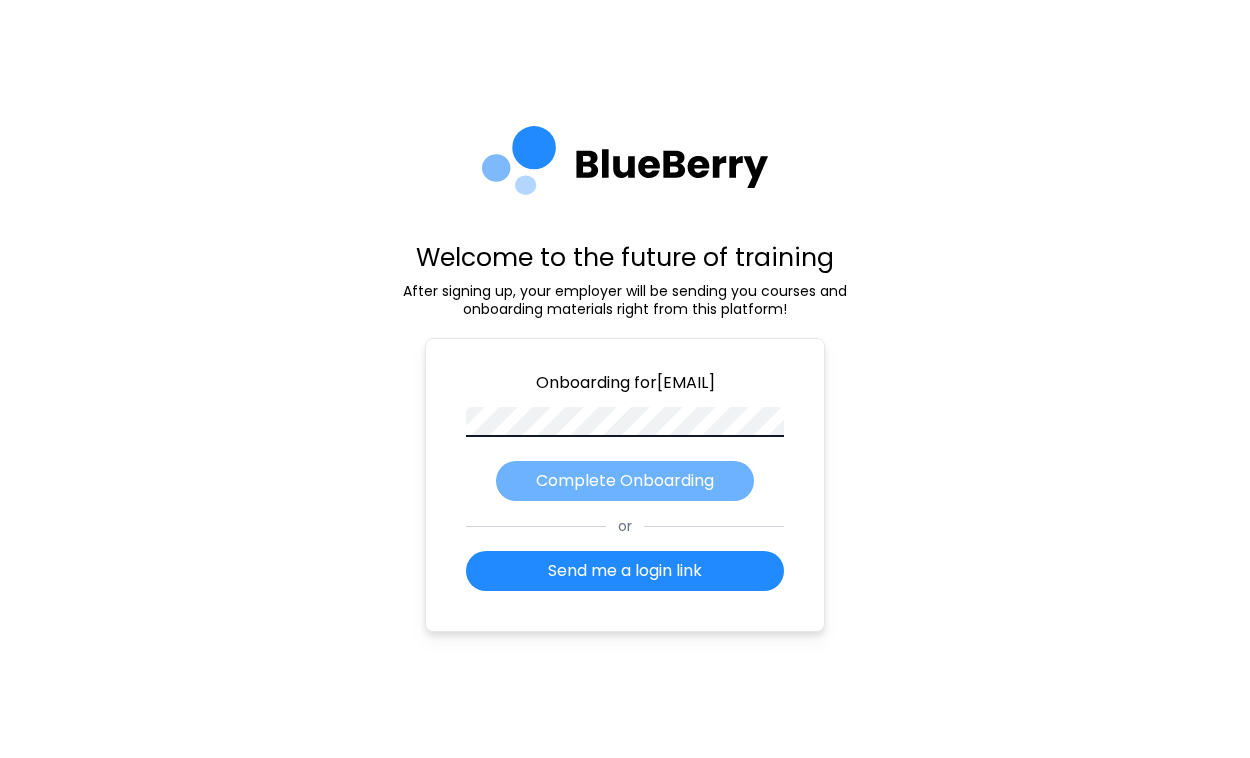click on "Complete Onboarding" at bounding box center [625, 481] 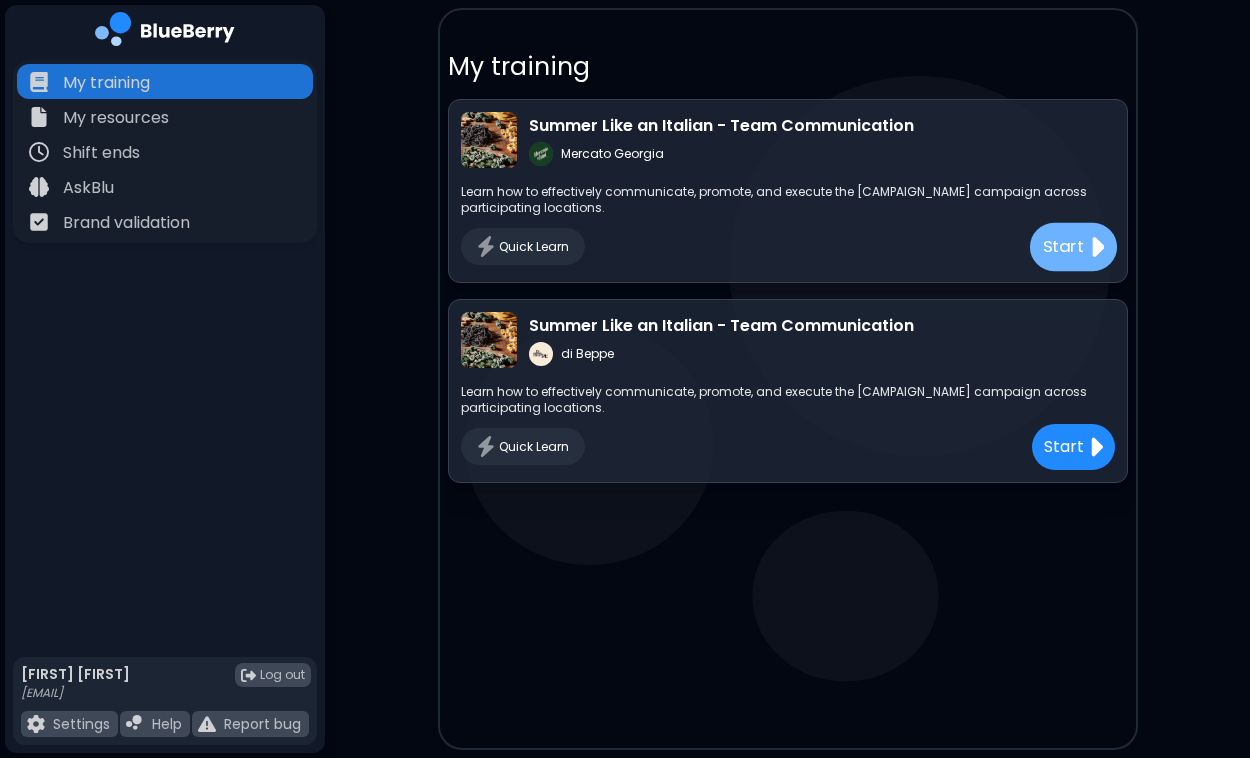click on "Start" at bounding box center (1063, 246) 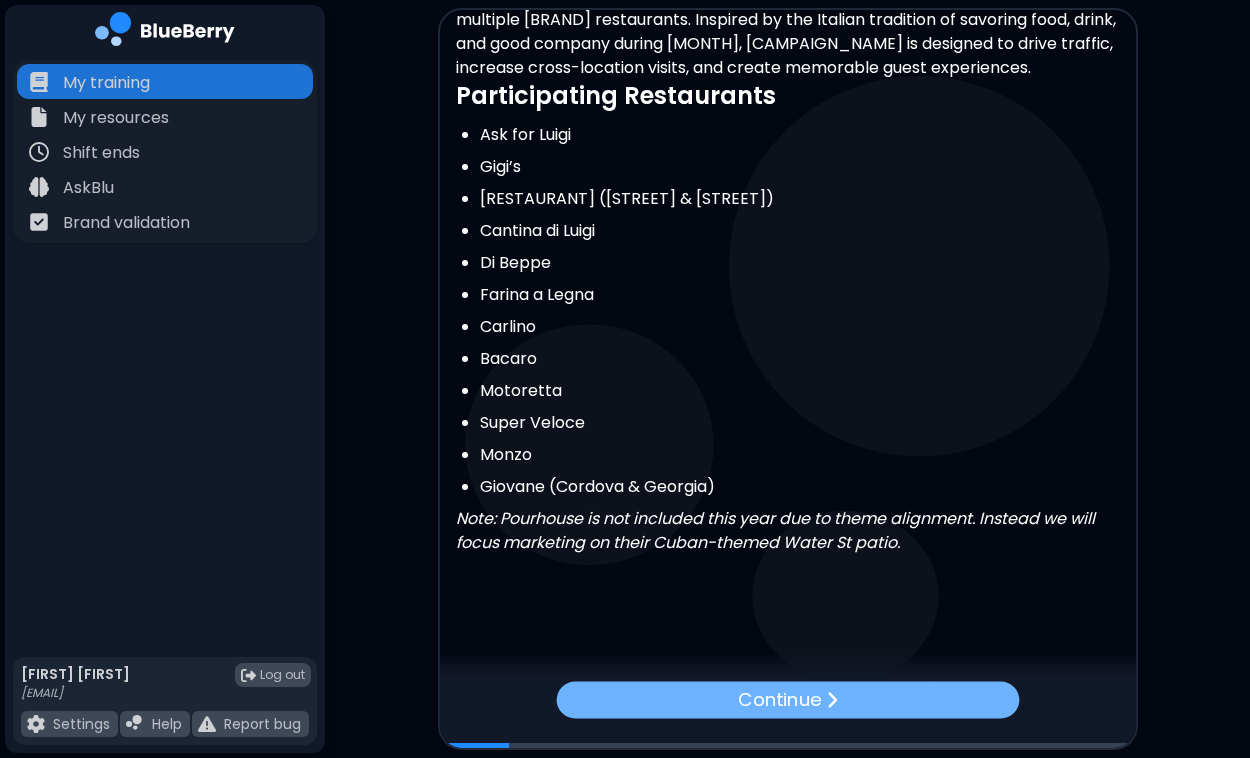 scroll, scrollTop: 466, scrollLeft: 0, axis: vertical 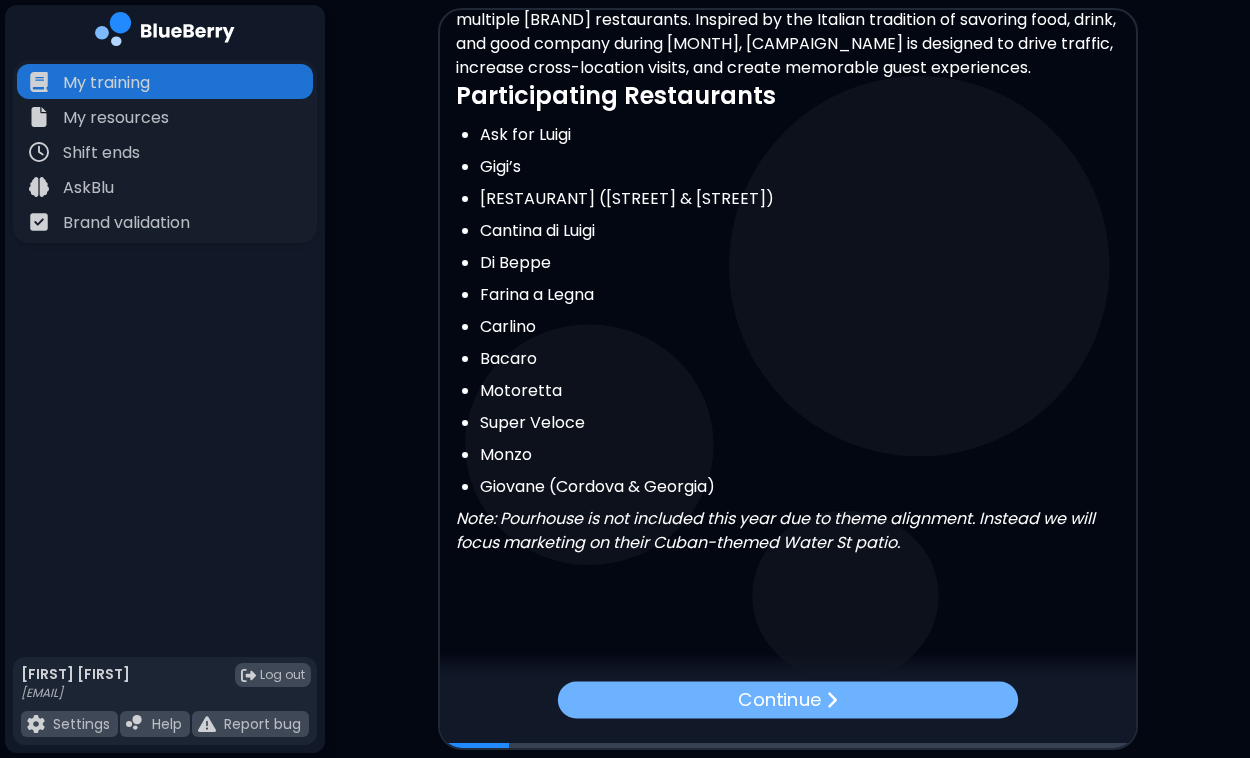 click on "Continue" at bounding box center (787, 700) 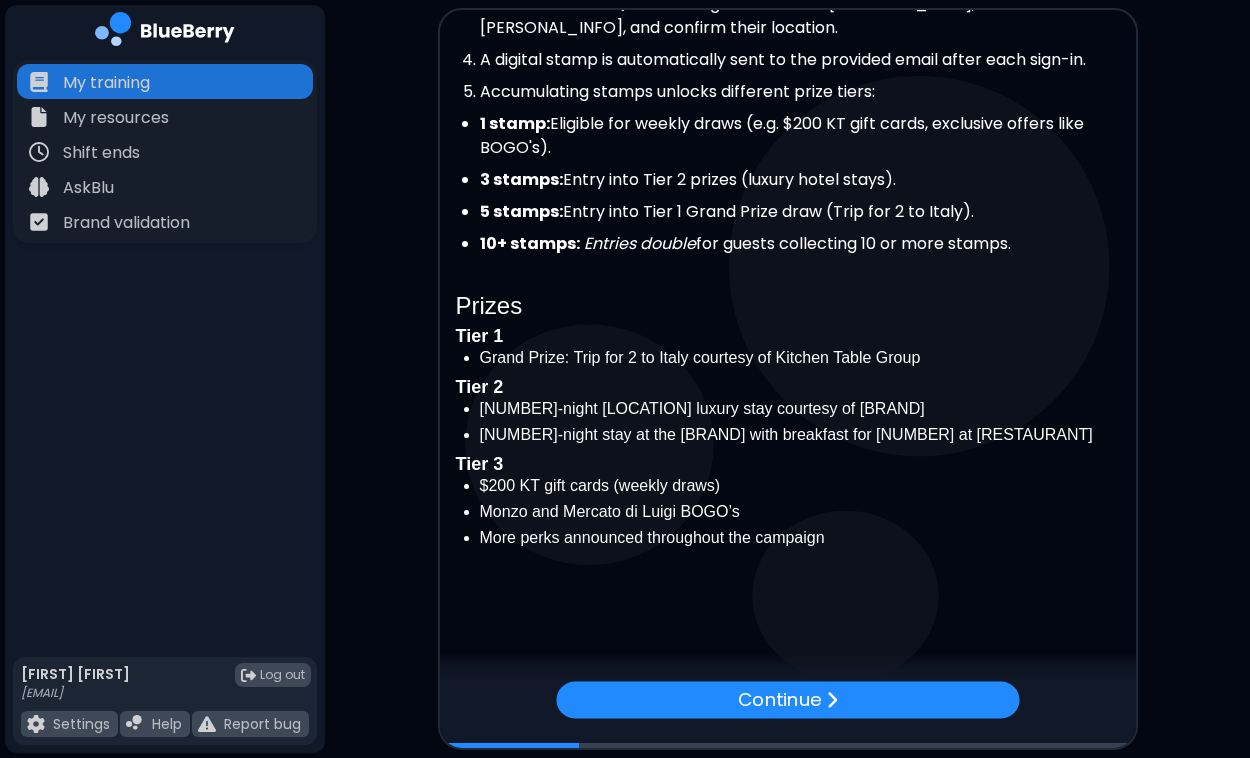 scroll, scrollTop: 522, scrollLeft: 0, axis: vertical 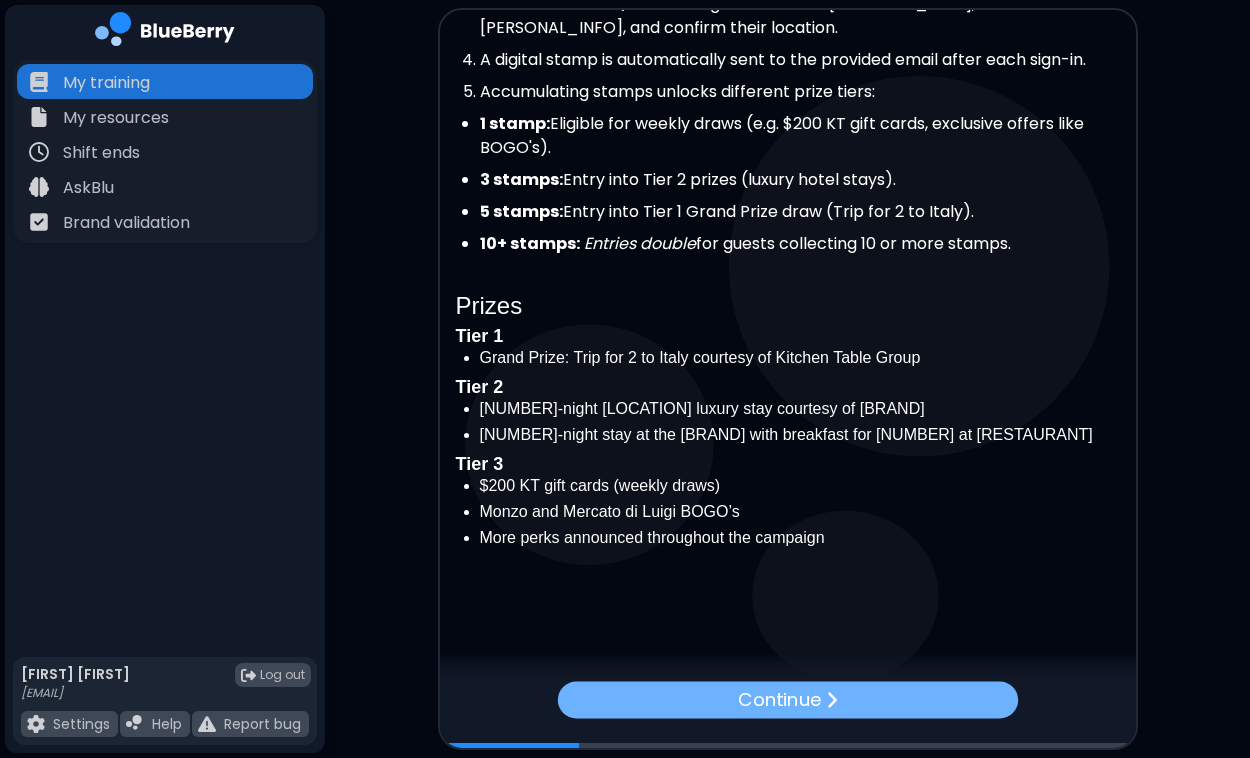 click on "Continue" at bounding box center [779, 700] 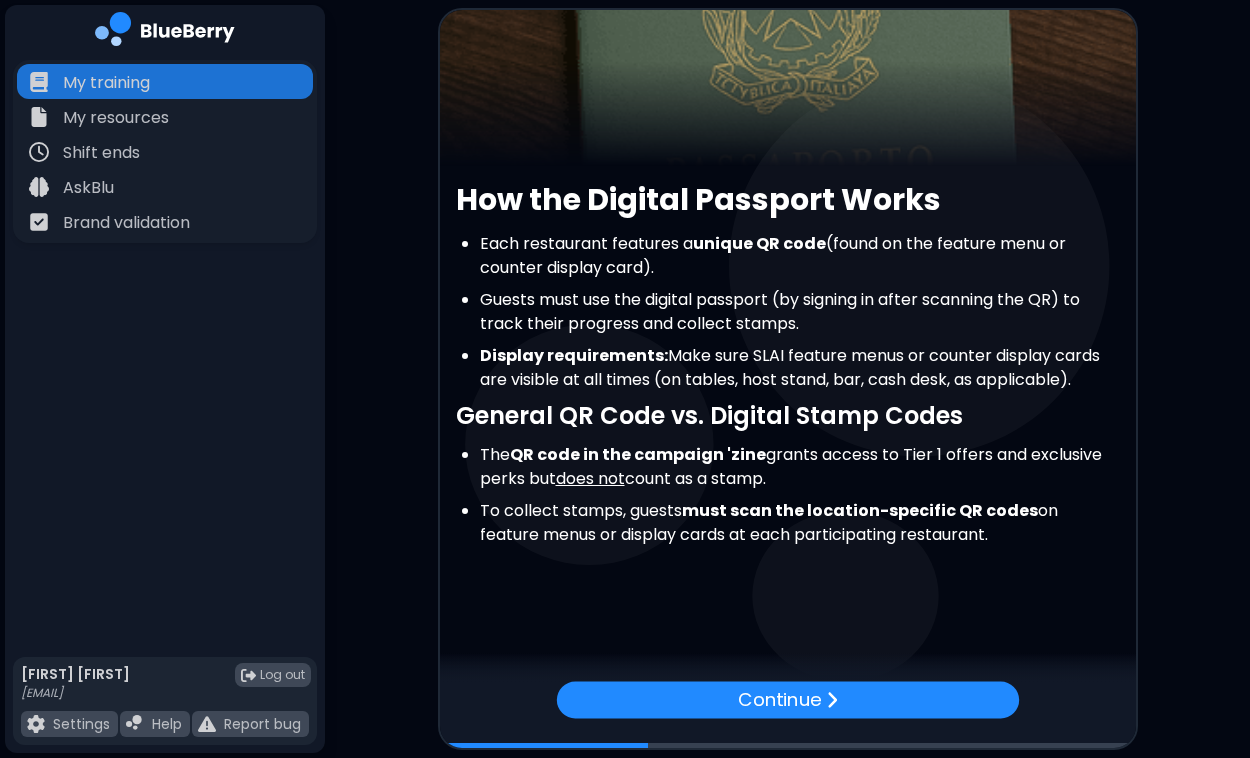 scroll, scrollTop: 194, scrollLeft: 0, axis: vertical 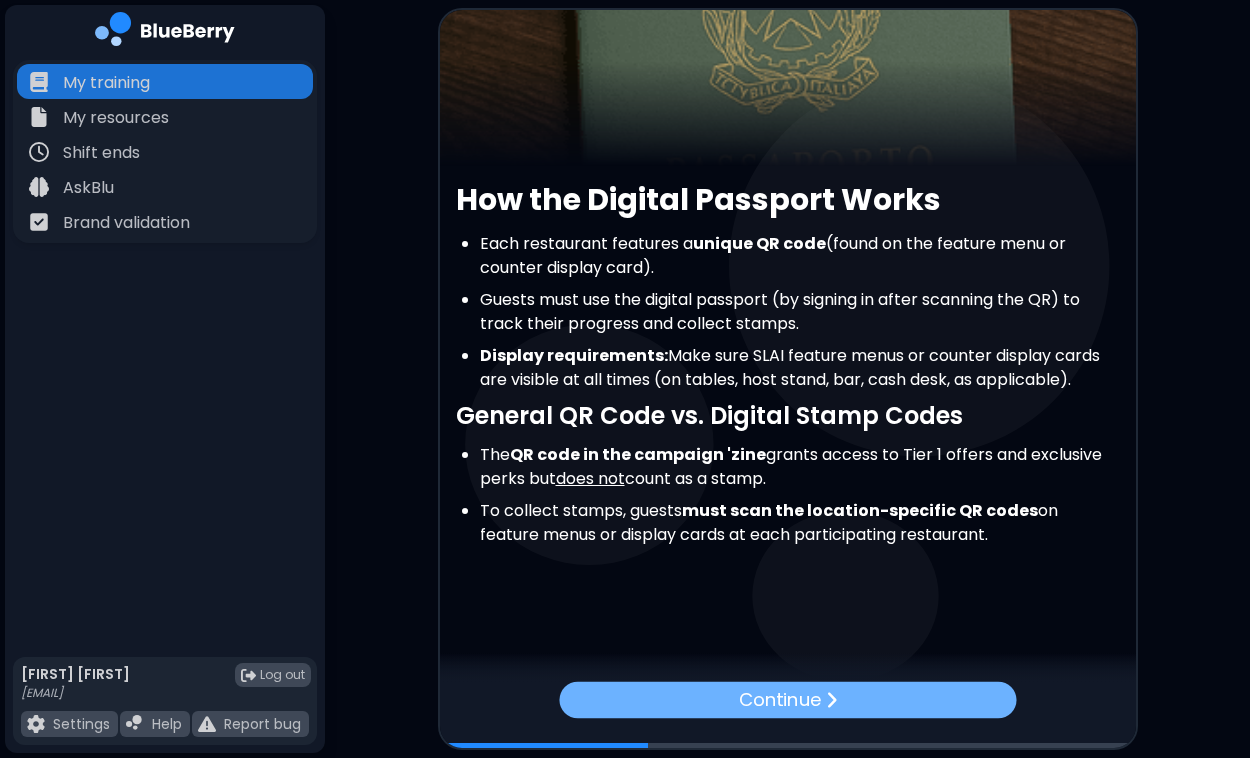 click on "Continue" at bounding box center [779, 700] 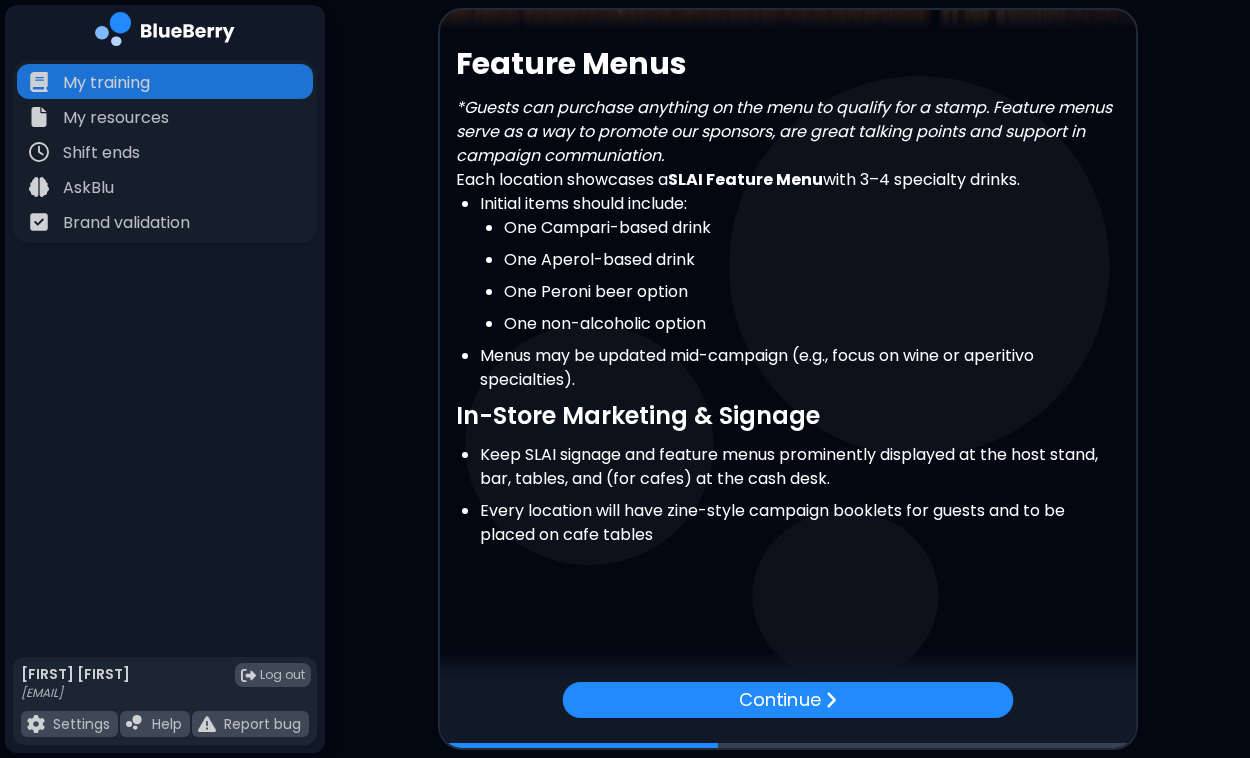 scroll, scrollTop: 330, scrollLeft: 0, axis: vertical 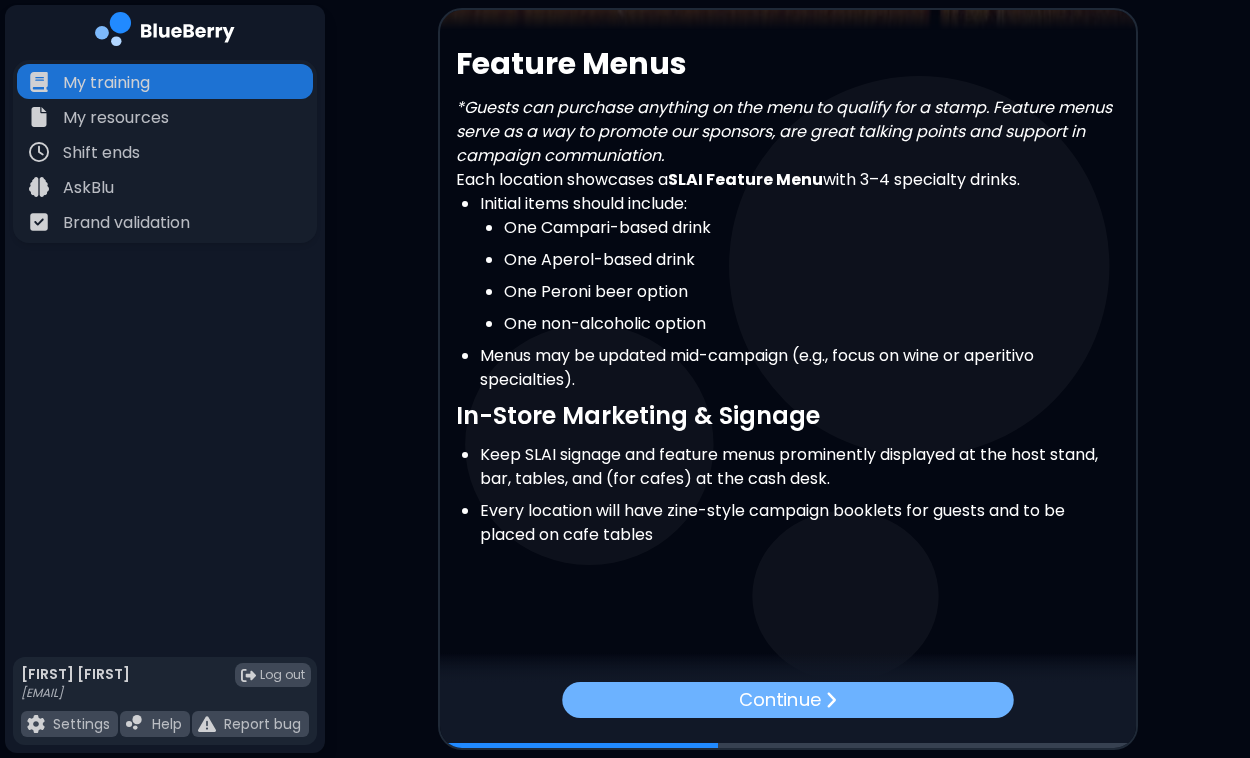 click on "Continue" at bounding box center [779, 700] 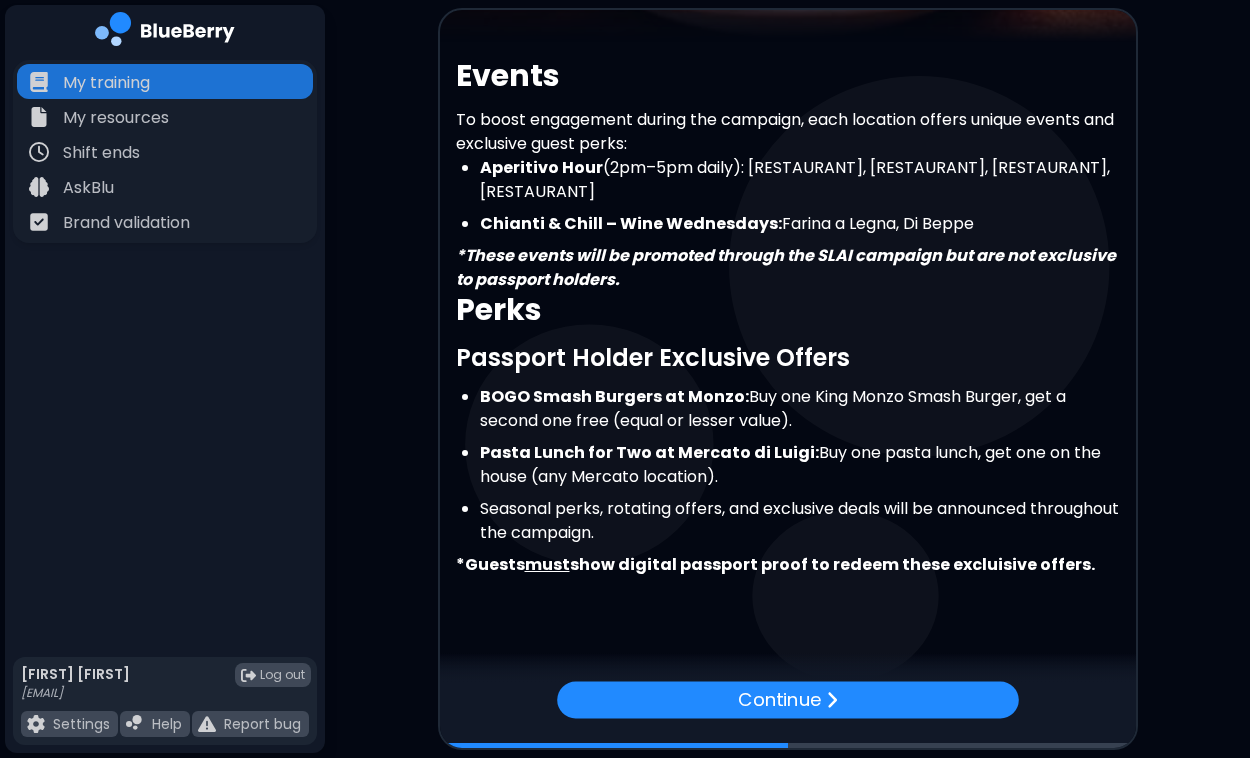 scroll, scrollTop: 316, scrollLeft: 0, axis: vertical 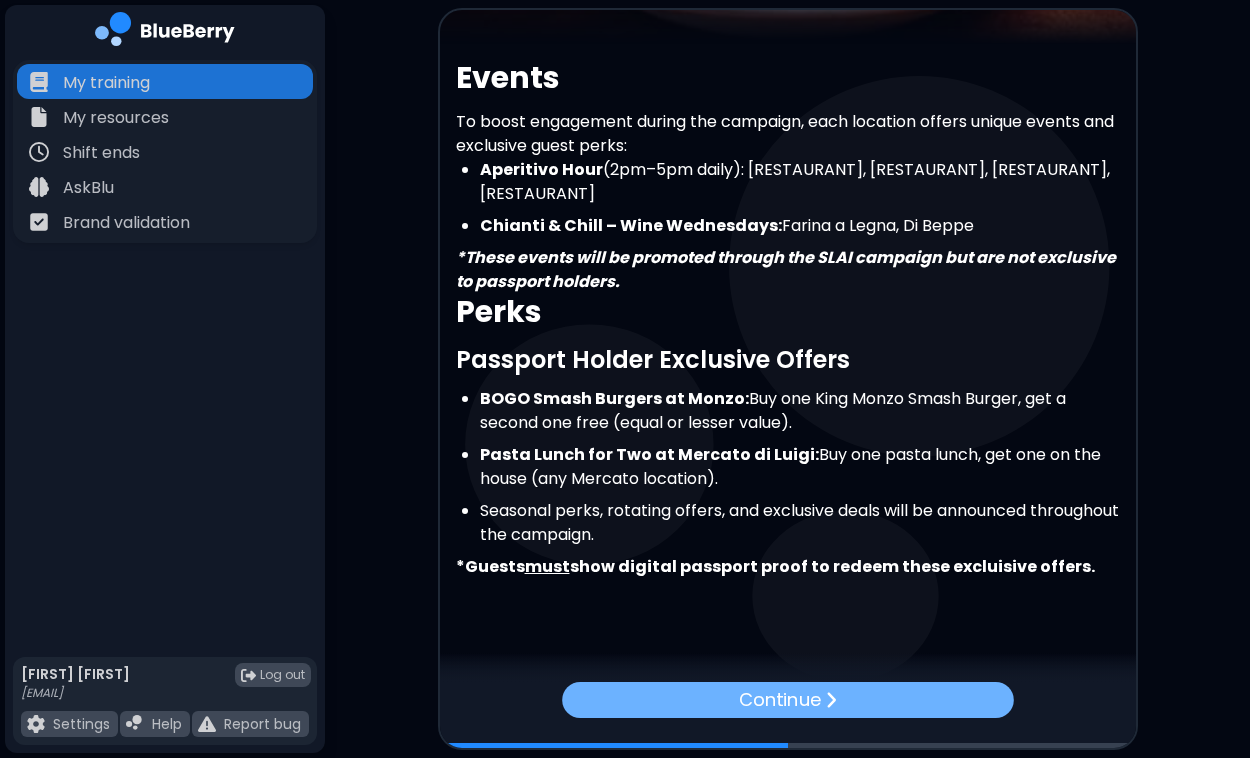 click on "Continue" at bounding box center [788, 700] 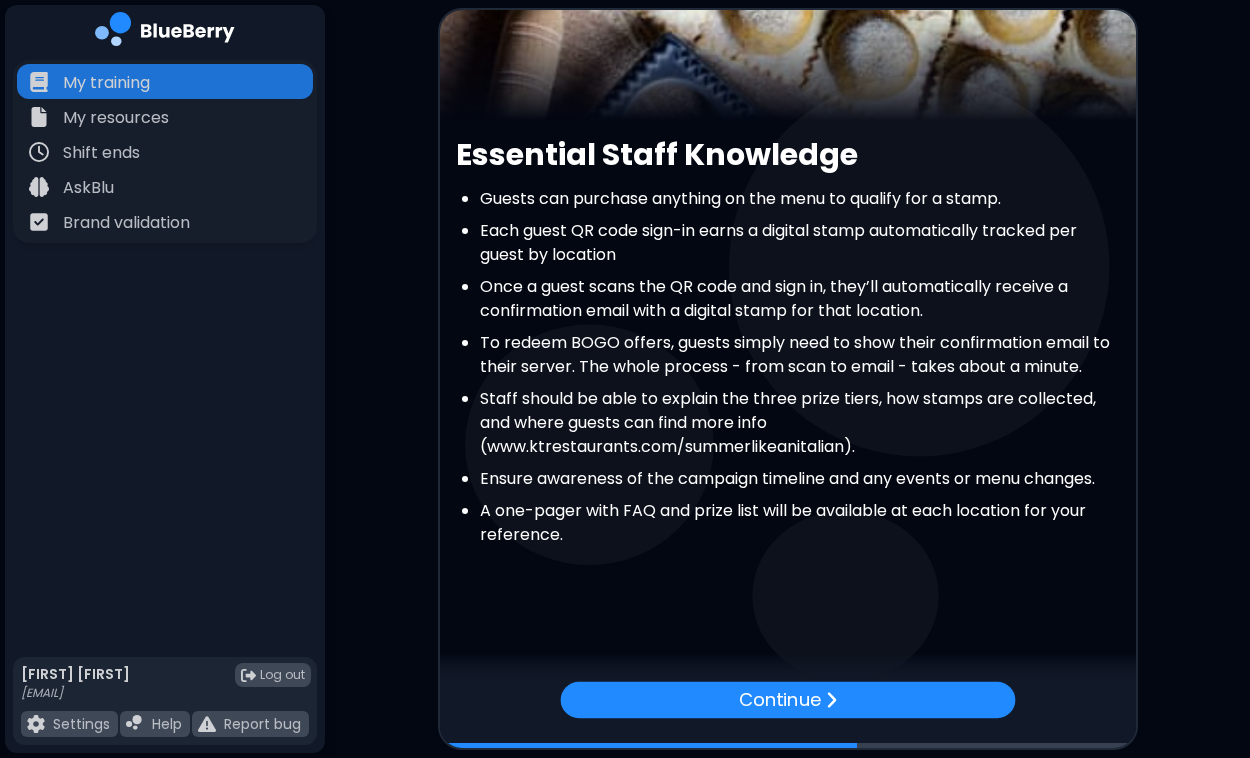 scroll, scrollTop: 239, scrollLeft: 0, axis: vertical 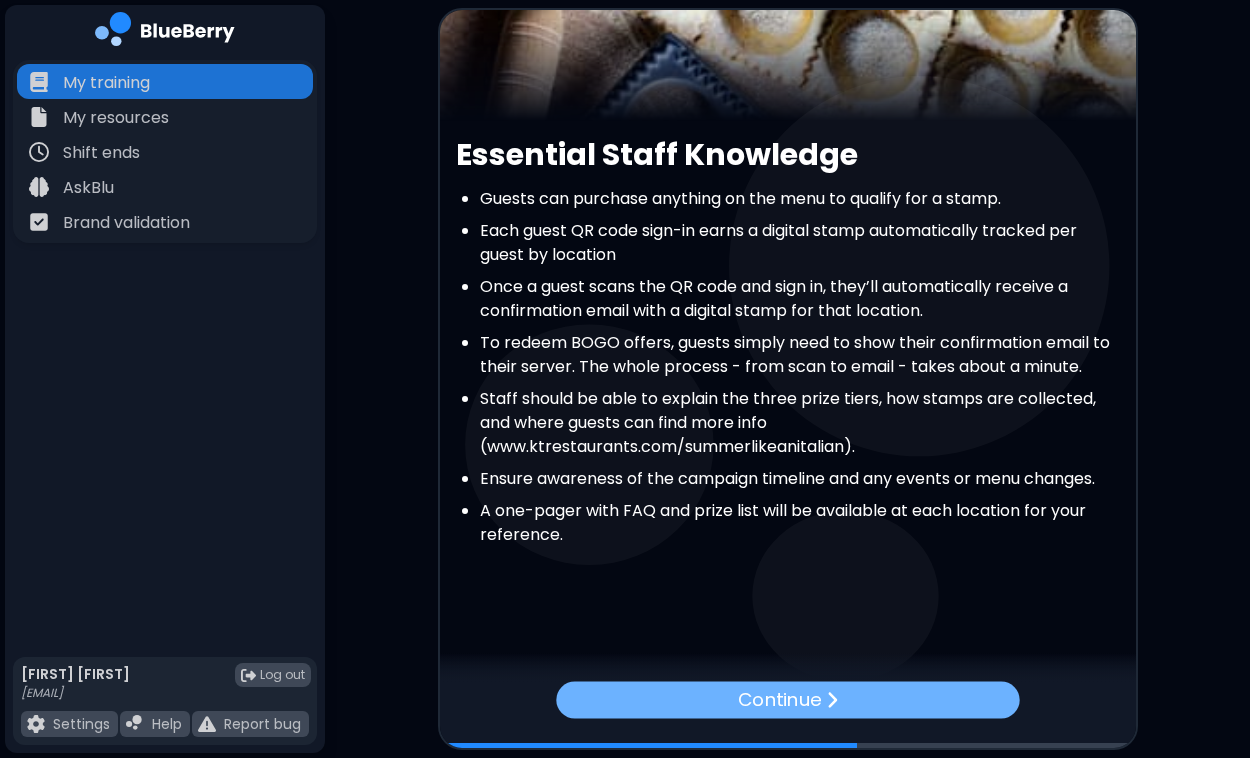 click on "Continue" at bounding box center (787, 700) 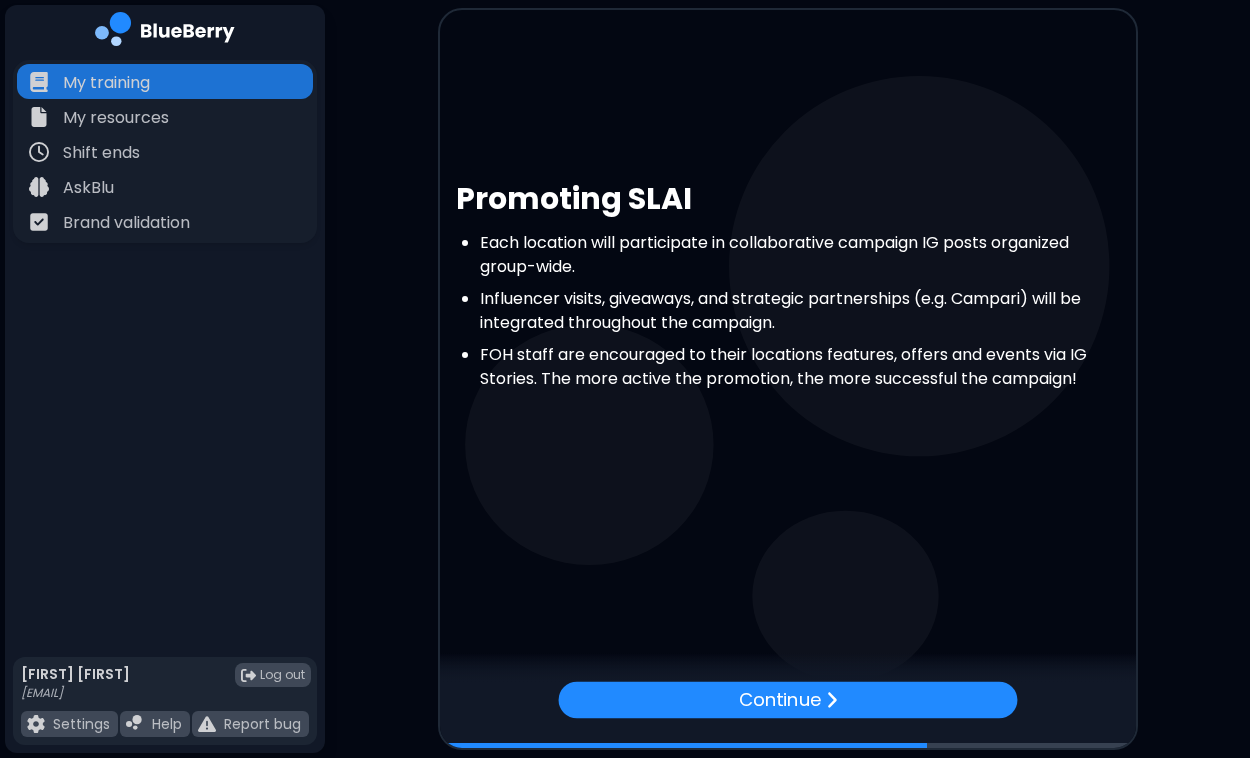 click on "Continue" at bounding box center (787, 700) 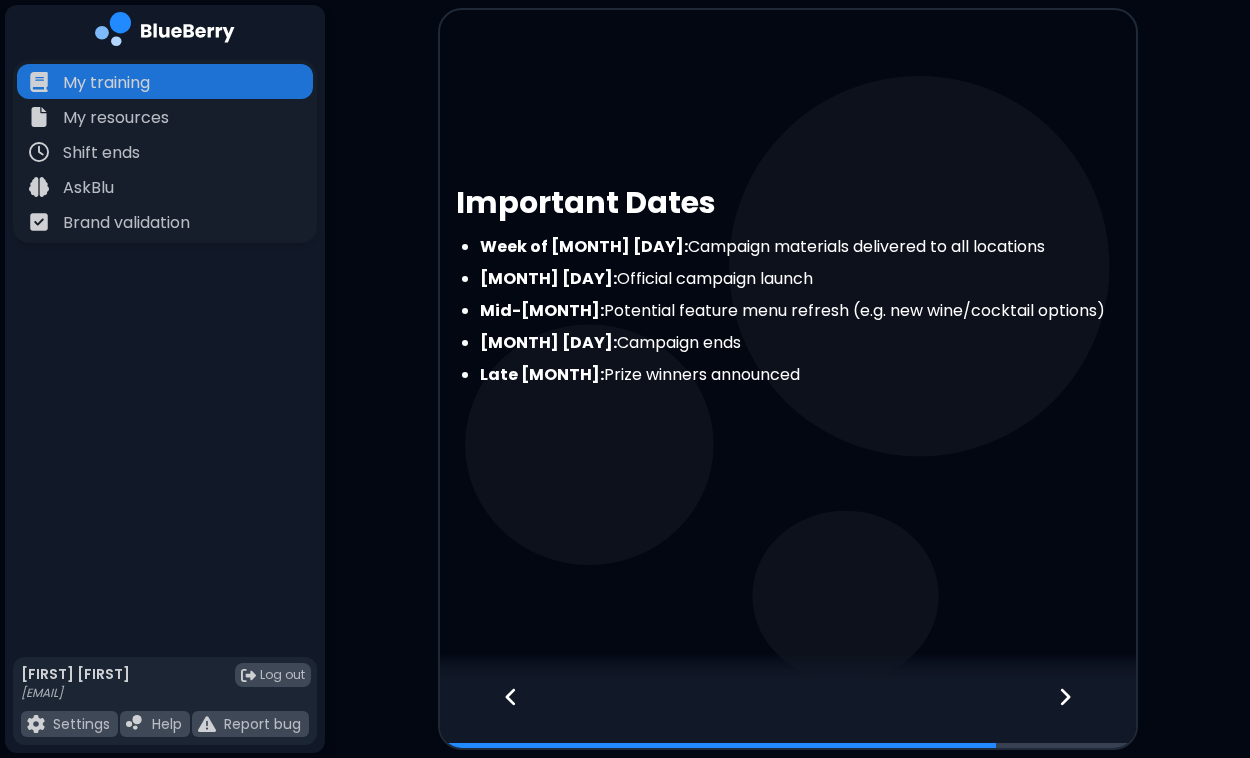 click 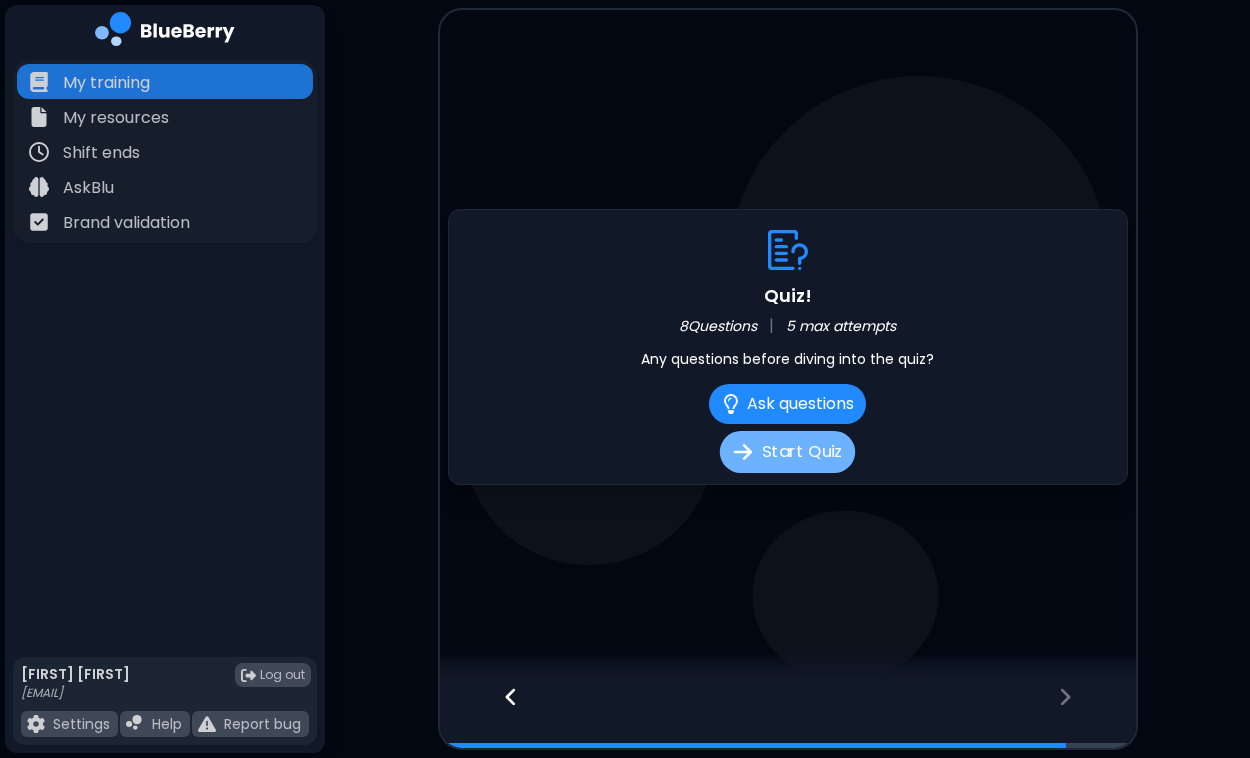 click on "Start Quiz" at bounding box center [787, 452] 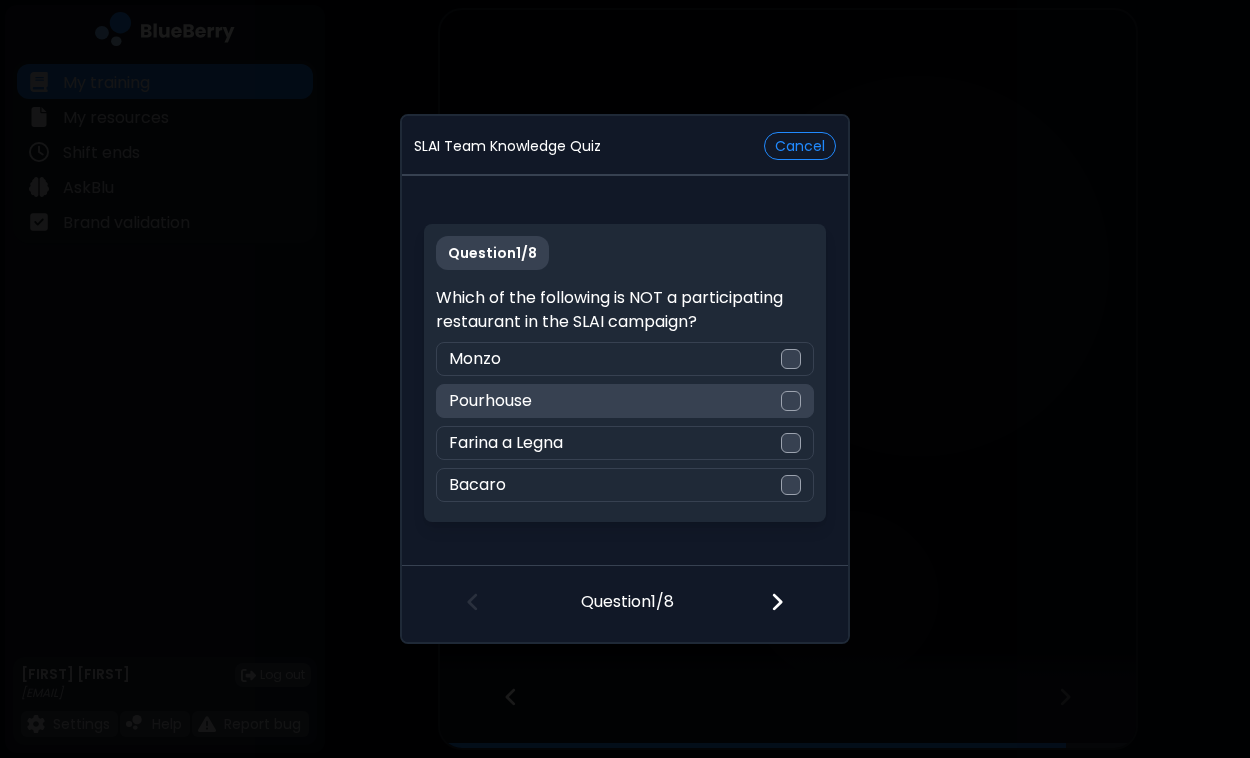 click at bounding box center (791, 401) 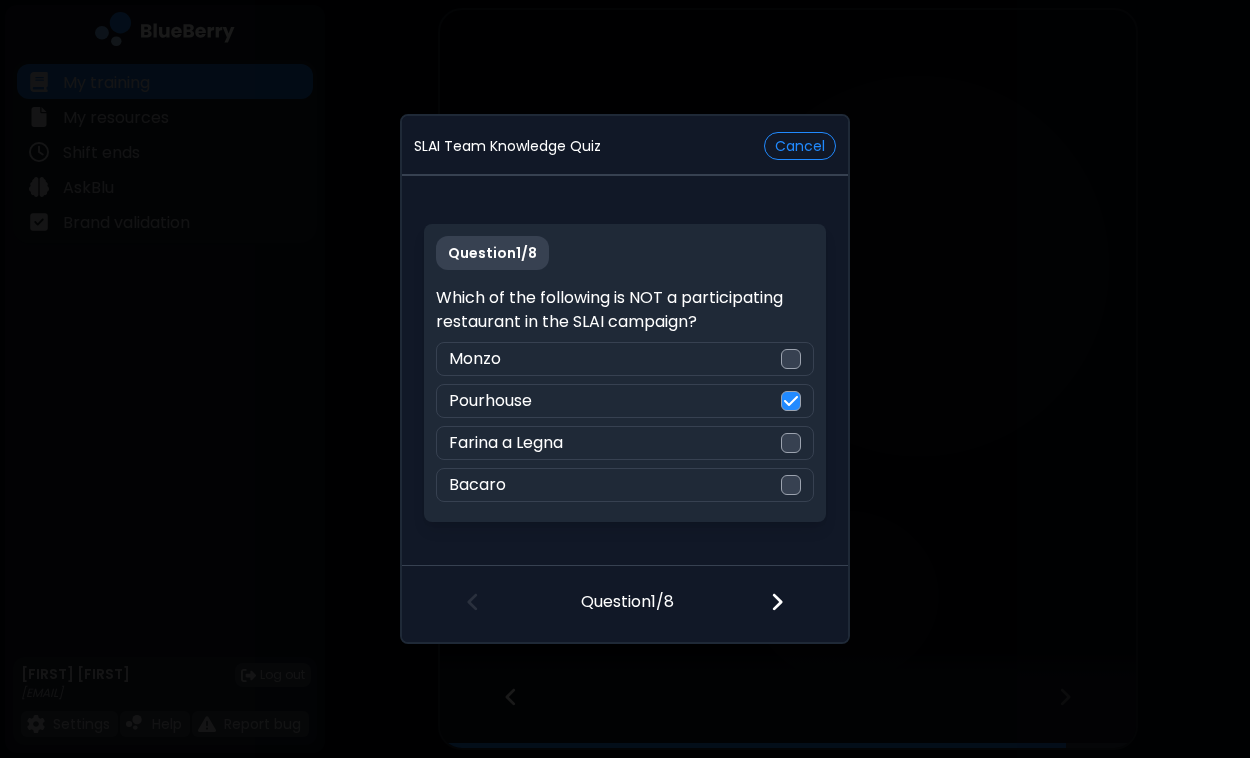 click at bounding box center (777, 602) 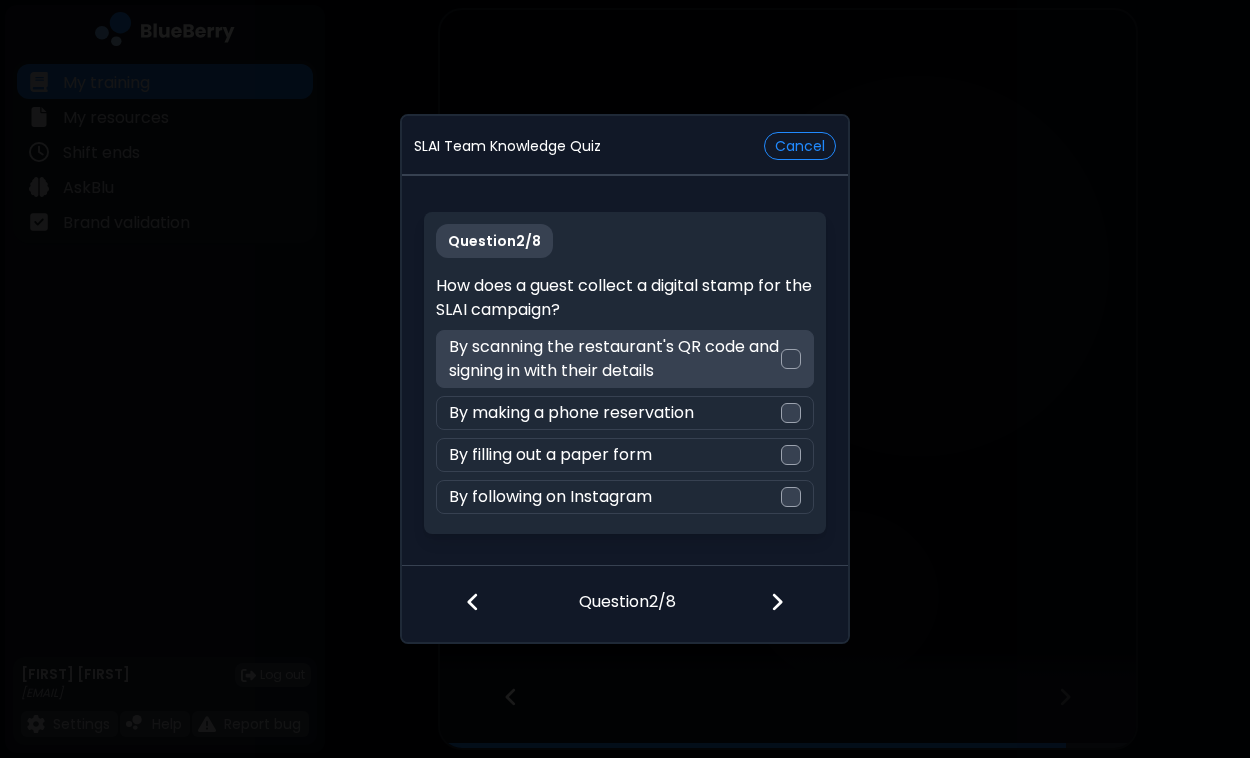 click at bounding box center [791, 359] 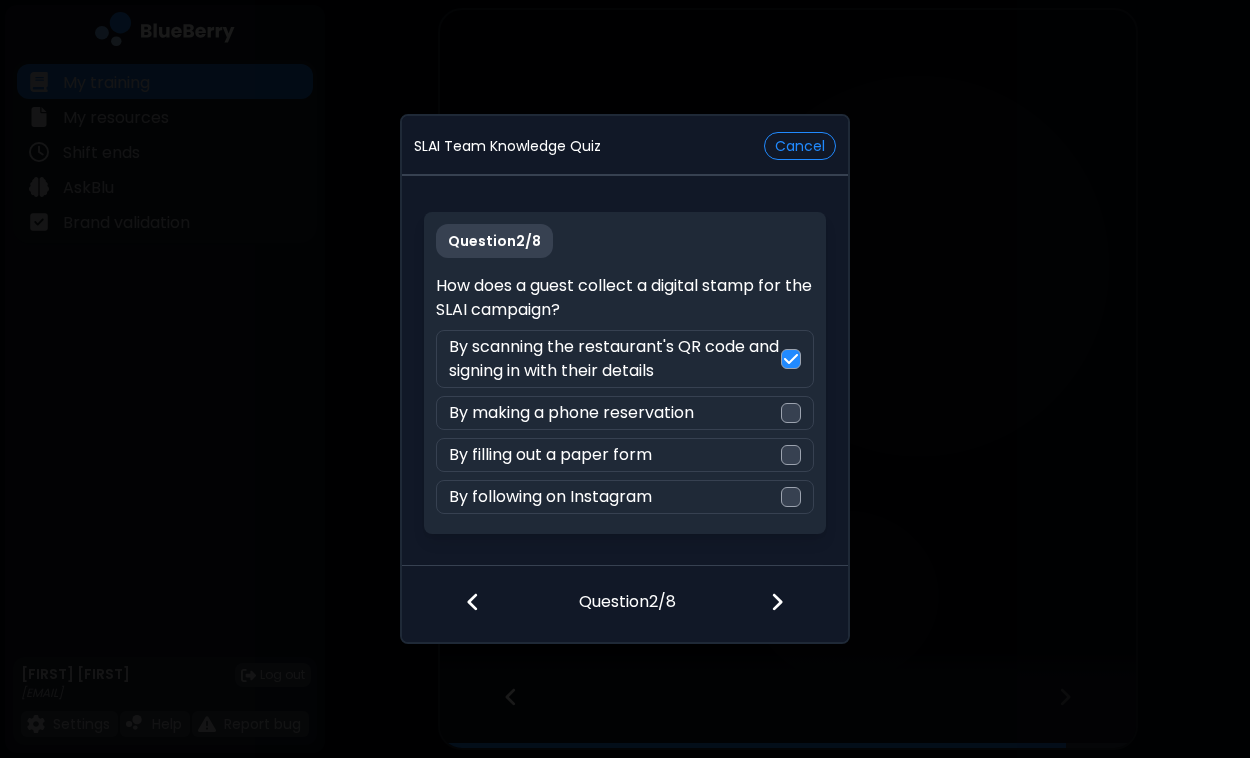 click at bounding box center [777, 602] 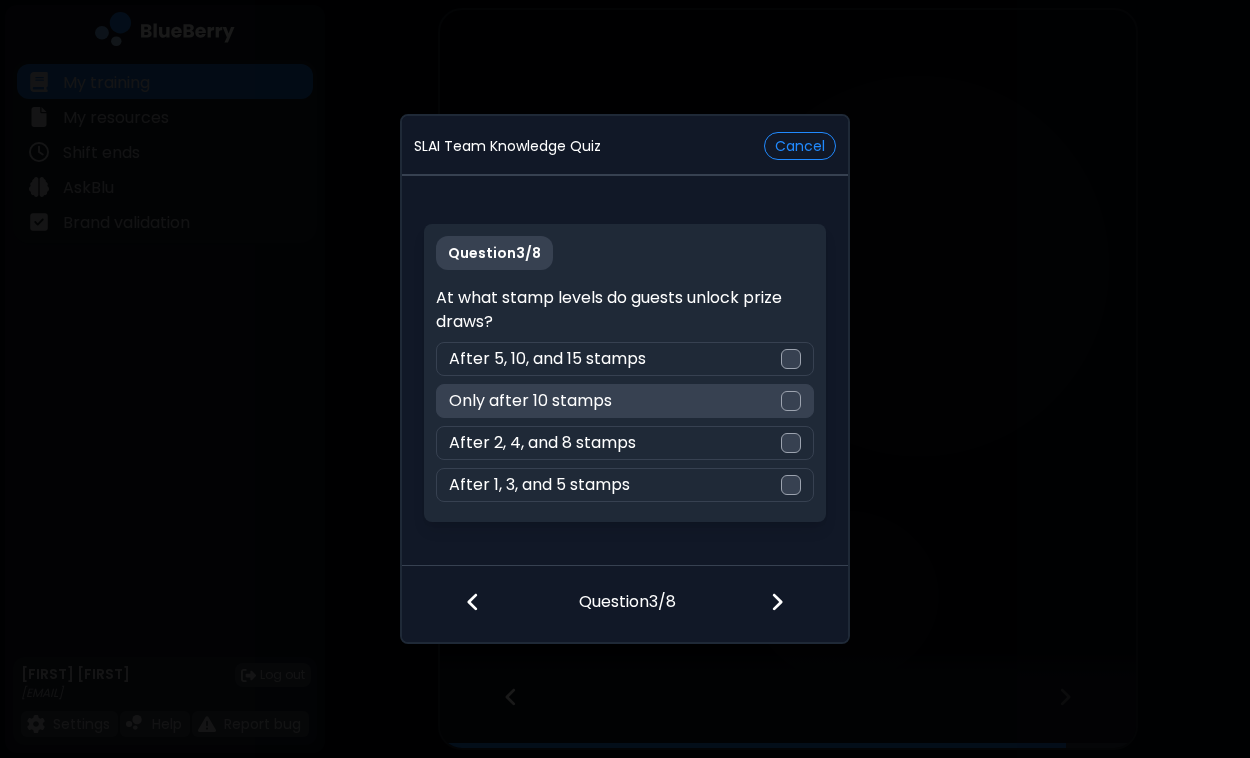 click at bounding box center [791, 401] 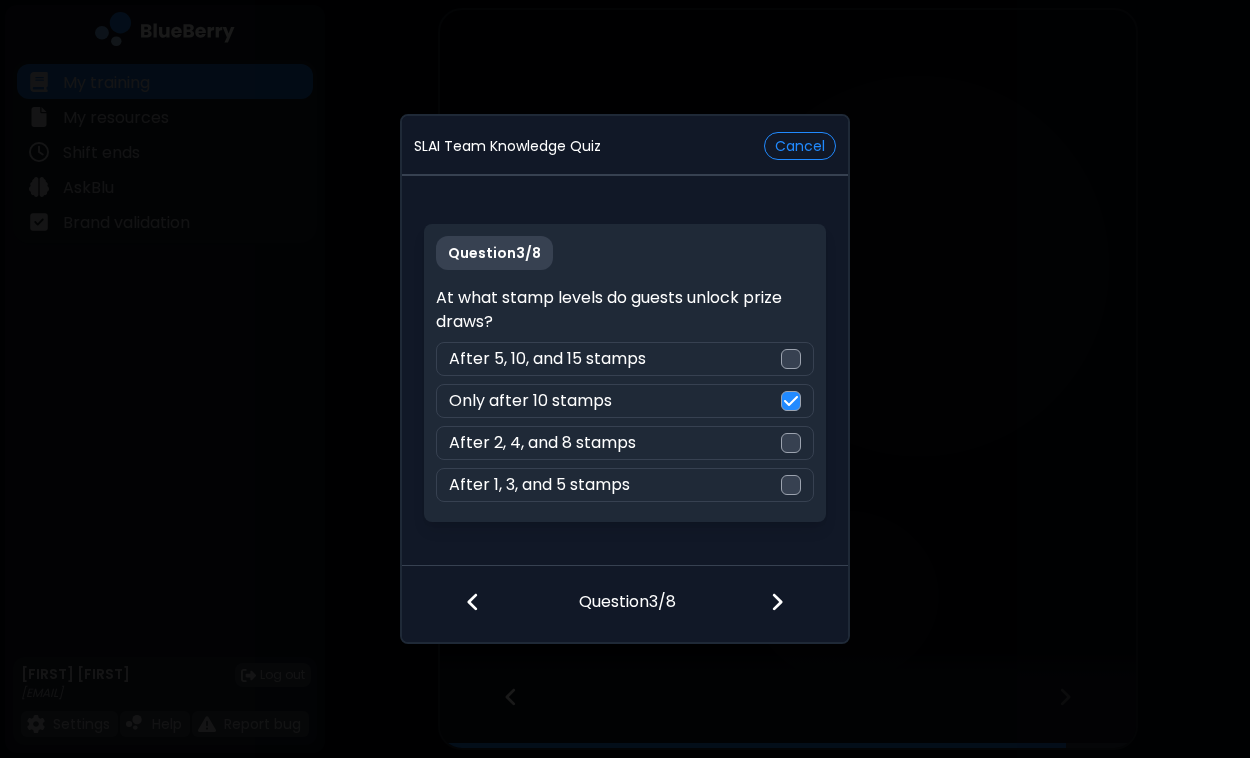click at bounding box center (777, 602) 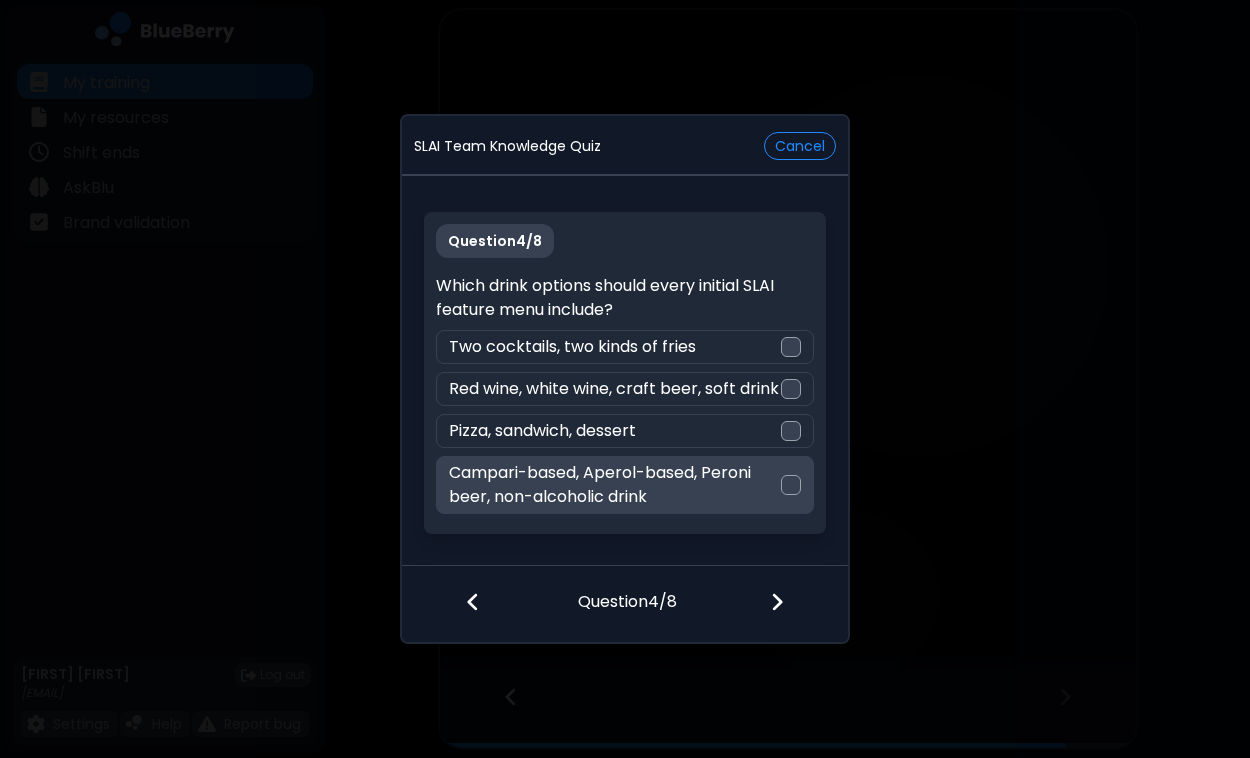 click at bounding box center (791, 485) 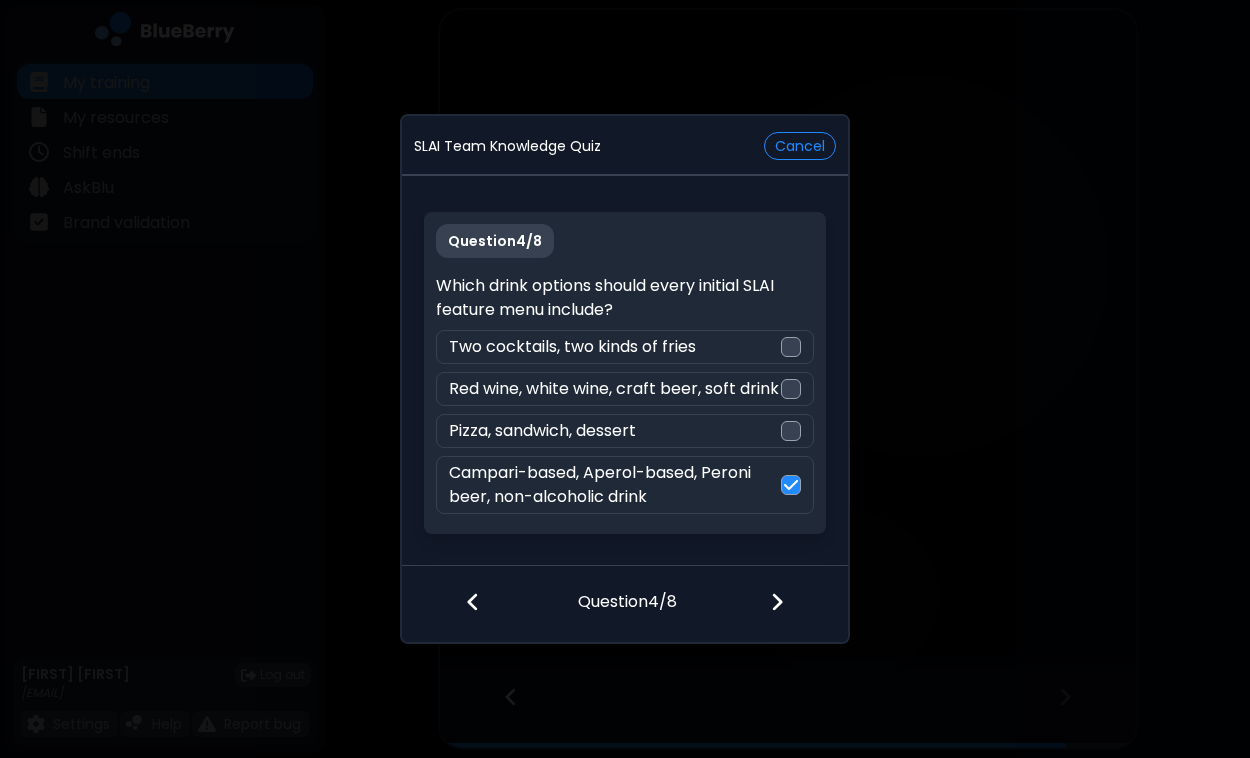 click at bounding box center (777, 602) 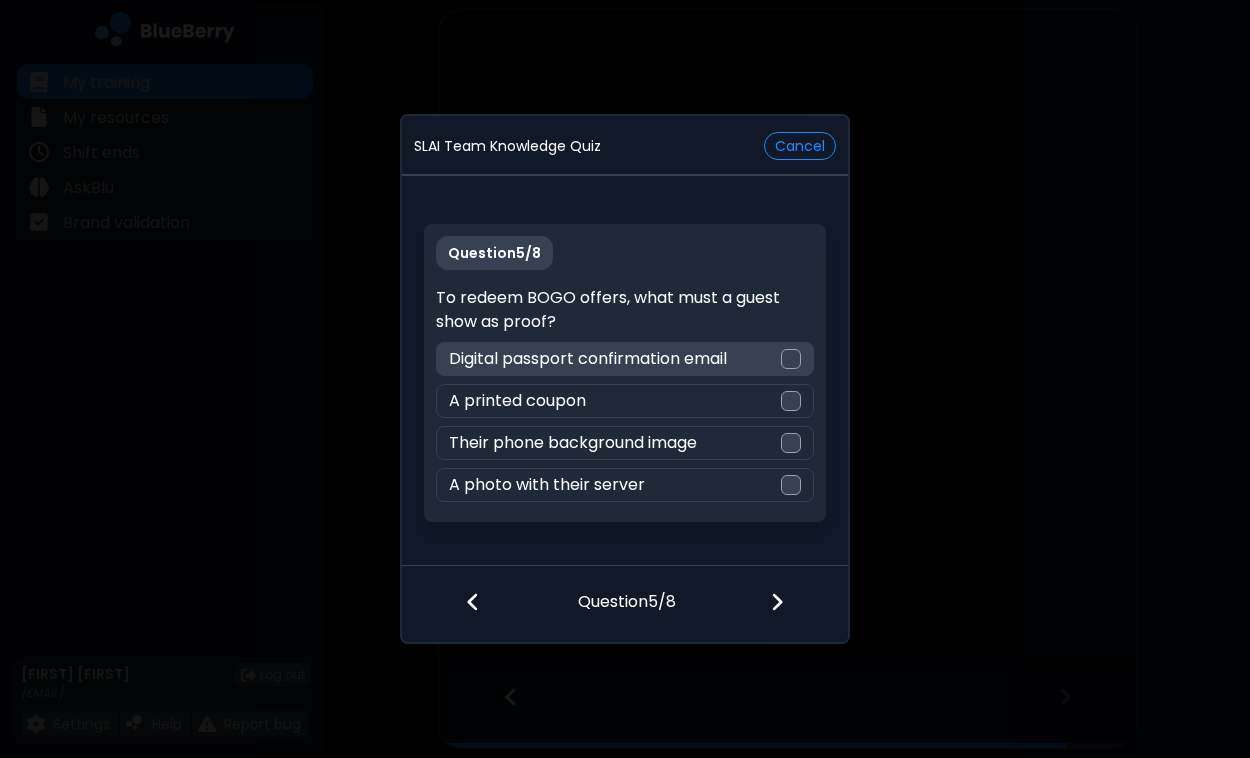 click at bounding box center [791, 359] 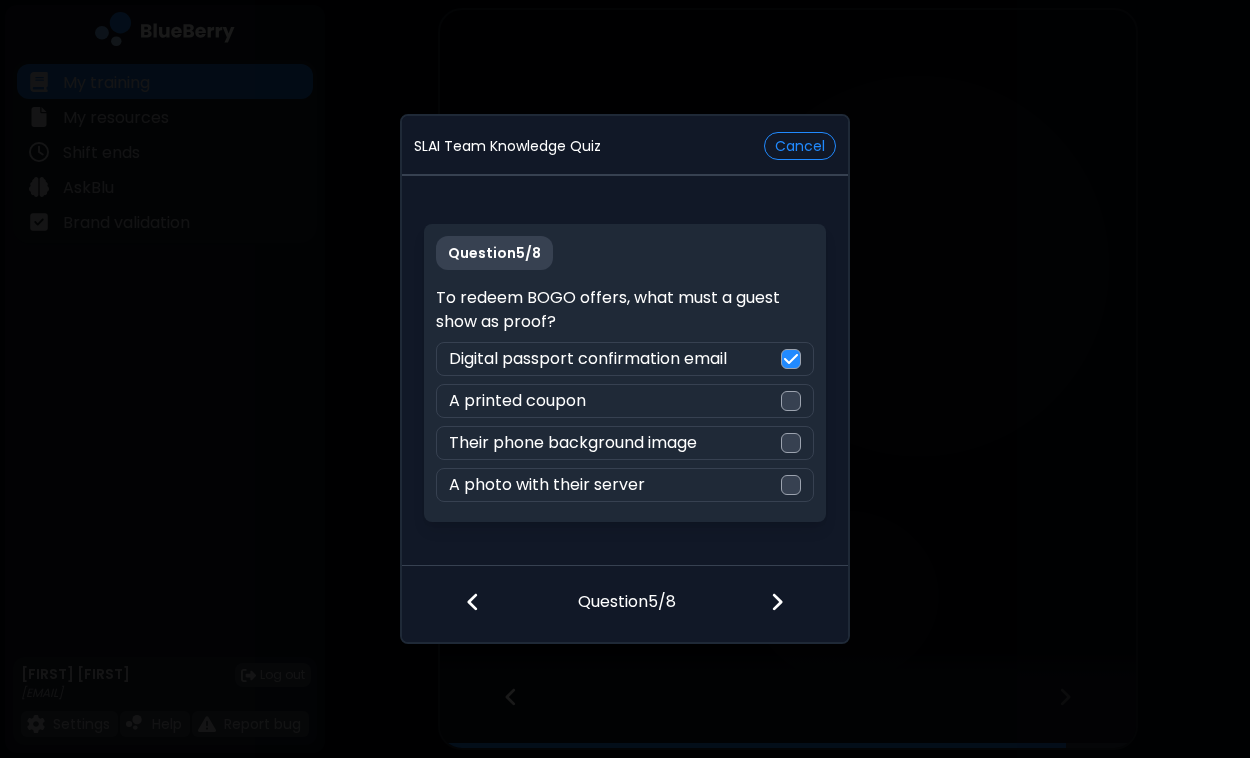 click at bounding box center [777, 602] 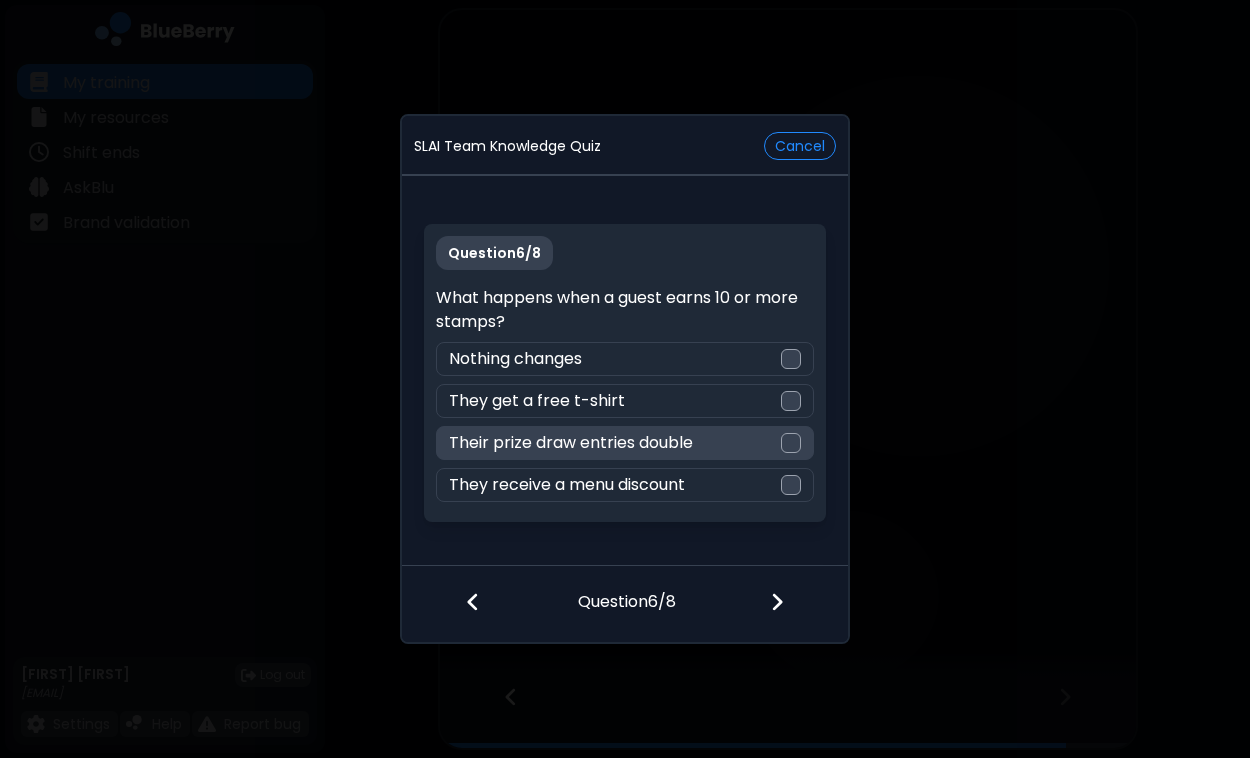 click at bounding box center (791, 443) 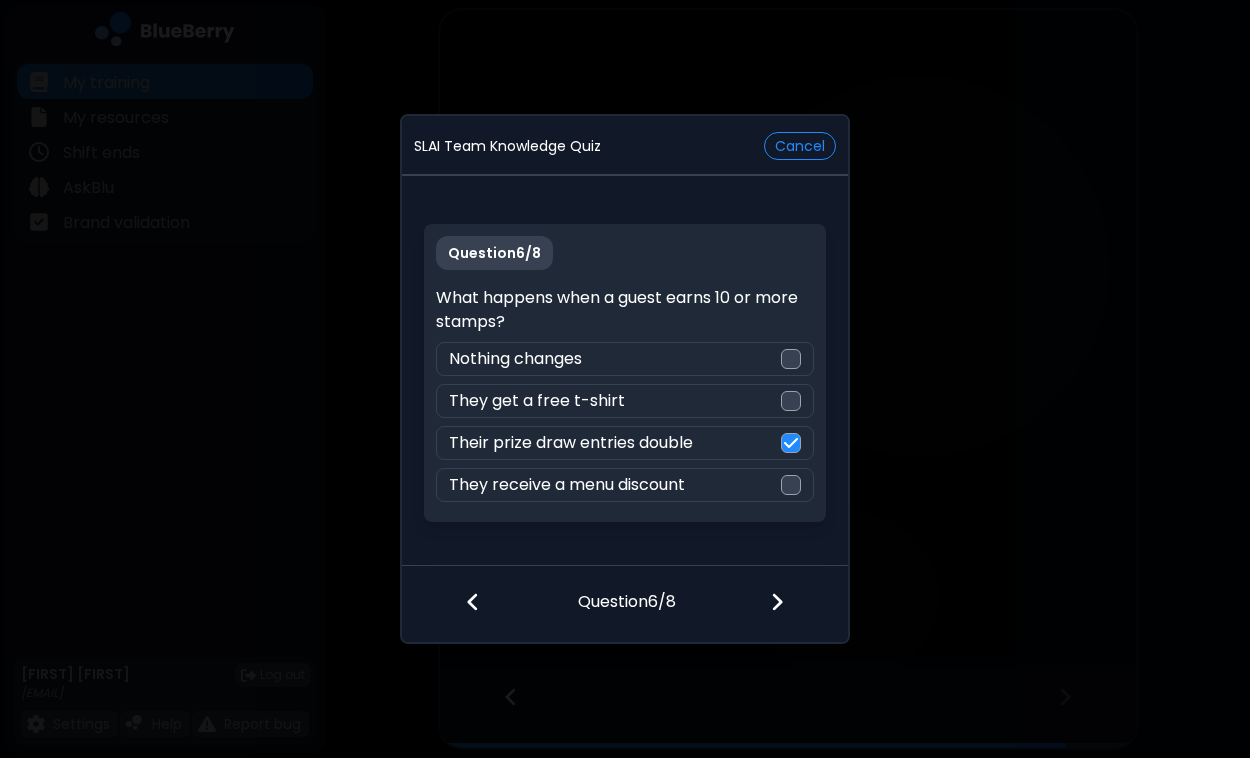 click at bounding box center (777, 602) 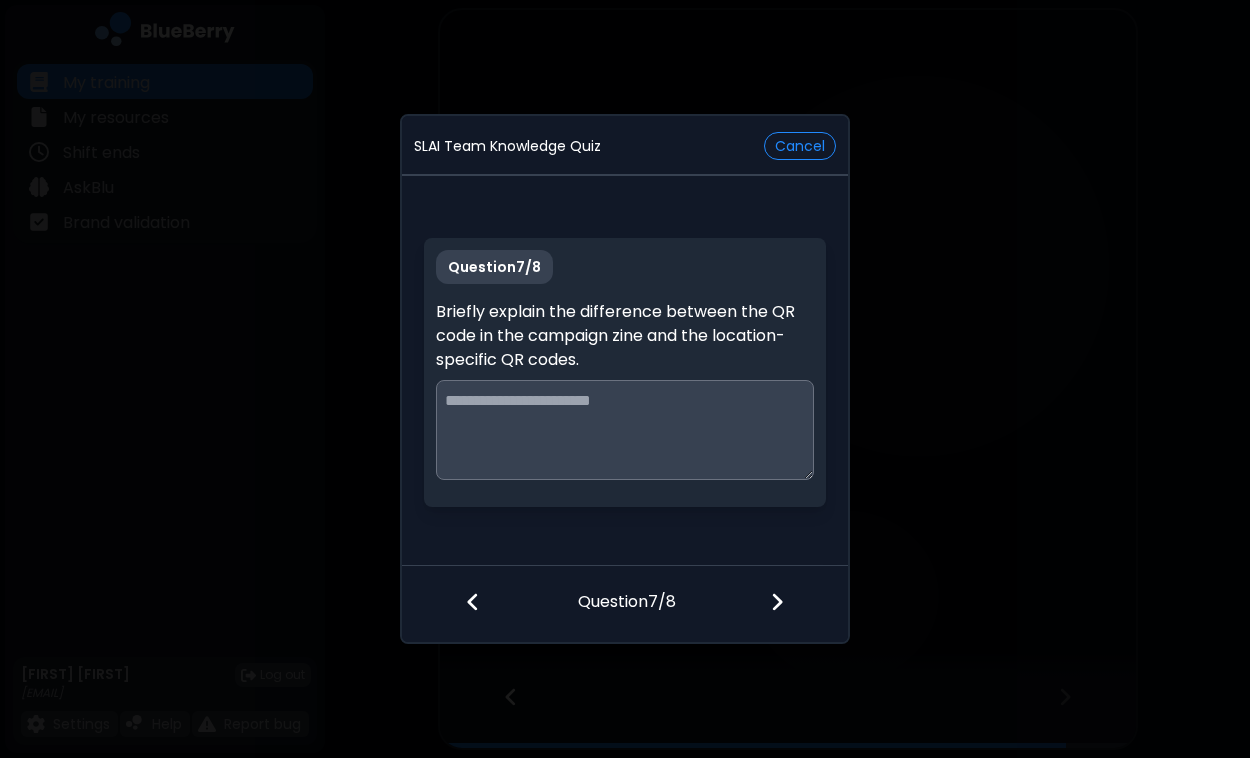 click at bounding box center (789, 604) 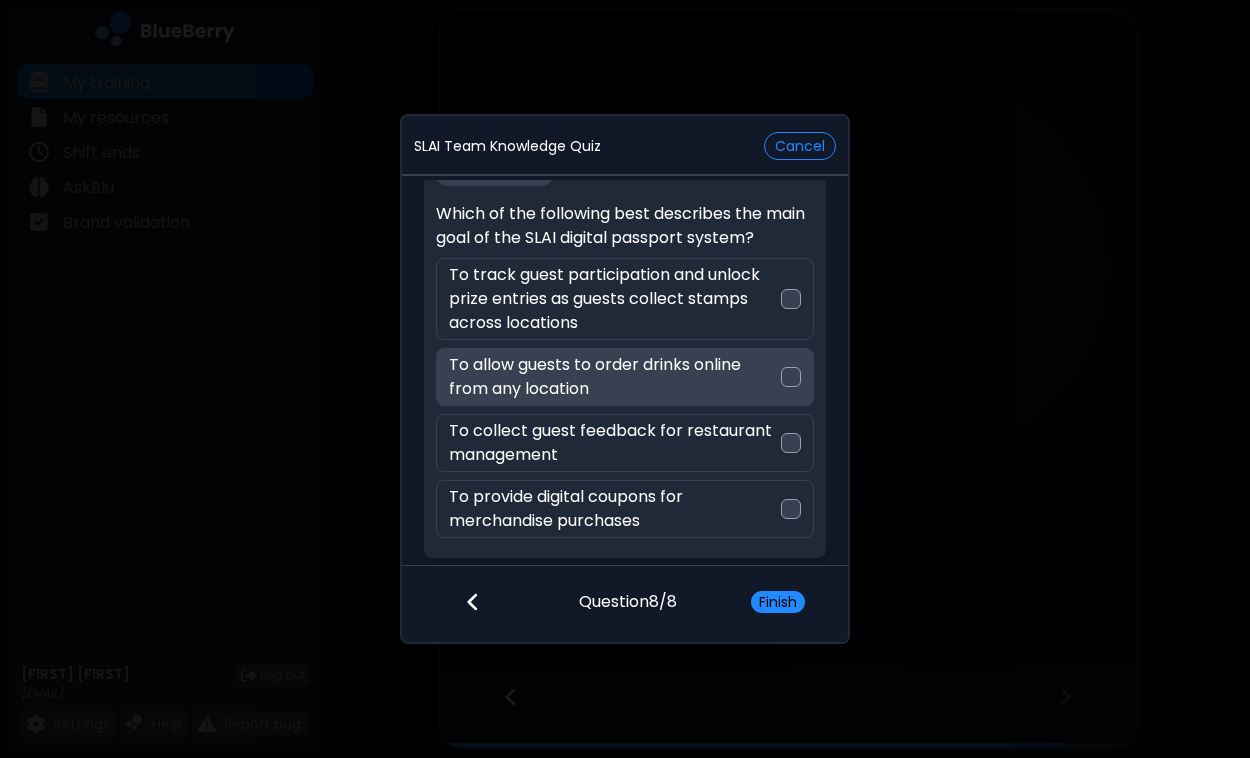 scroll, scrollTop: 0, scrollLeft: 0, axis: both 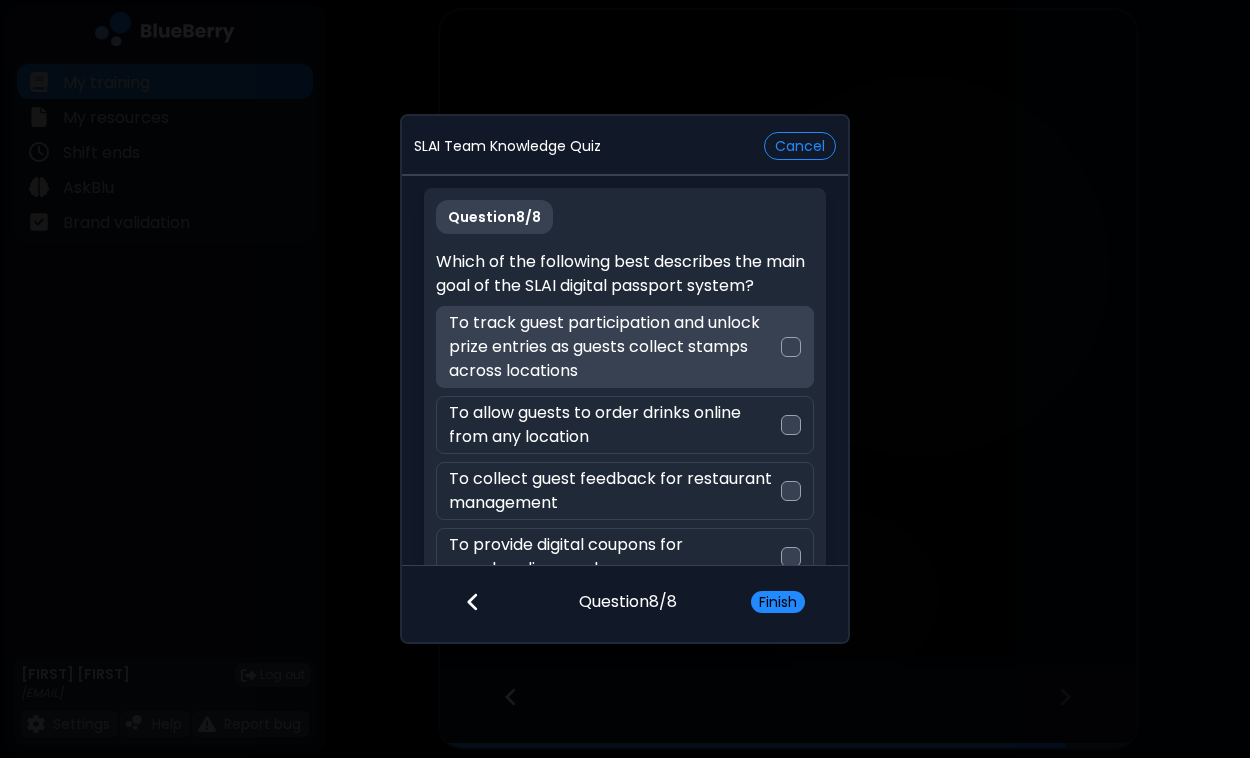 click at bounding box center (791, 347) 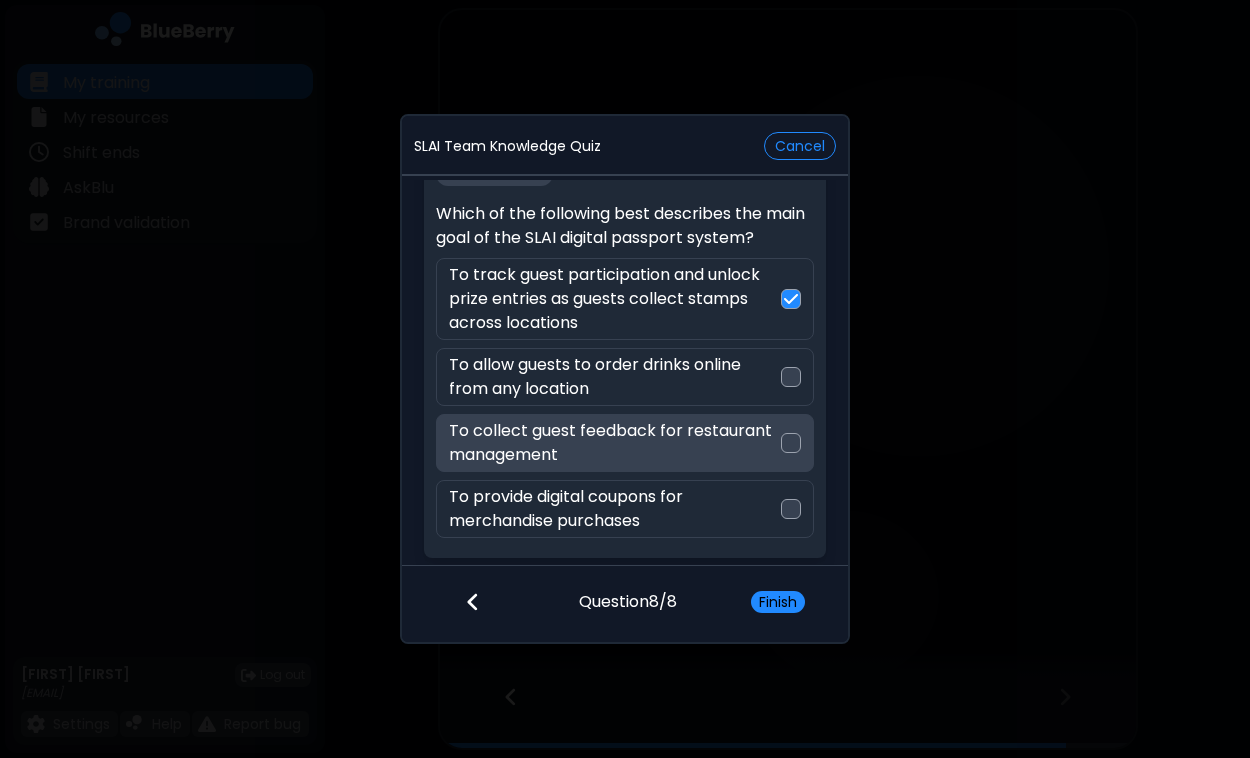 scroll, scrollTop: 48, scrollLeft: 0, axis: vertical 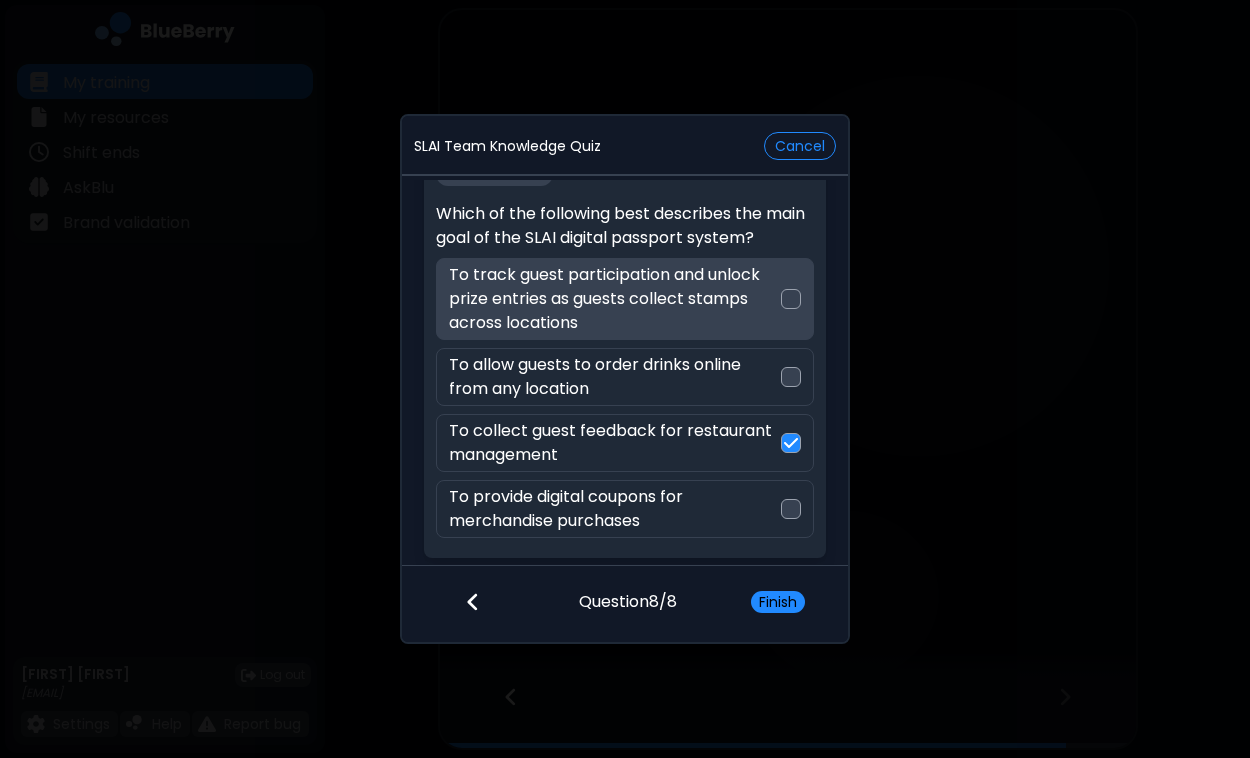 click at bounding box center (791, 299) 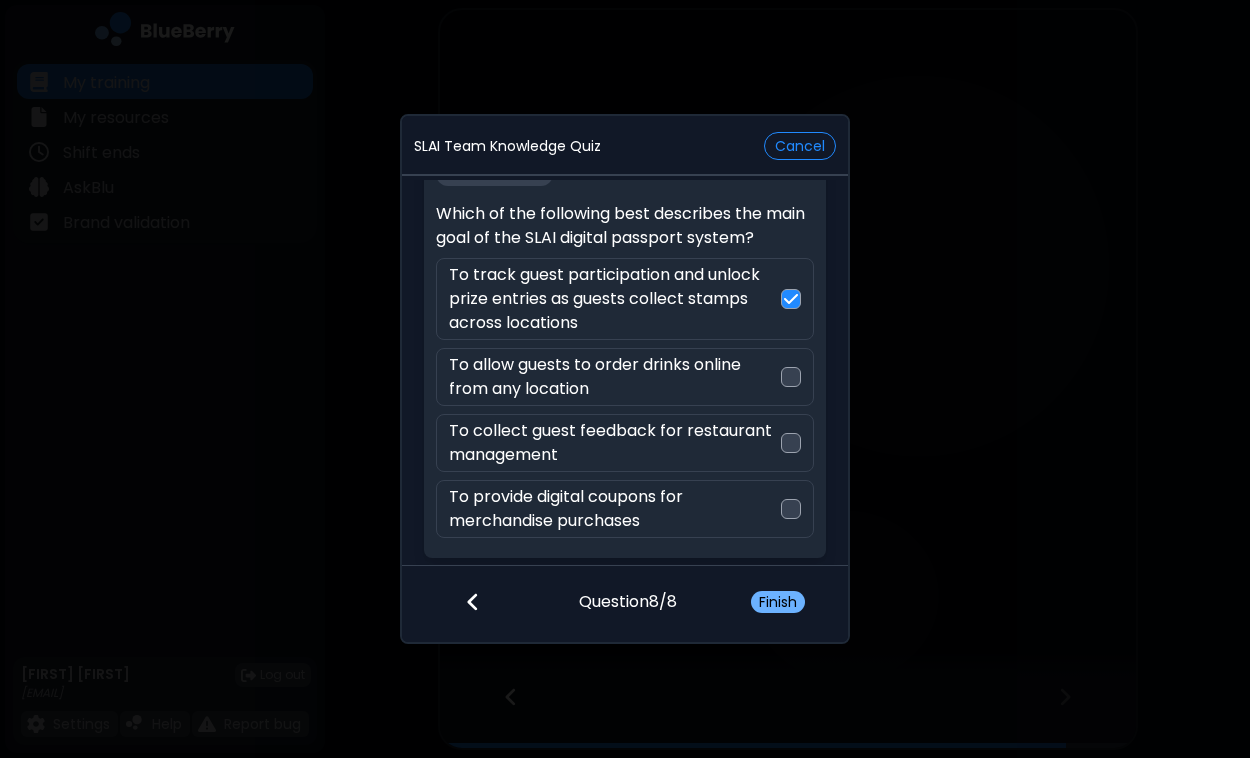 click on "Finish" at bounding box center [778, 602] 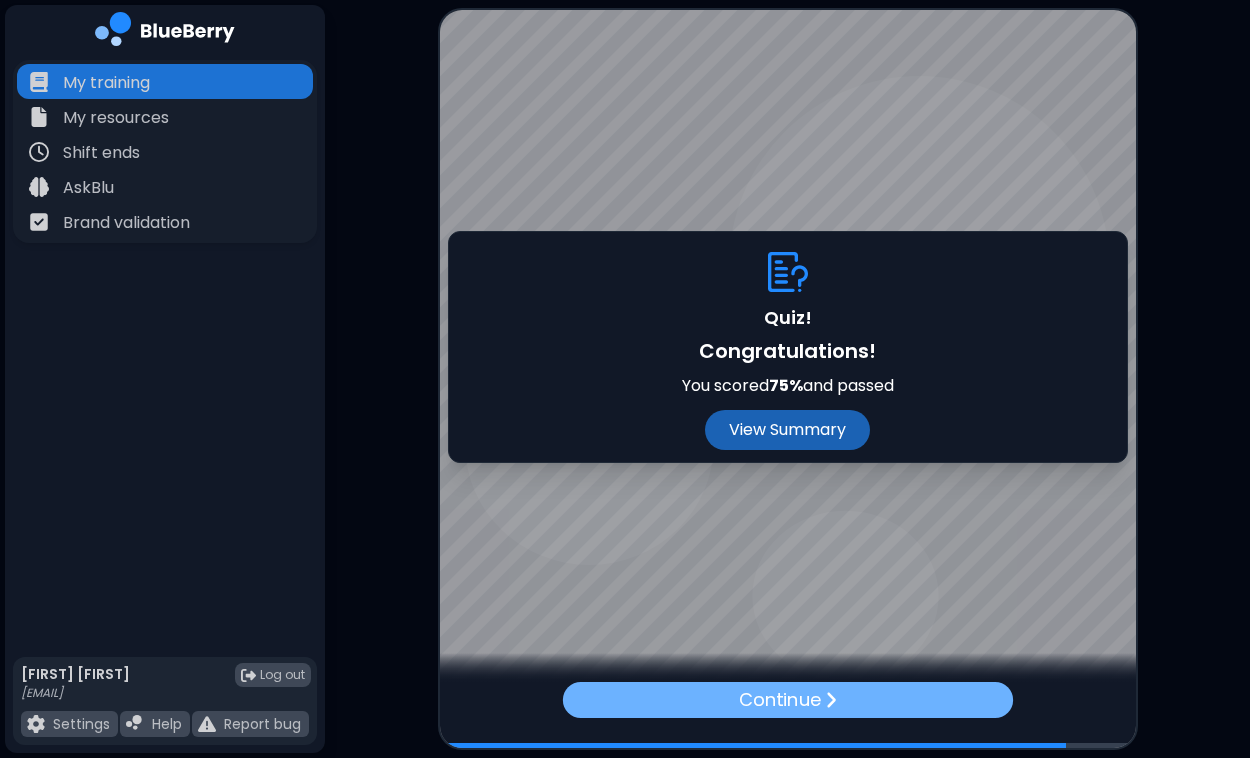 click on "Continue" at bounding box center [779, 700] 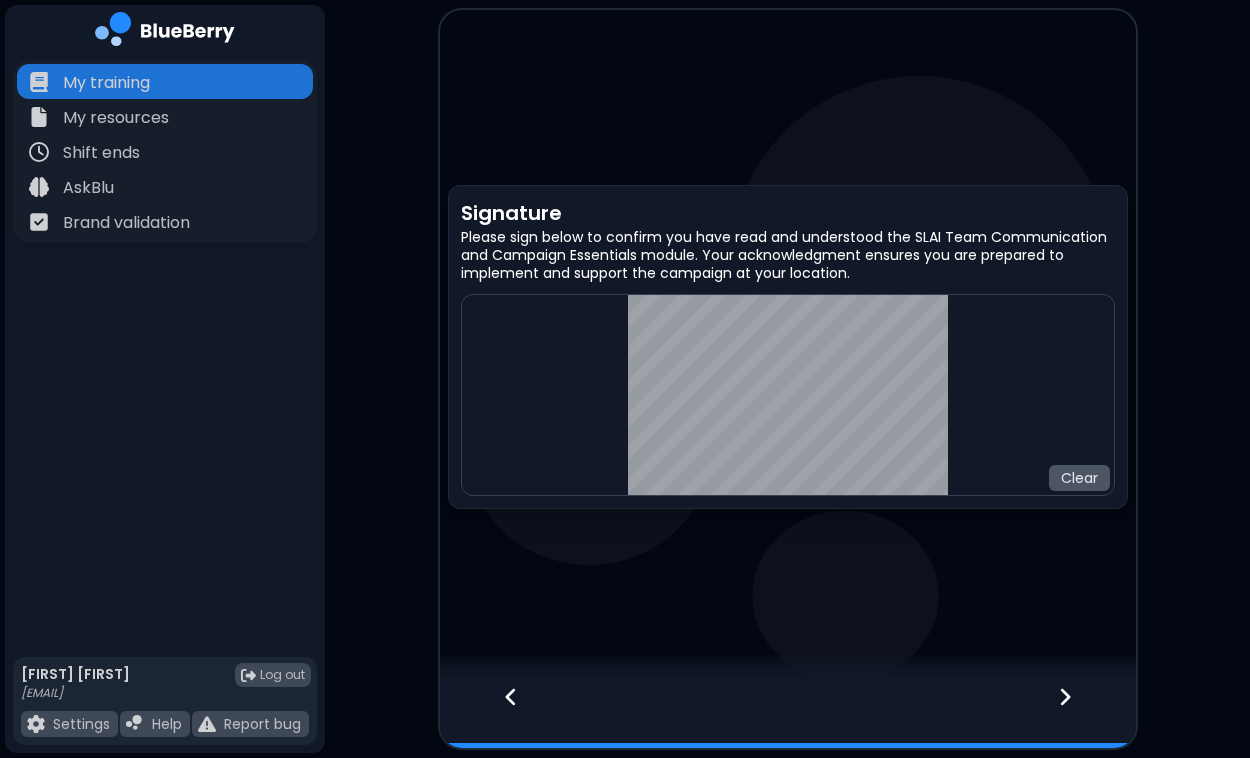 click on "Clear" at bounding box center (1079, 478) 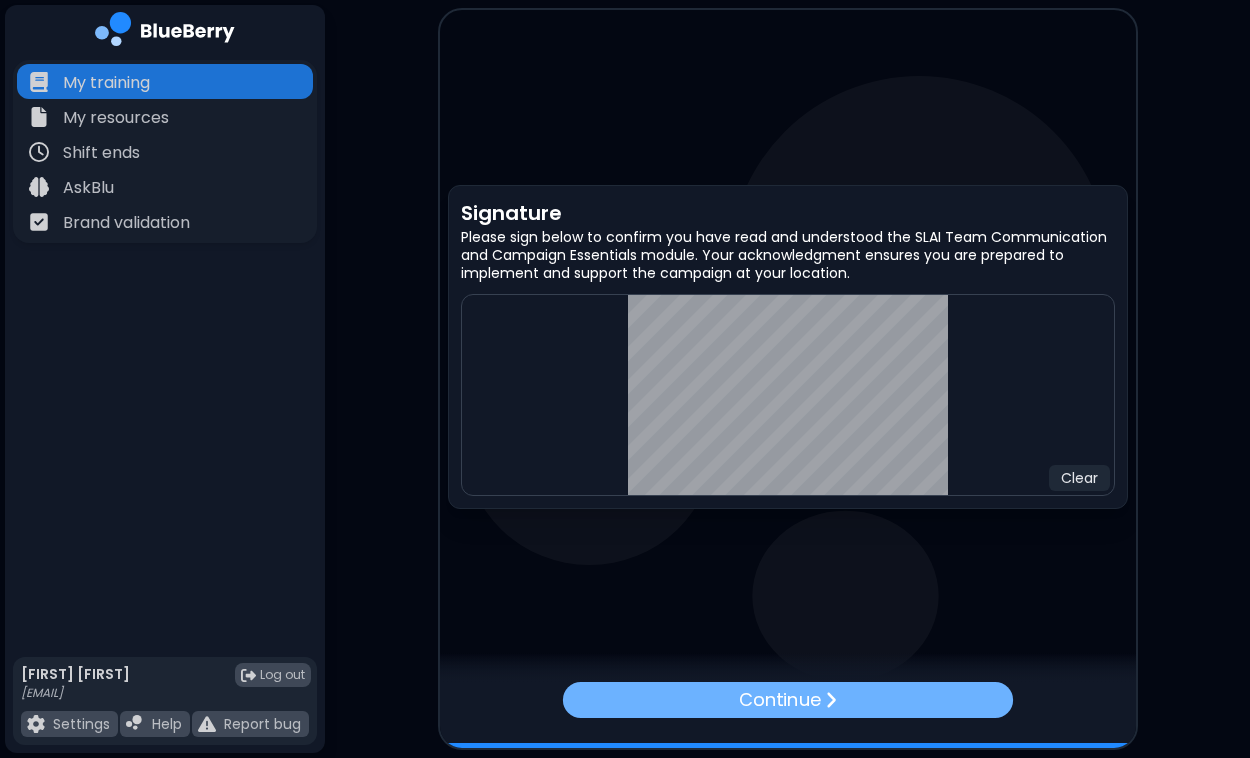 click on "Continue" at bounding box center (787, 700) 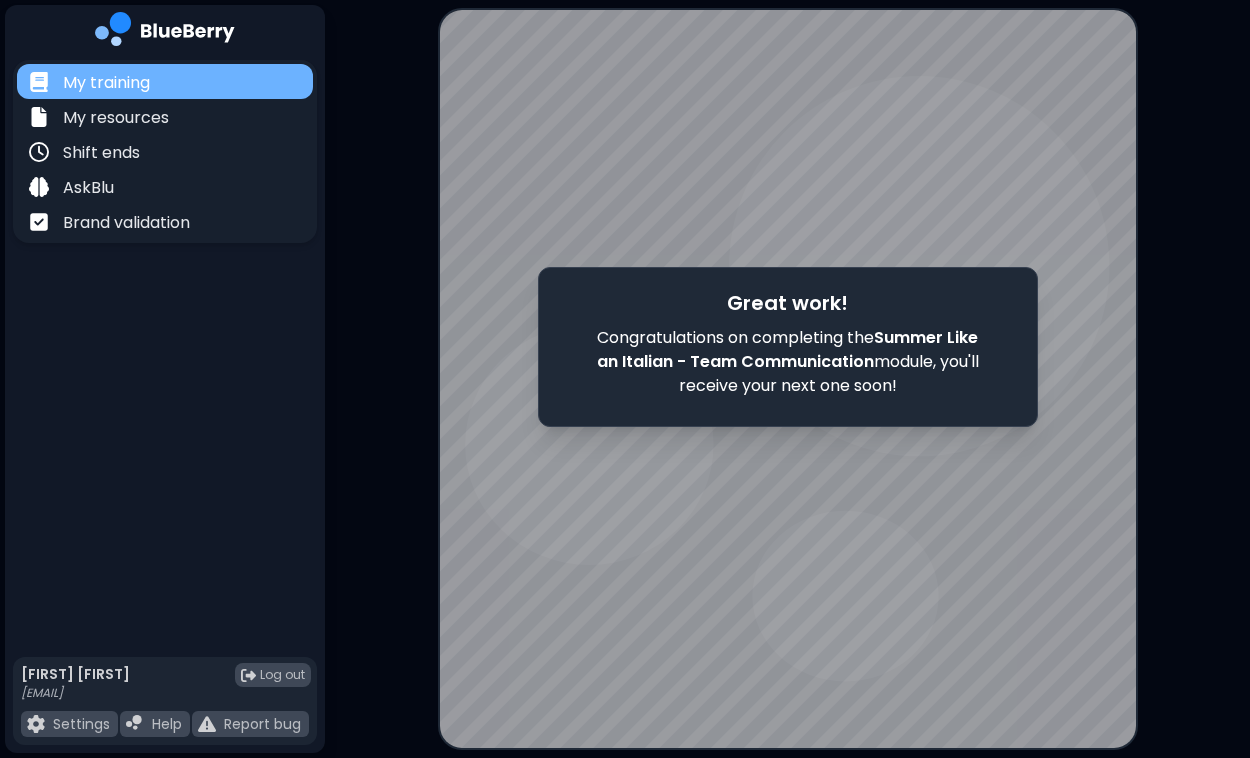 click on "My training" at bounding box center (106, 83) 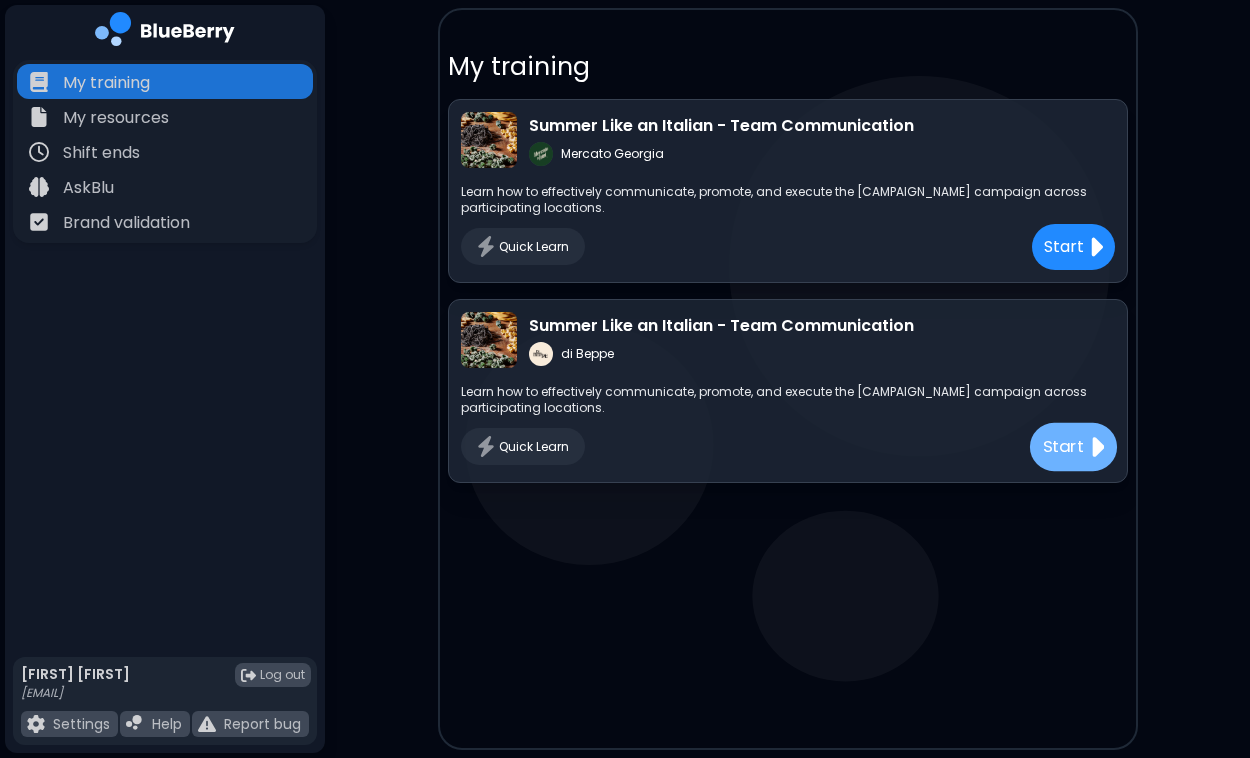click on "Start" at bounding box center (1063, 446) 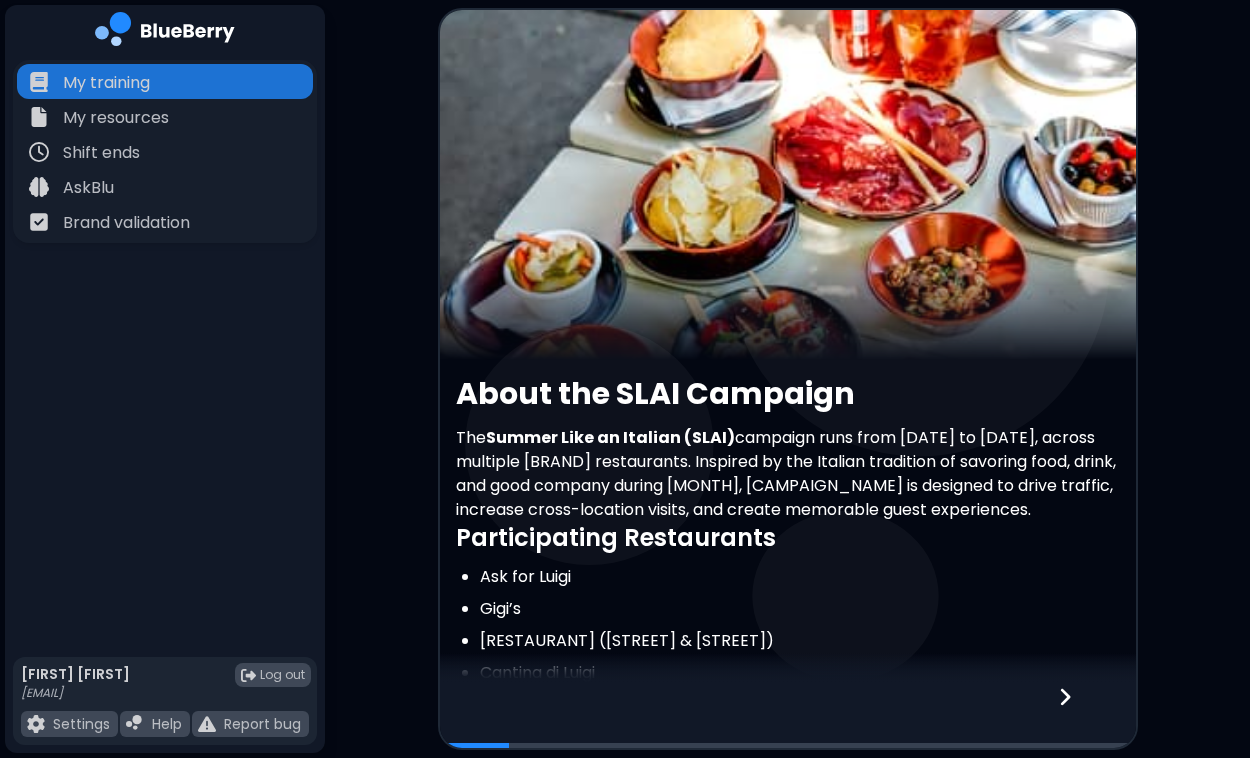 scroll, scrollTop: 7, scrollLeft: 1, axis: both 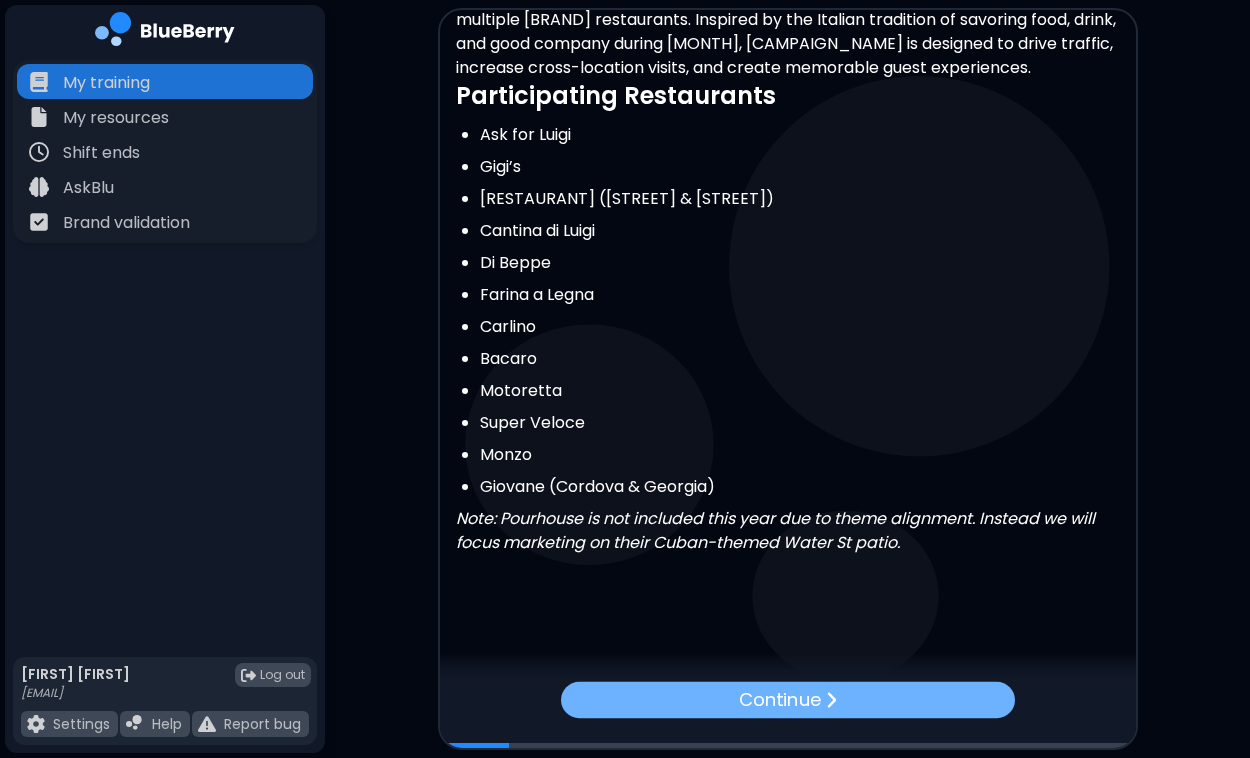 click on "Continue" at bounding box center [780, 700] 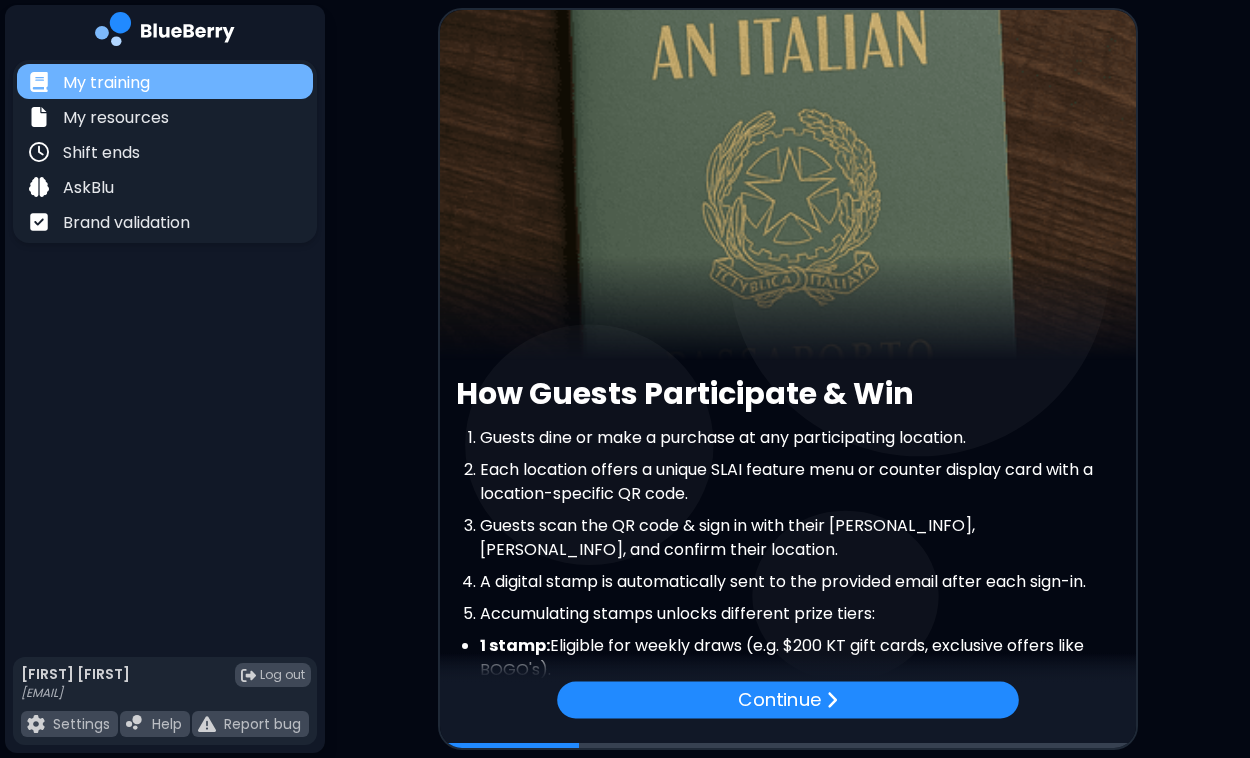 scroll, scrollTop: 0, scrollLeft: 0, axis: both 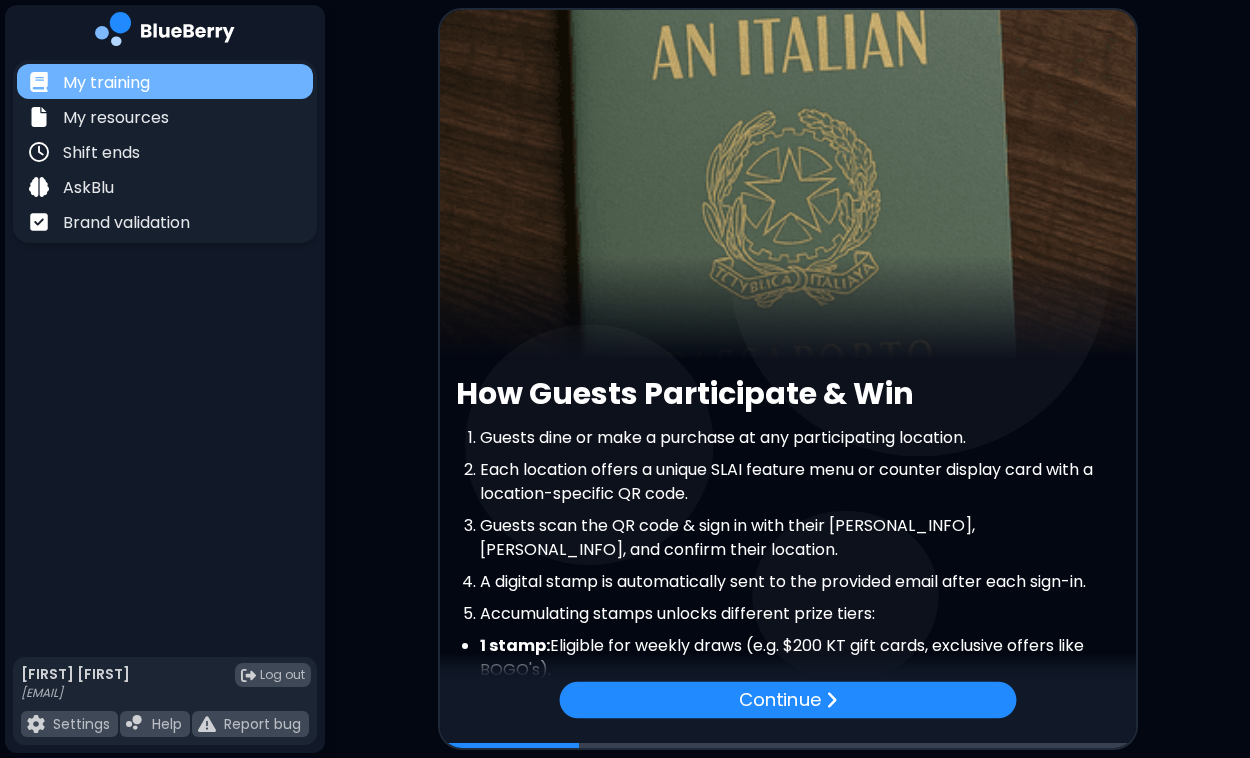 click on "My training" at bounding box center (106, 83) 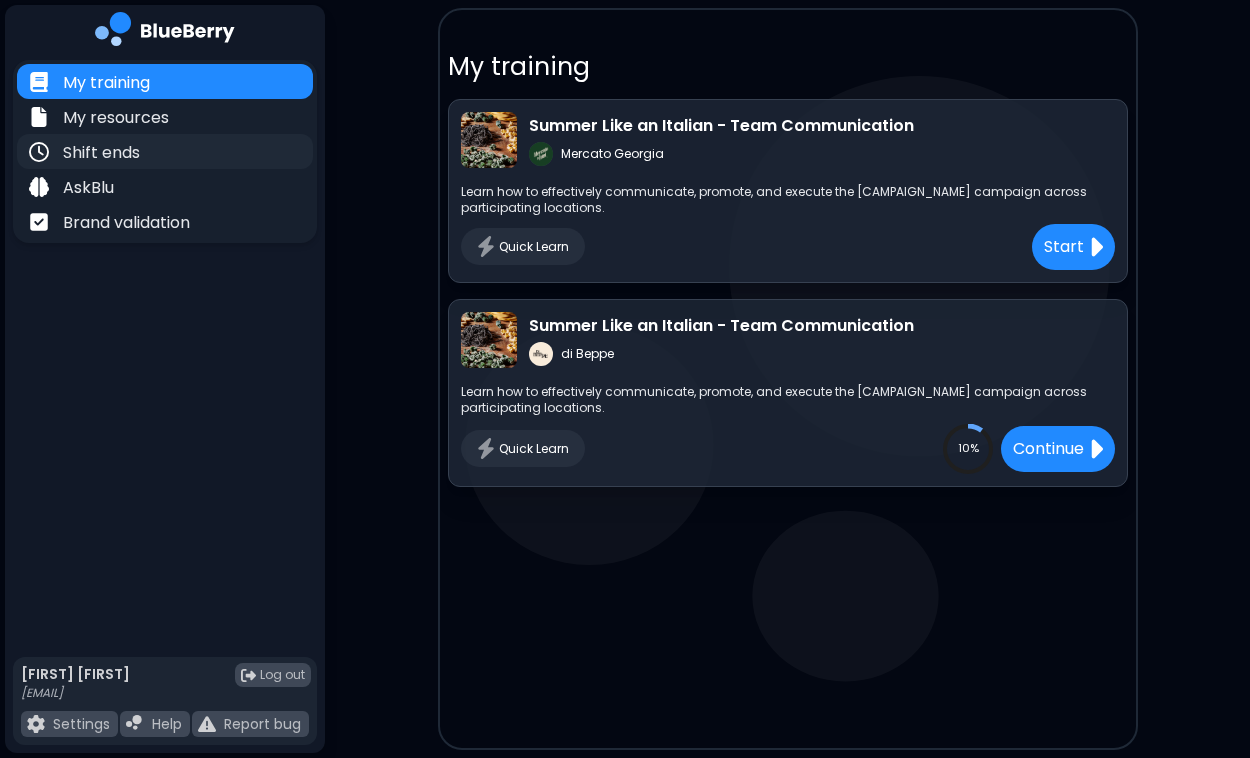 click on "Shift ends" at bounding box center [101, 153] 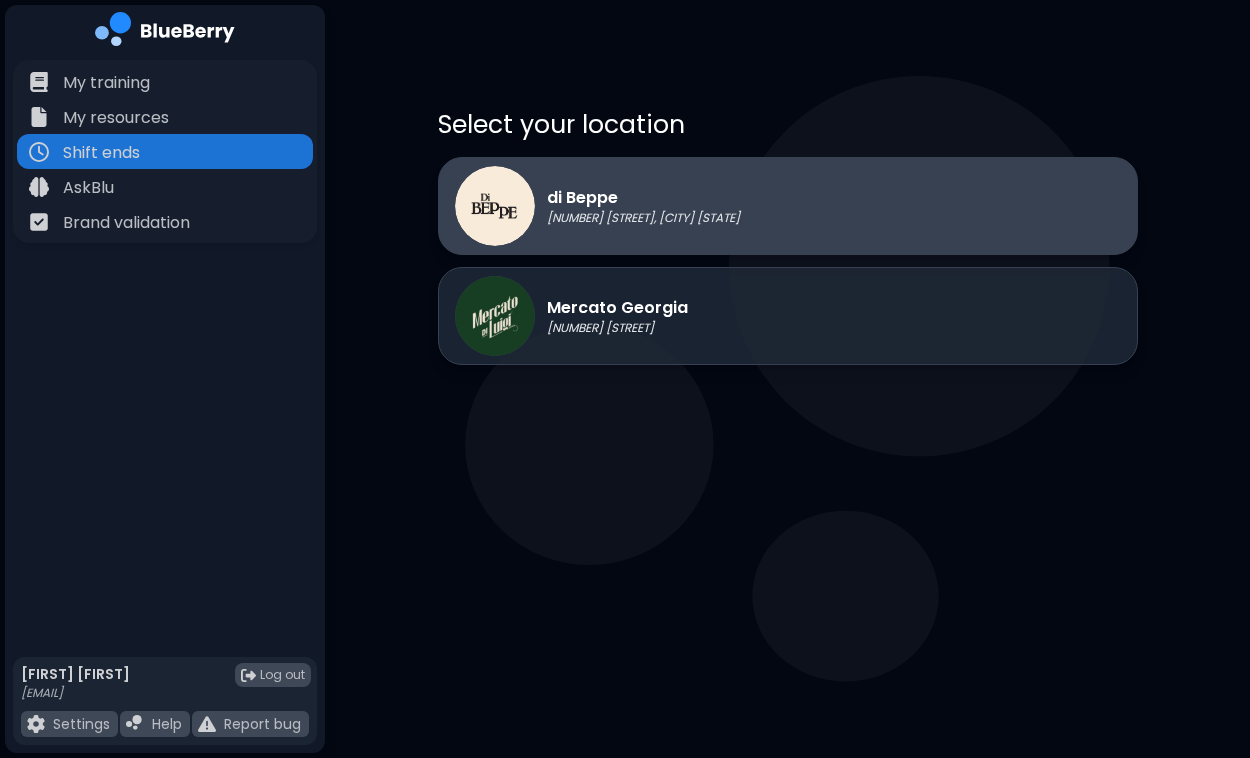 click on "di Beppe" at bounding box center (643, 198) 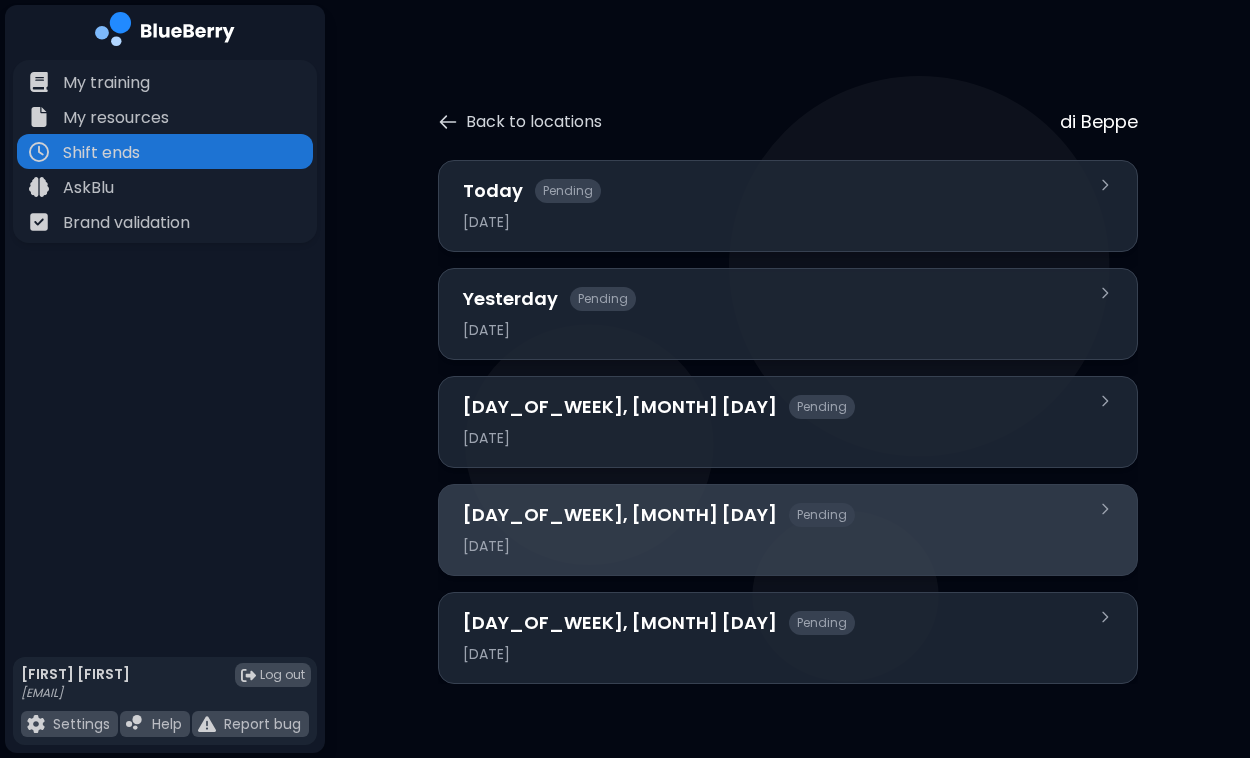scroll, scrollTop: 0, scrollLeft: 0, axis: both 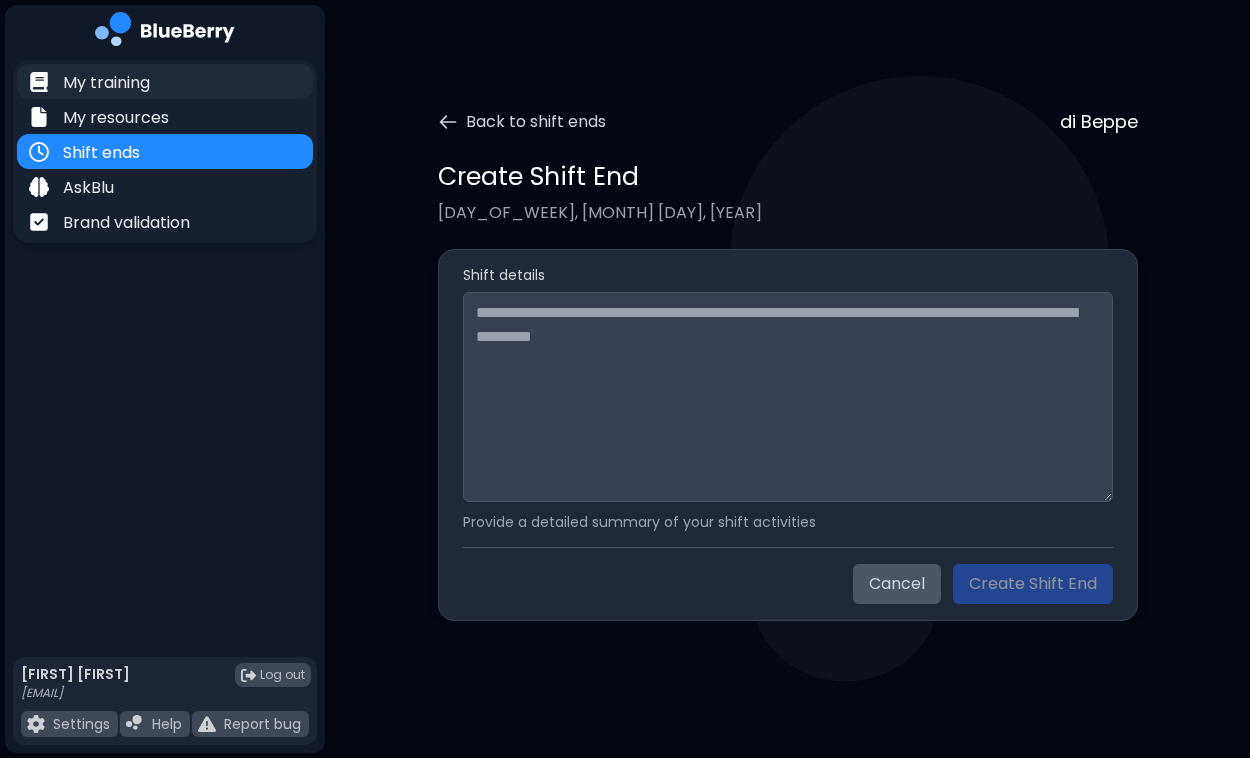 click on "My training" at bounding box center (106, 83) 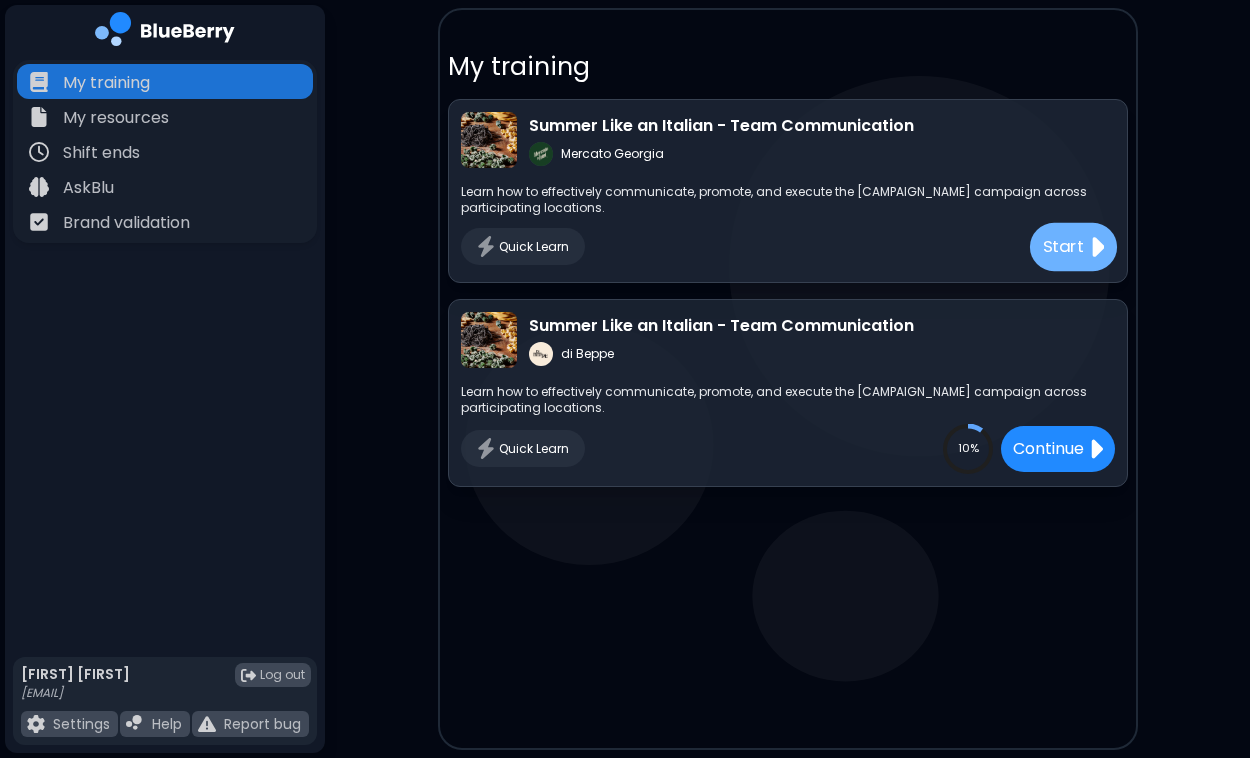 click on "Start" at bounding box center [1063, 246] 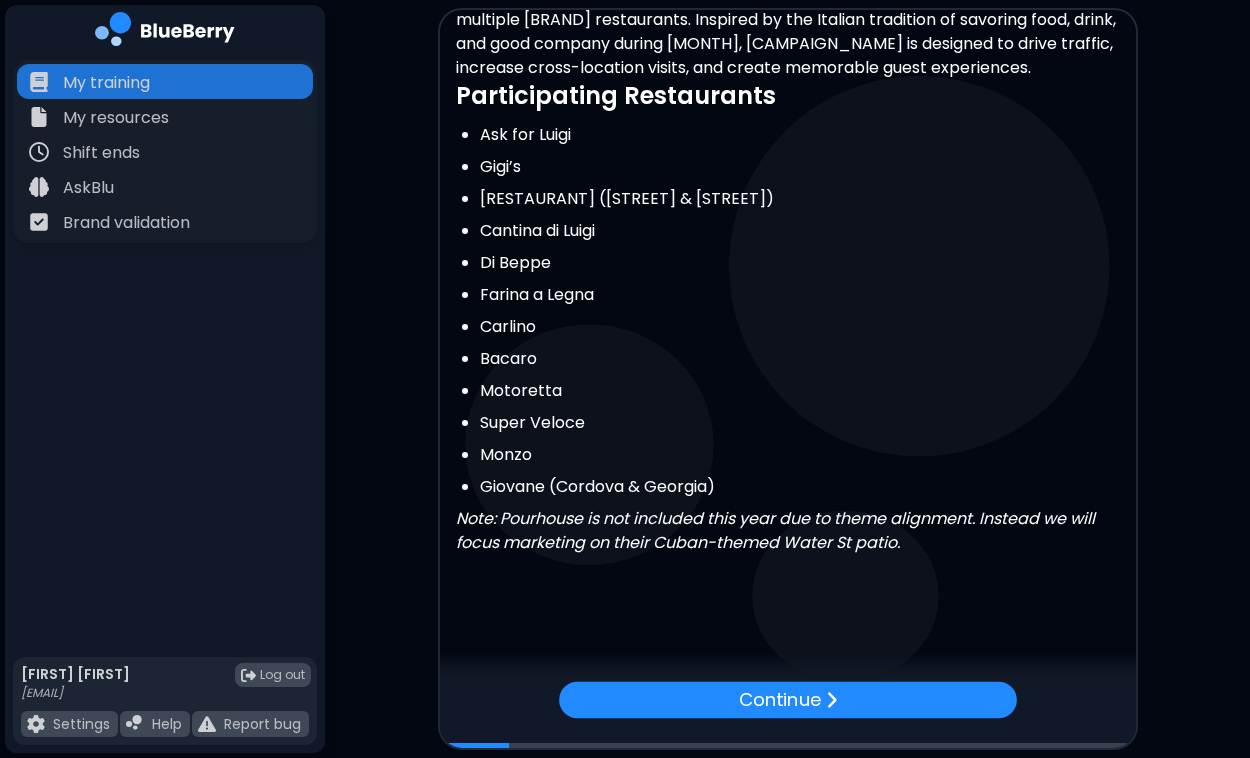 scroll, scrollTop: 466, scrollLeft: 0, axis: vertical 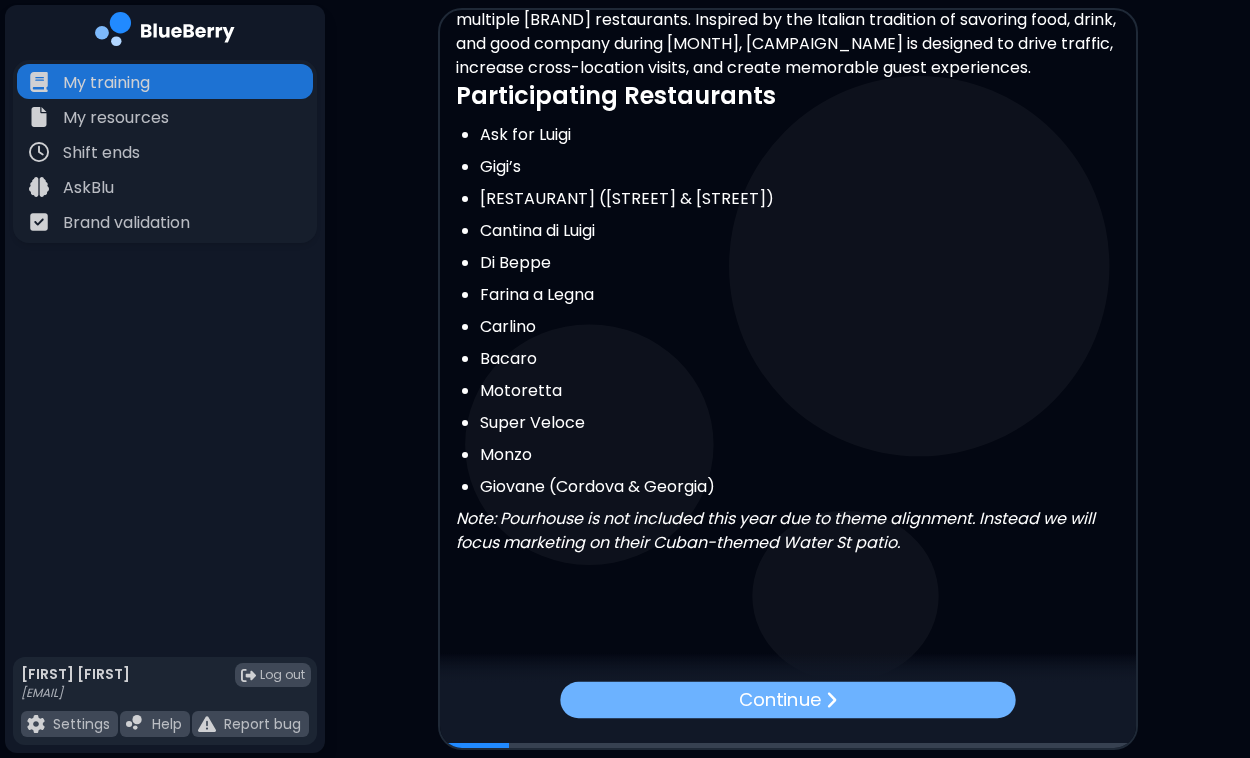 click on "Continue" at bounding box center [779, 700] 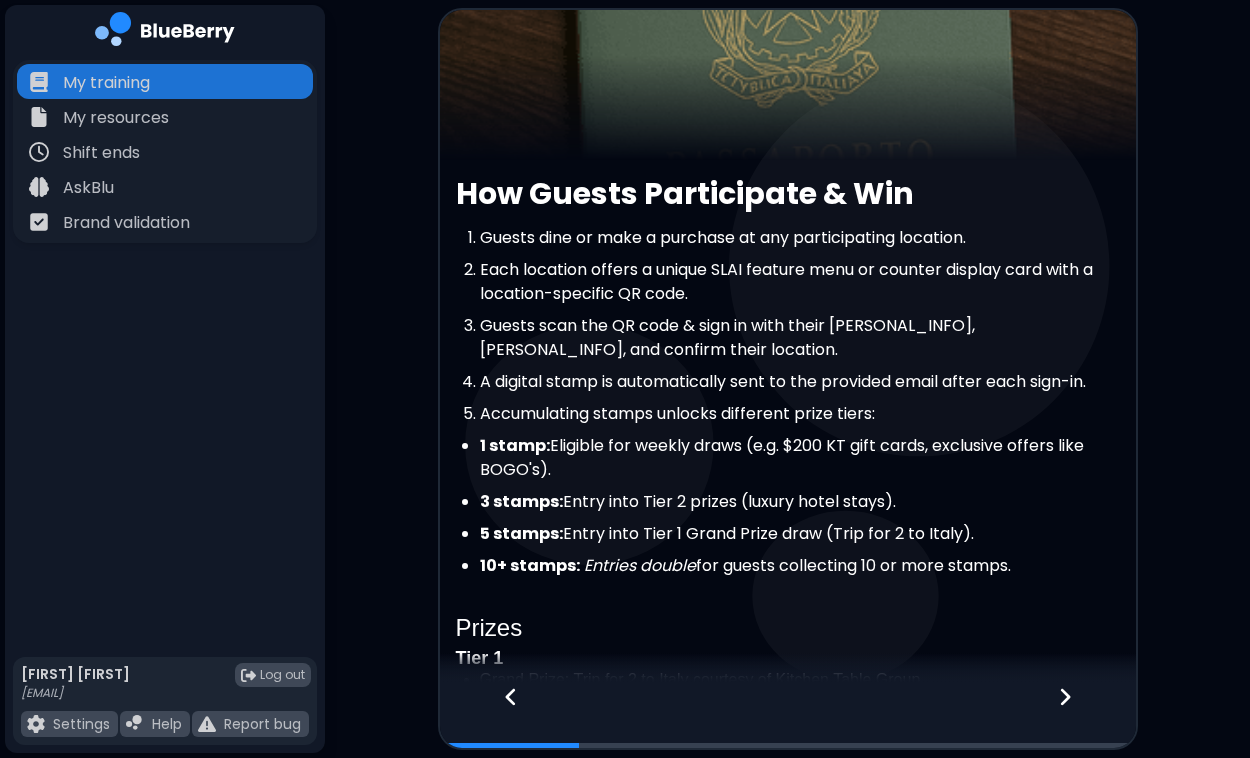 scroll, scrollTop: 204, scrollLeft: 0, axis: vertical 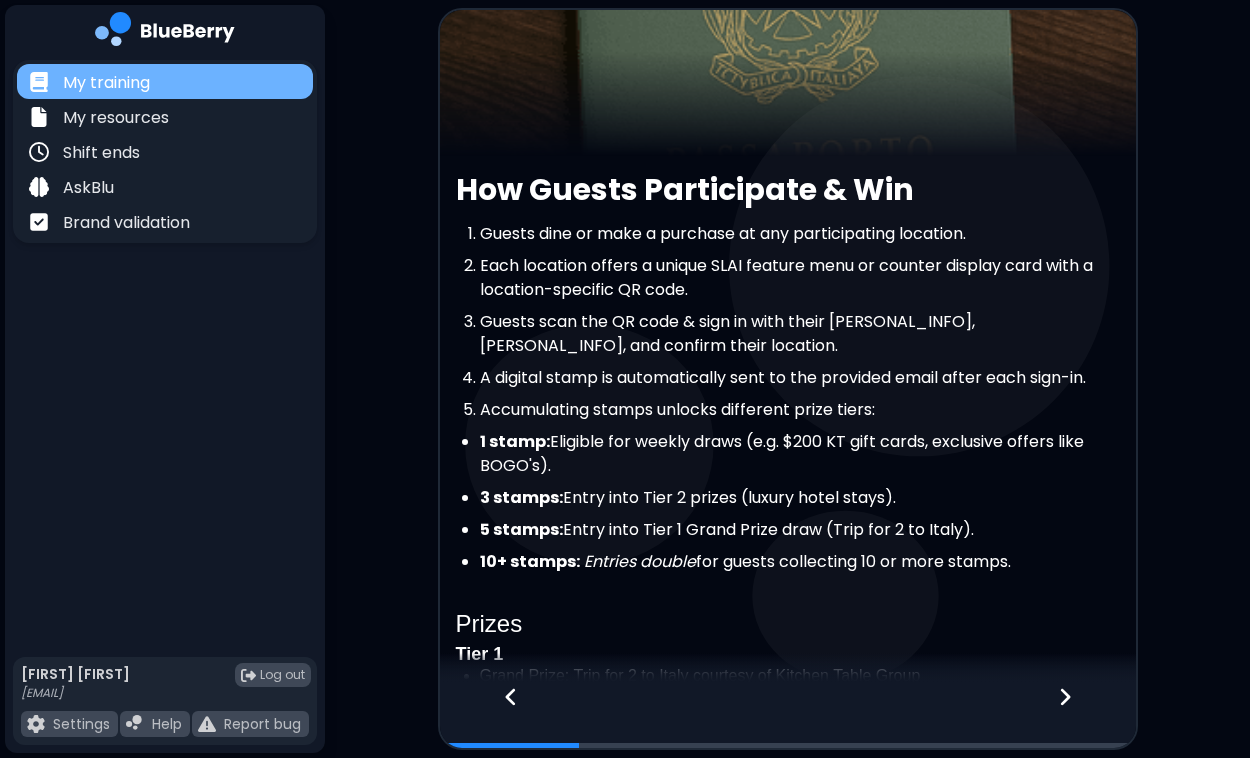 click on "My training" at bounding box center [106, 83] 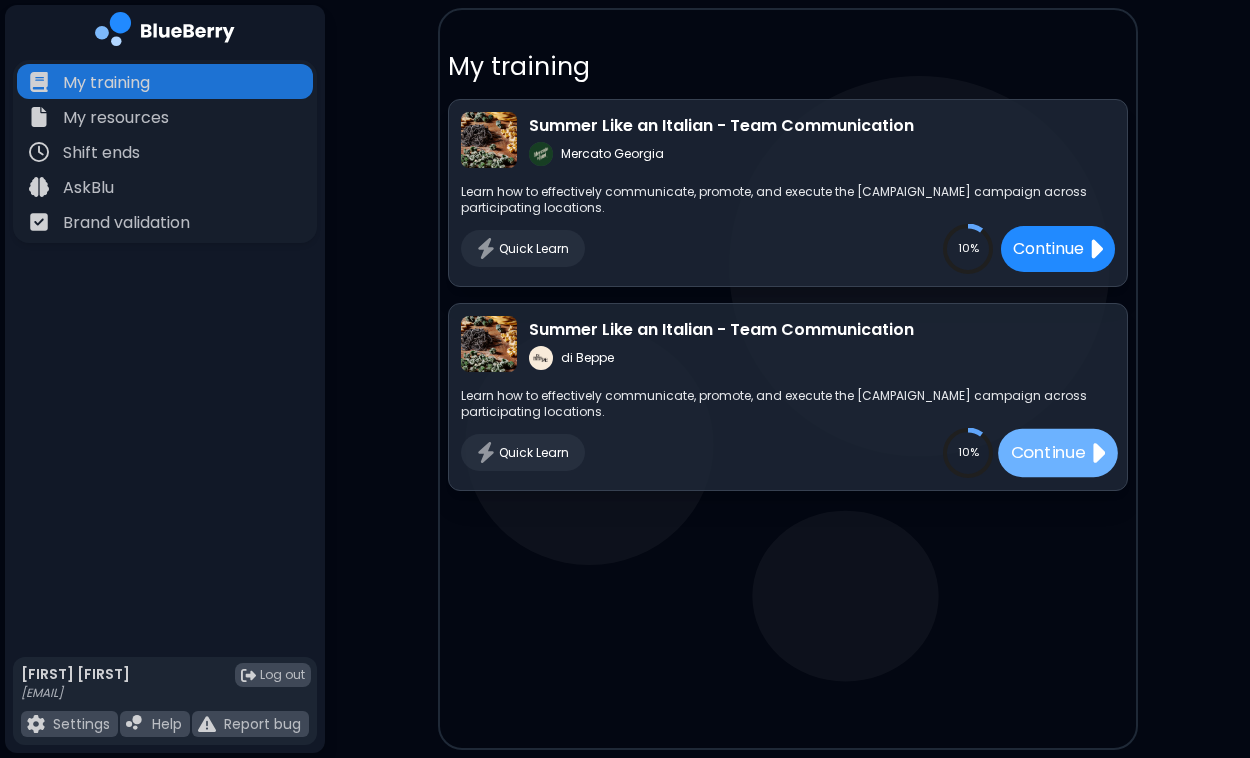 scroll, scrollTop: 0, scrollLeft: 0, axis: both 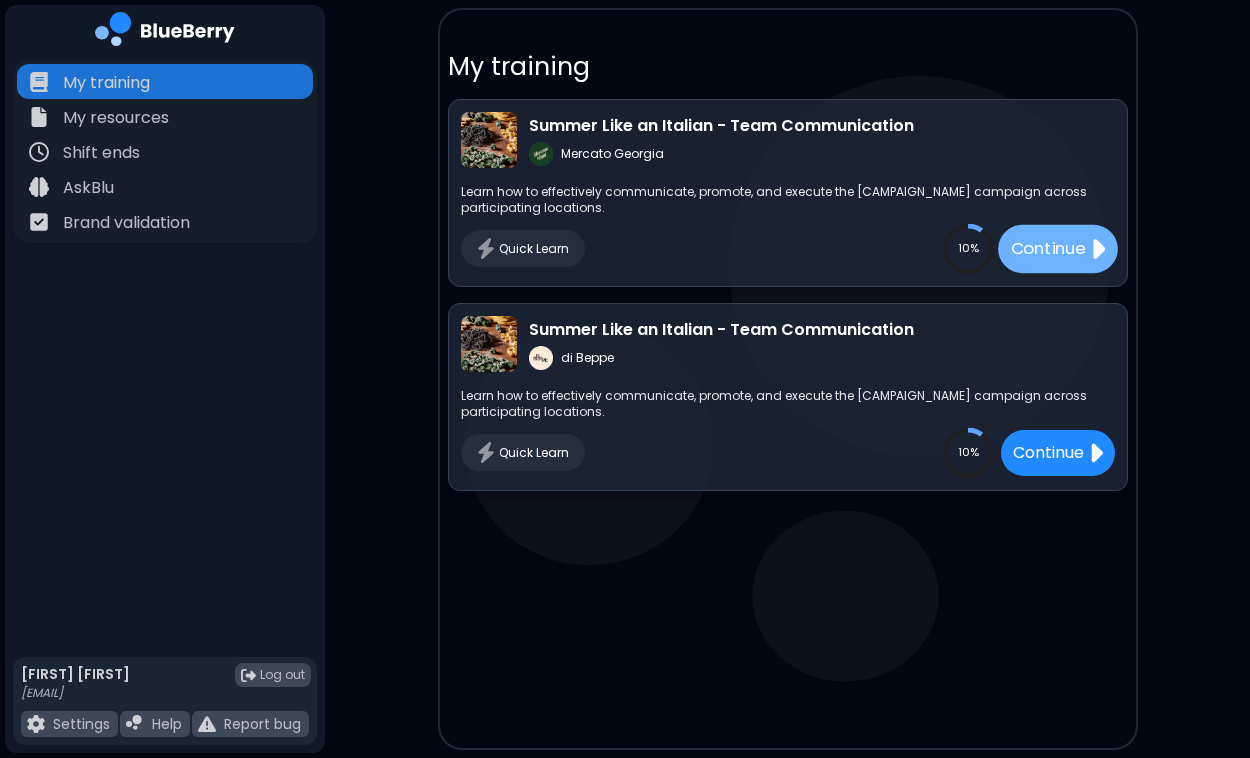 click on "Continue" at bounding box center [1047, 248] 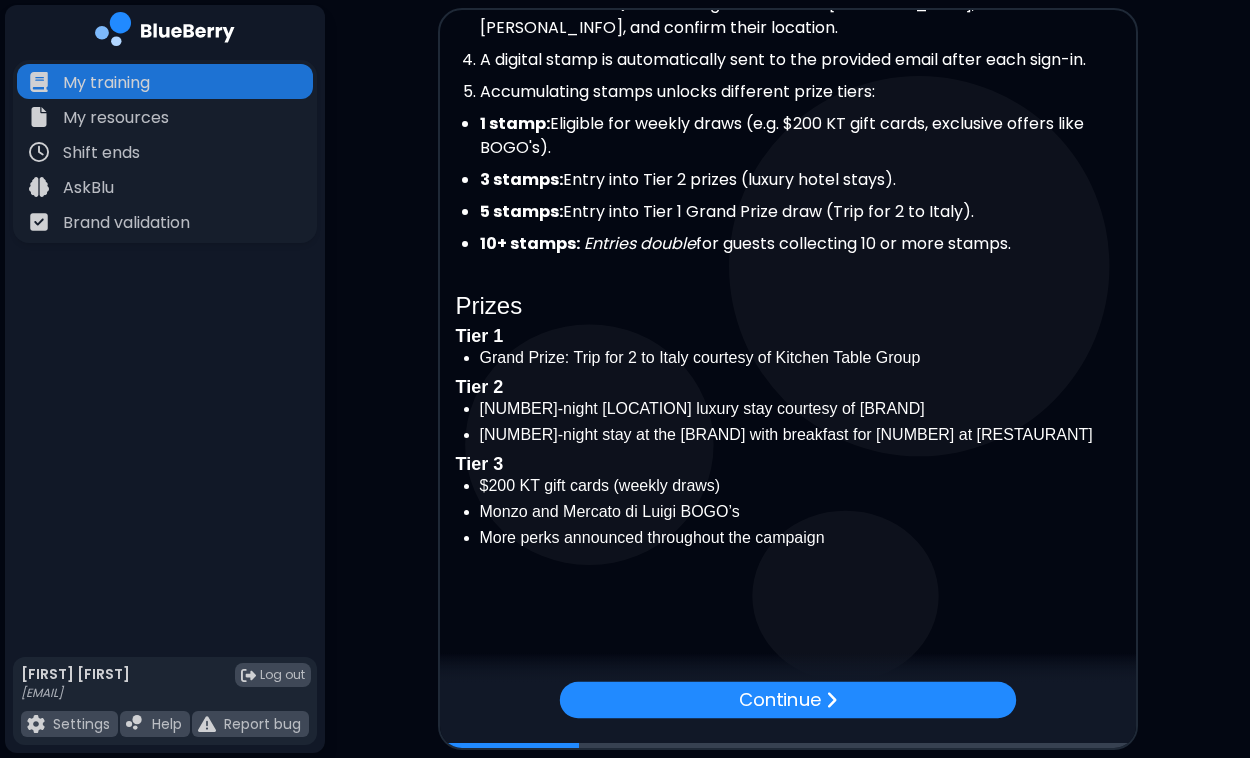 scroll, scrollTop: 522, scrollLeft: 0, axis: vertical 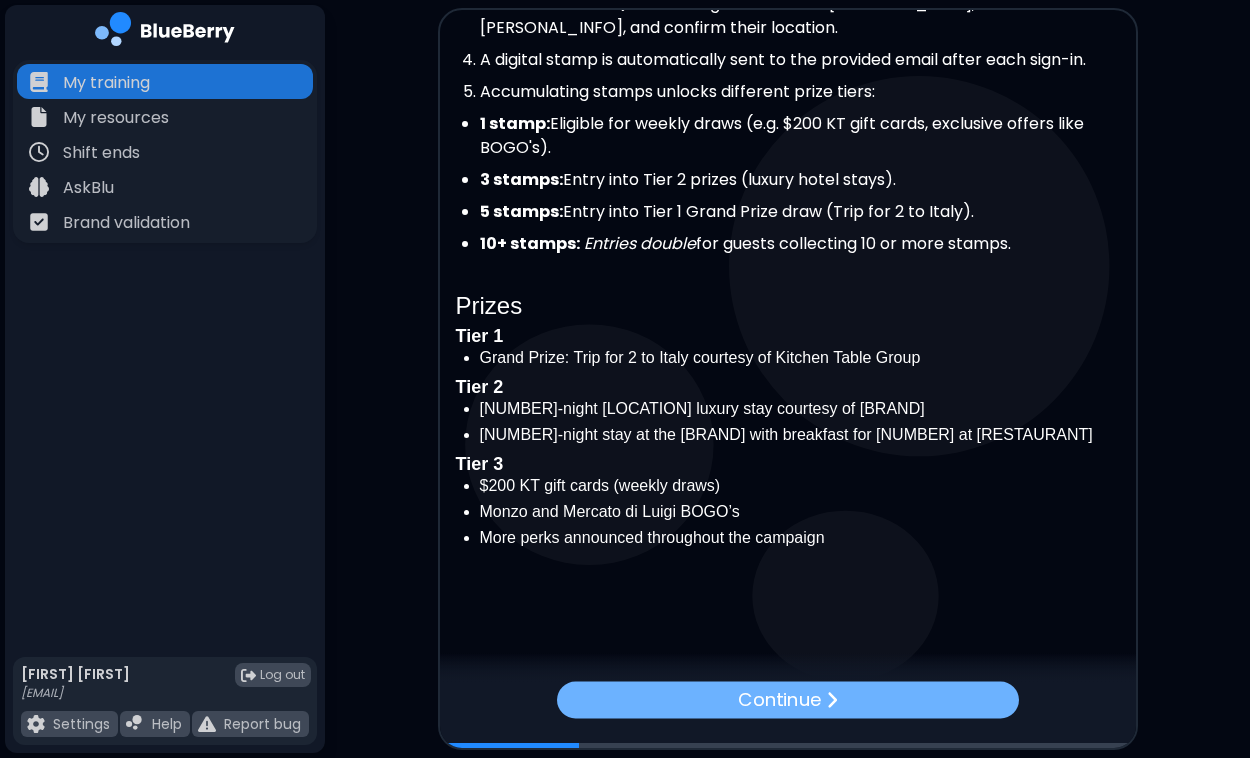click on "Continue" at bounding box center [779, 700] 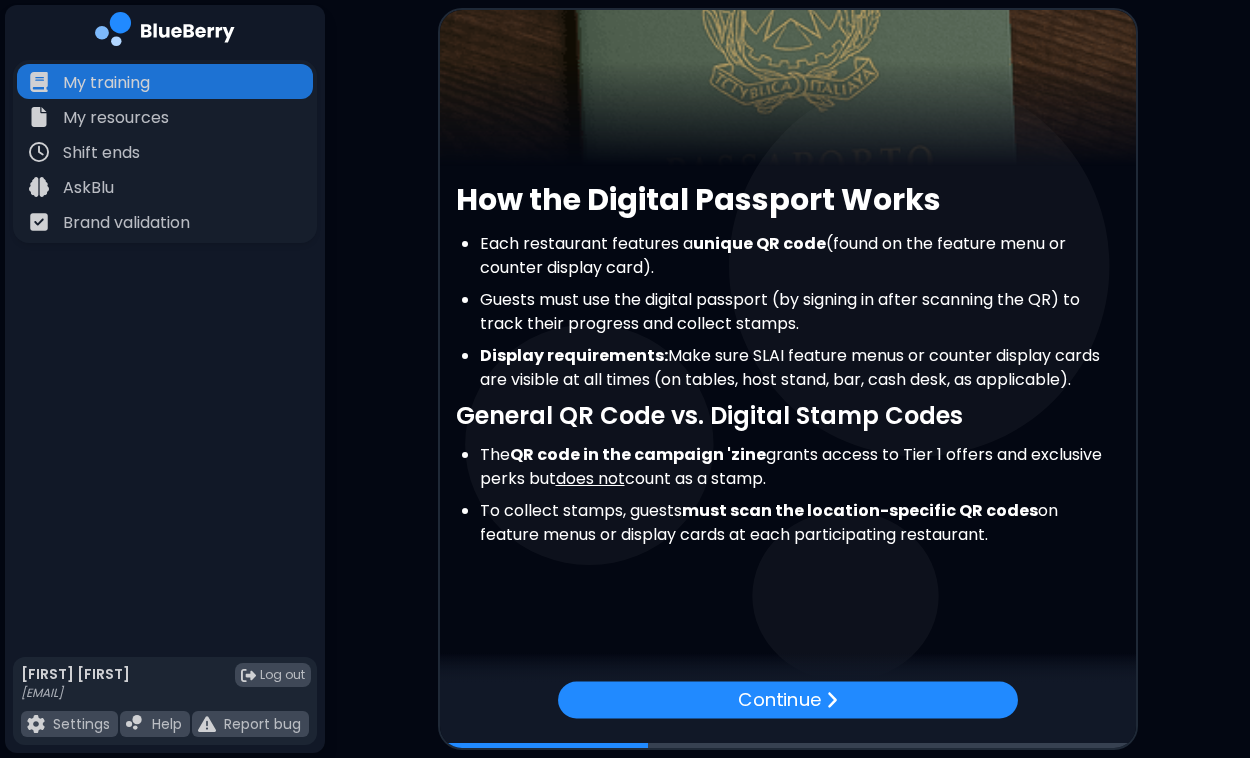 scroll, scrollTop: 194, scrollLeft: 0, axis: vertical 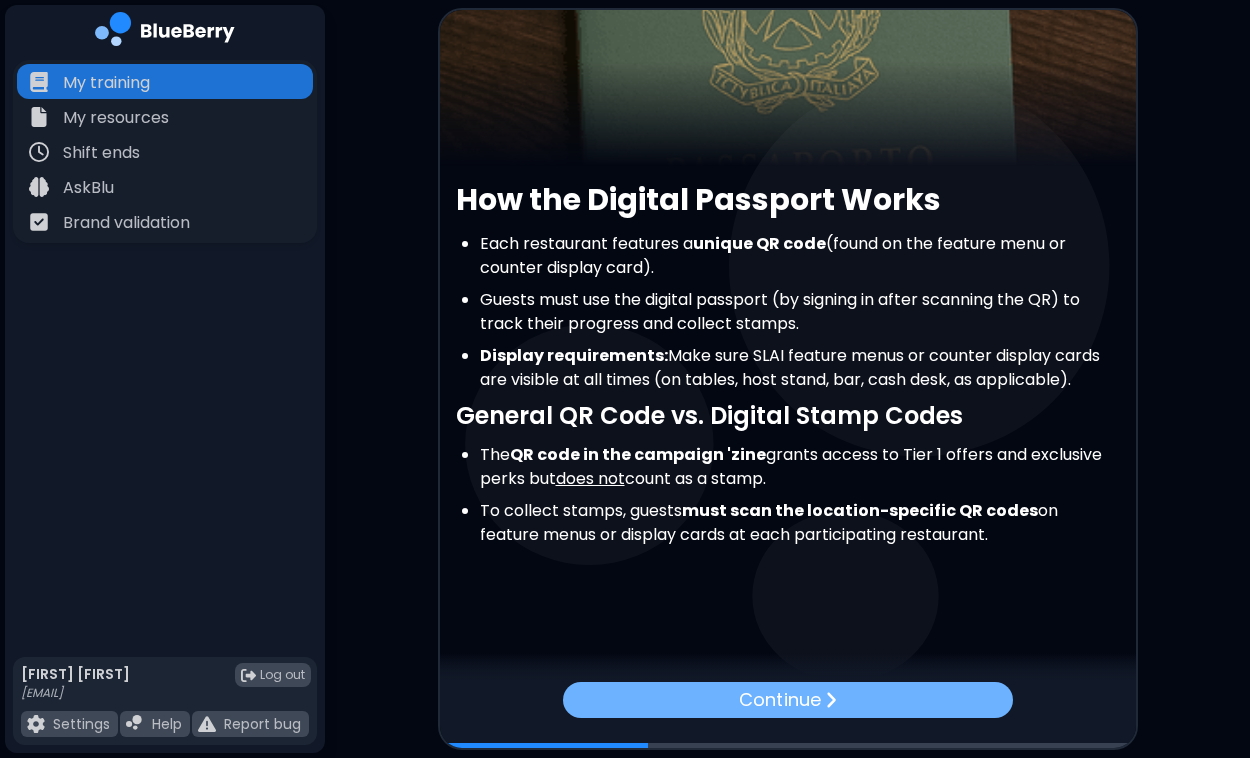 click at bounding box center [830, 700] 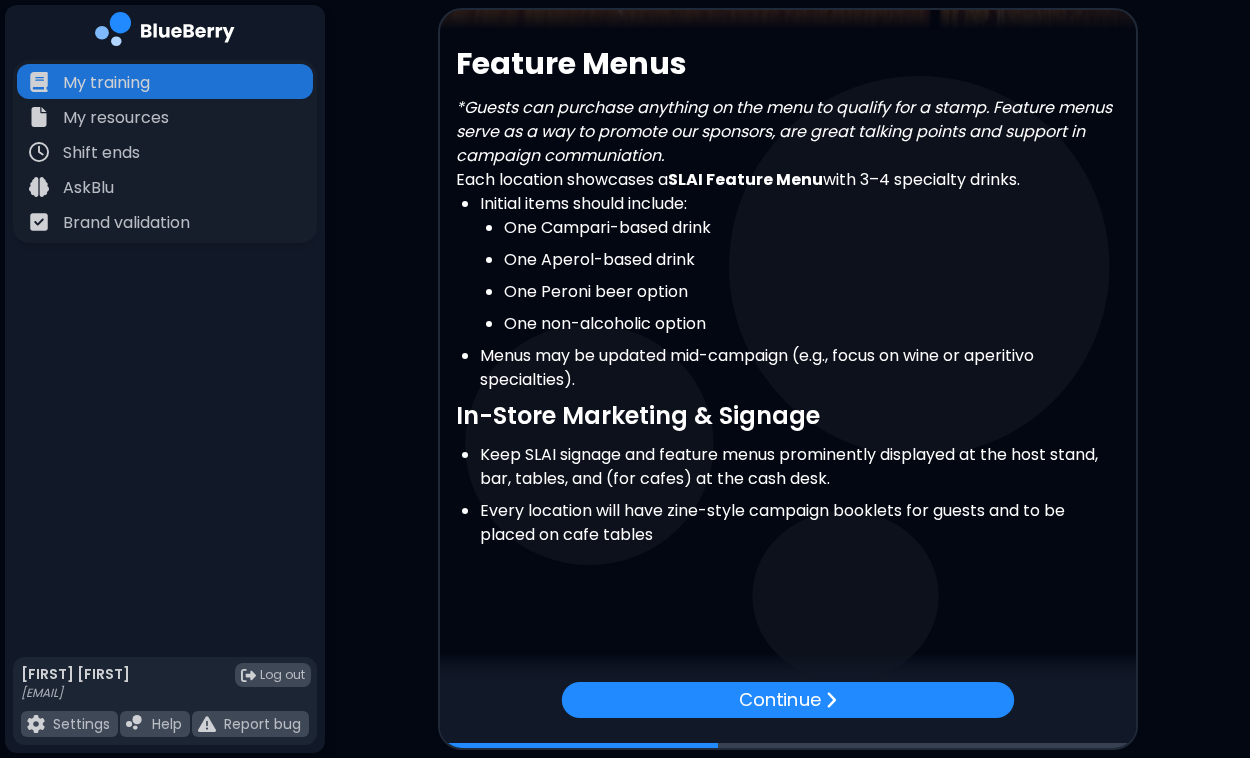 scroll, scrollTop: 330, scrollLeft: 0, axis: vertical 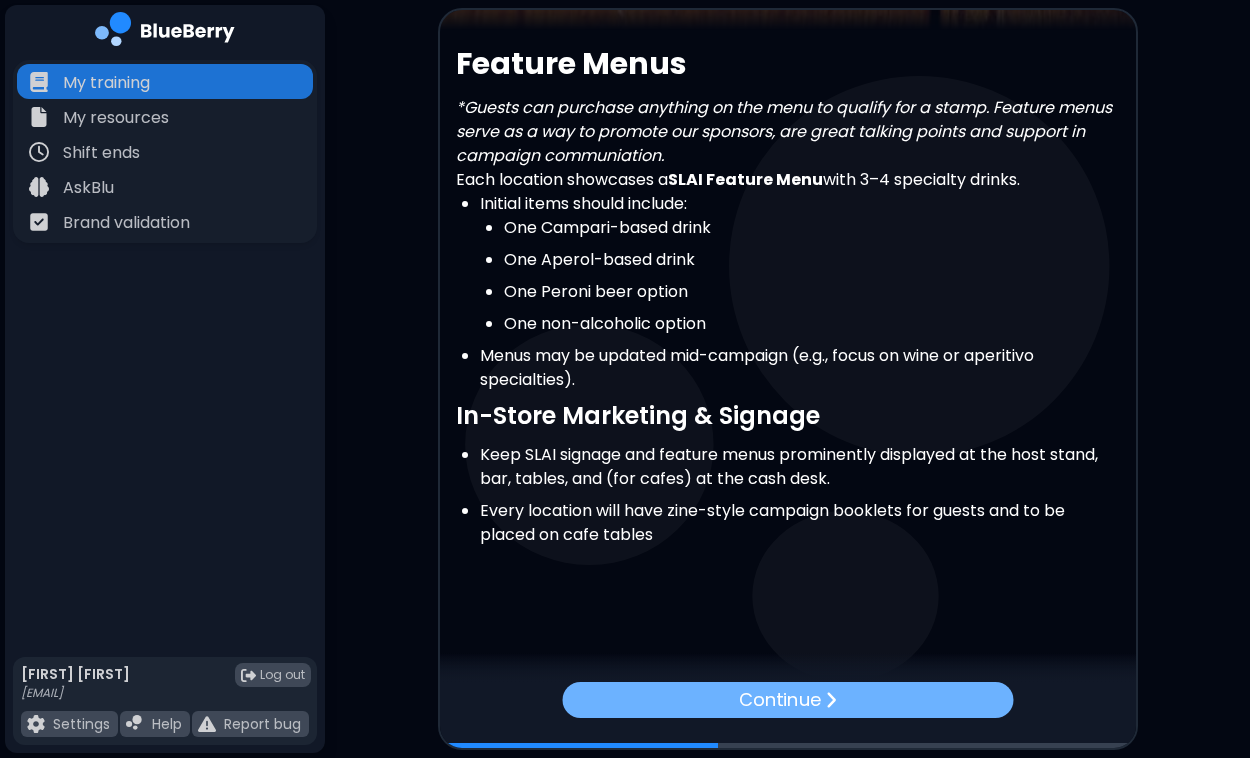click on "Continue" at bounding box center [787, 700] 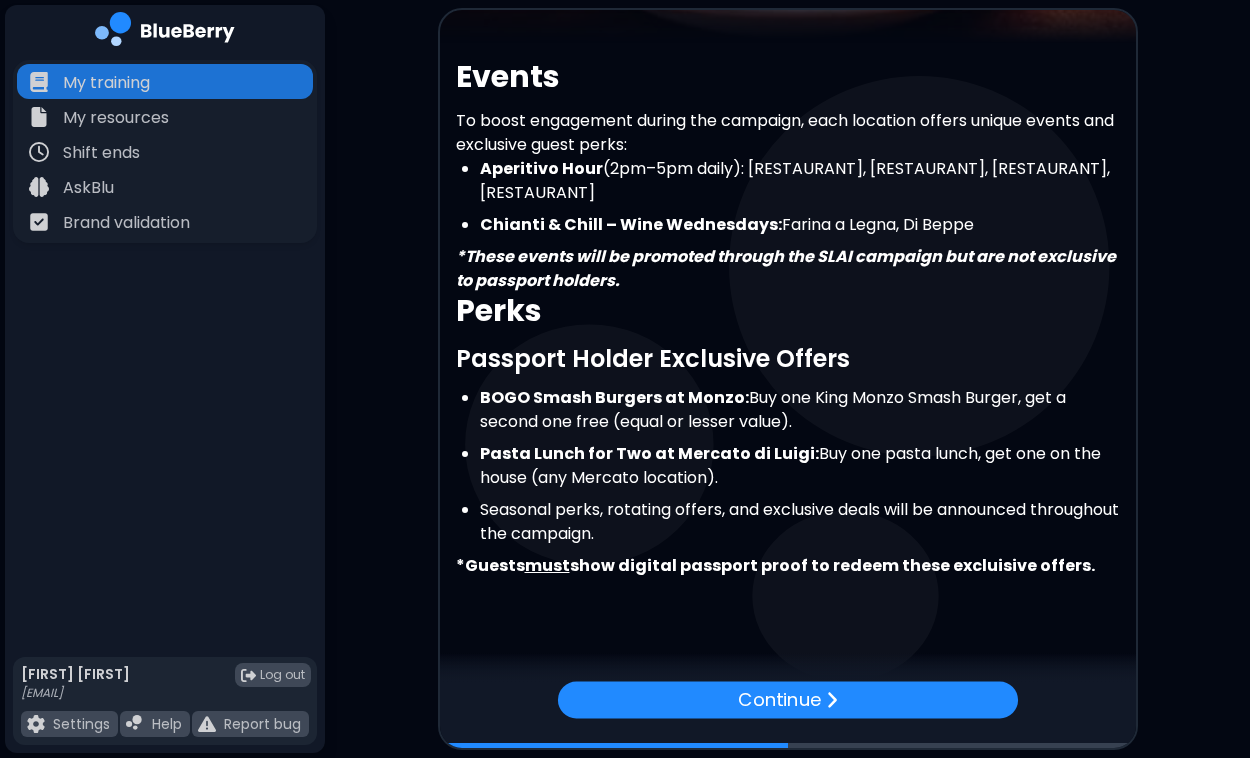 scroll, scrollTop: 316, scrollLeft: 0, axis: vertical 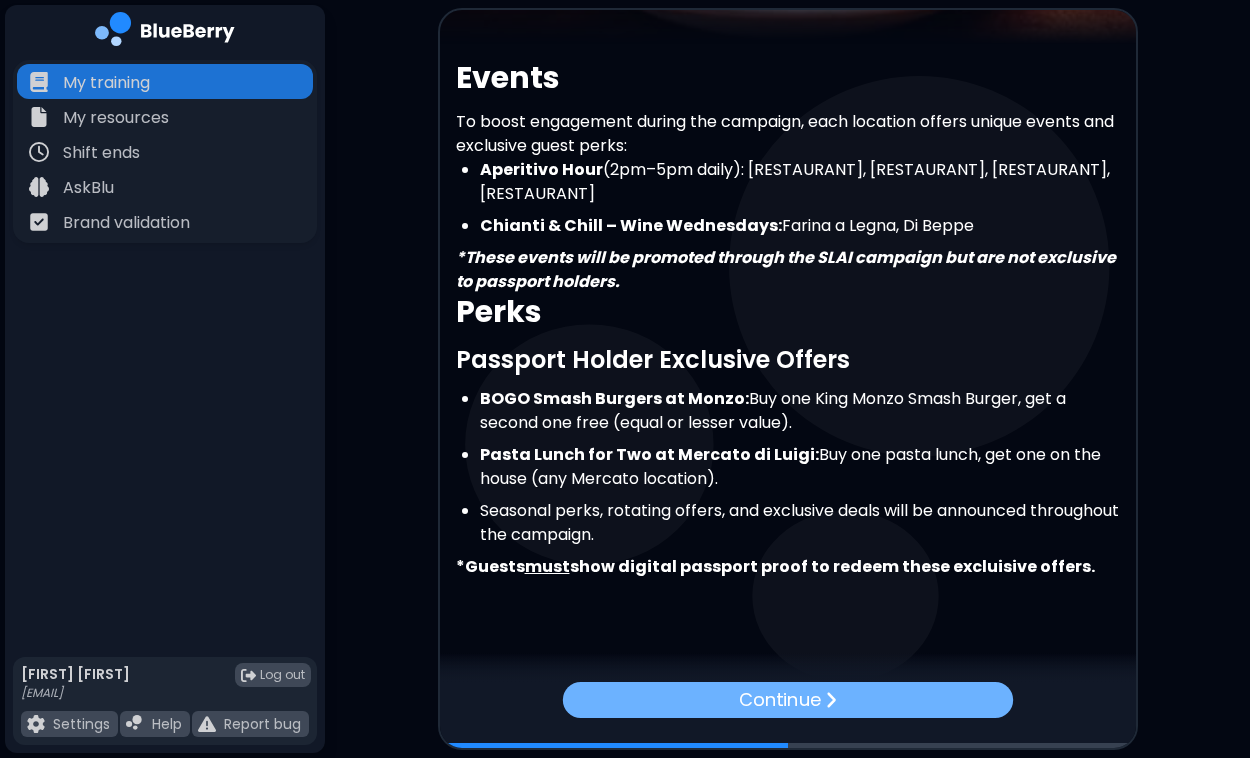 click at bounding box center [830, 700] 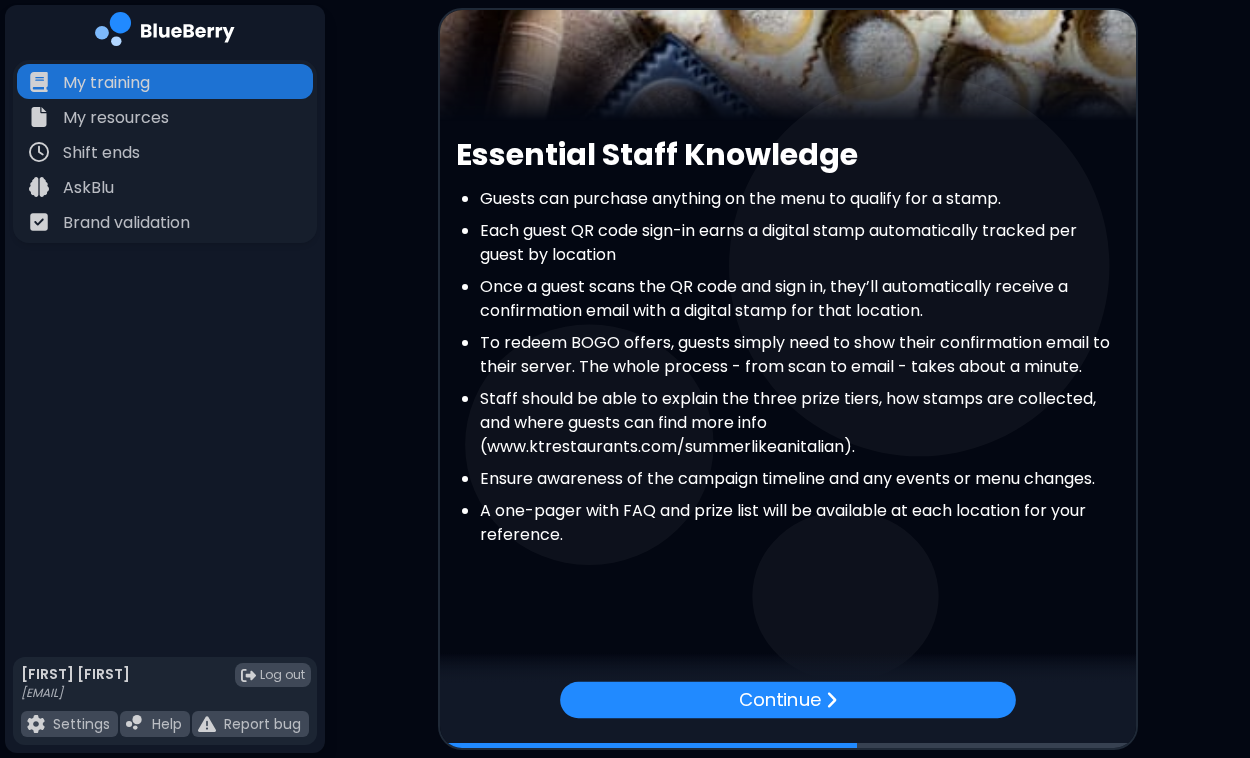 scroll, scrollTop: 239, scrollLeft: 0, axis: vertical 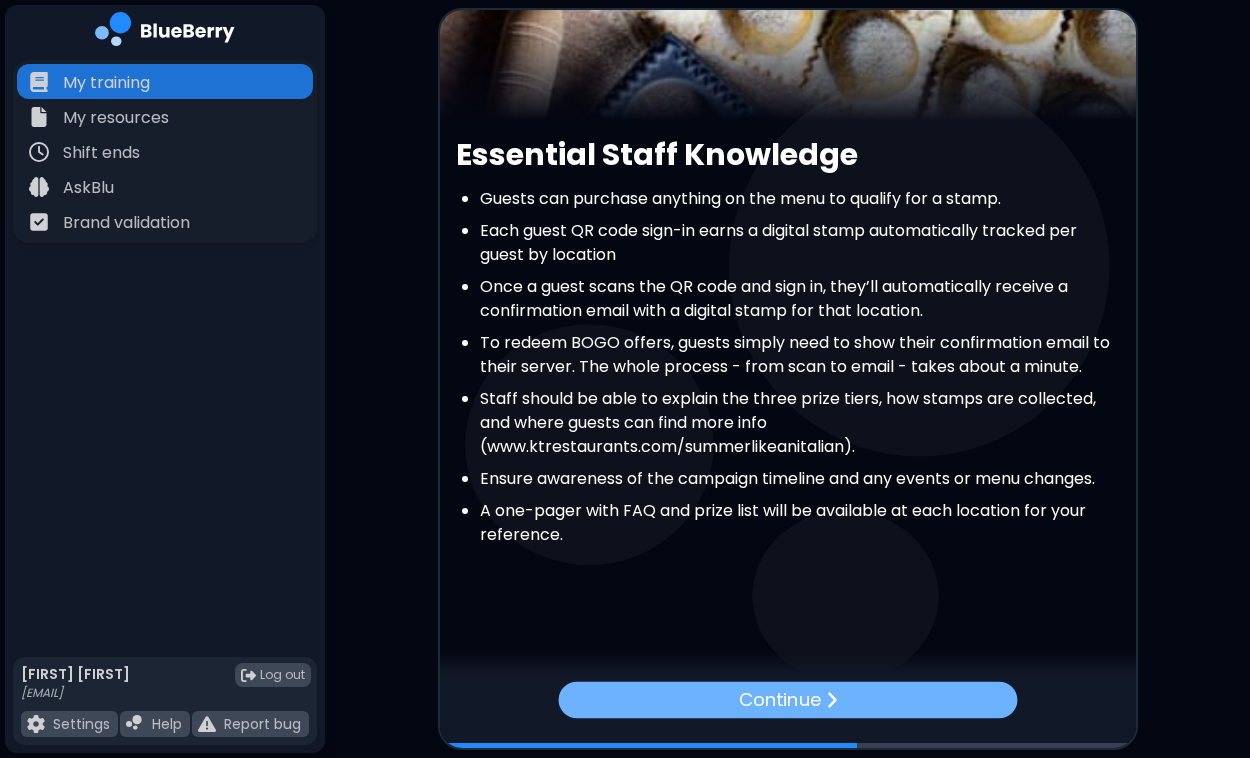 click on "Continue" at bounding box center (787, 700) 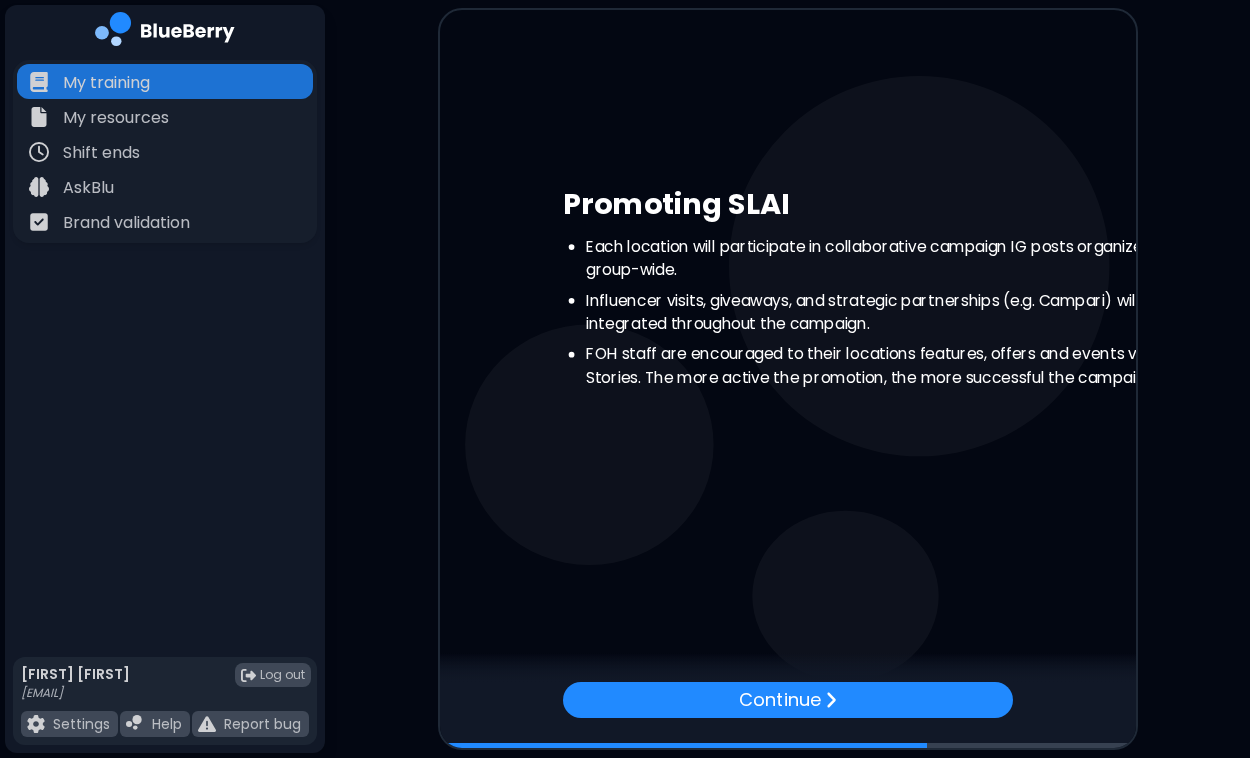 scroll, scrollTop: 0, scrollLeft: 0, axis: both 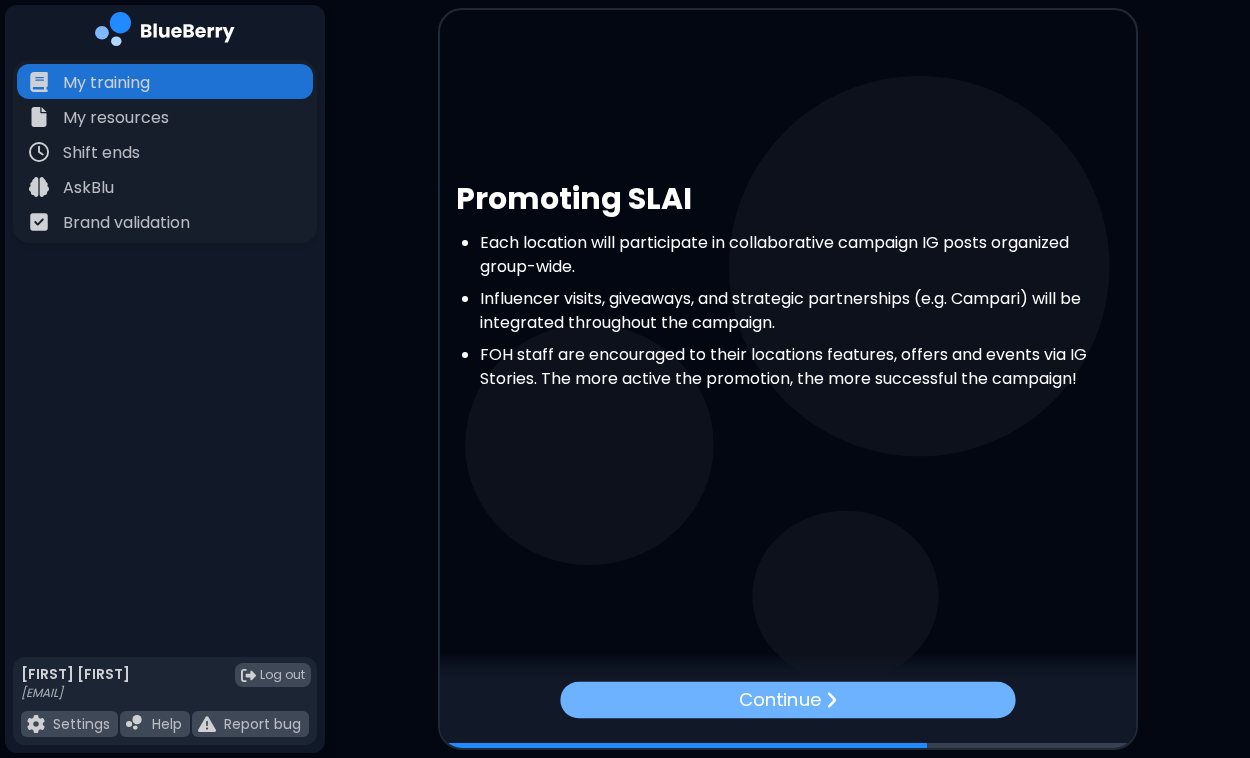 click on "Continue" at bounding box center [787, 700] 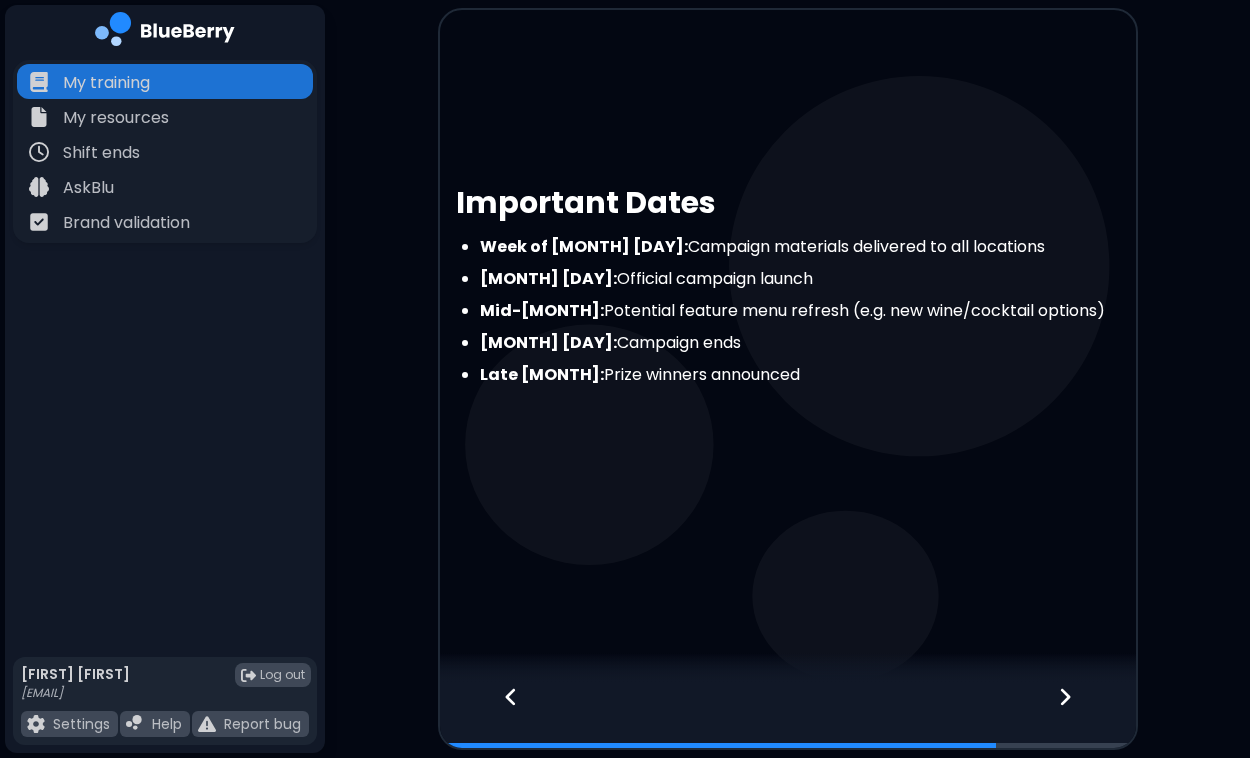 scroll, scrollTop: 0, scrollLeft: 0, axis: both 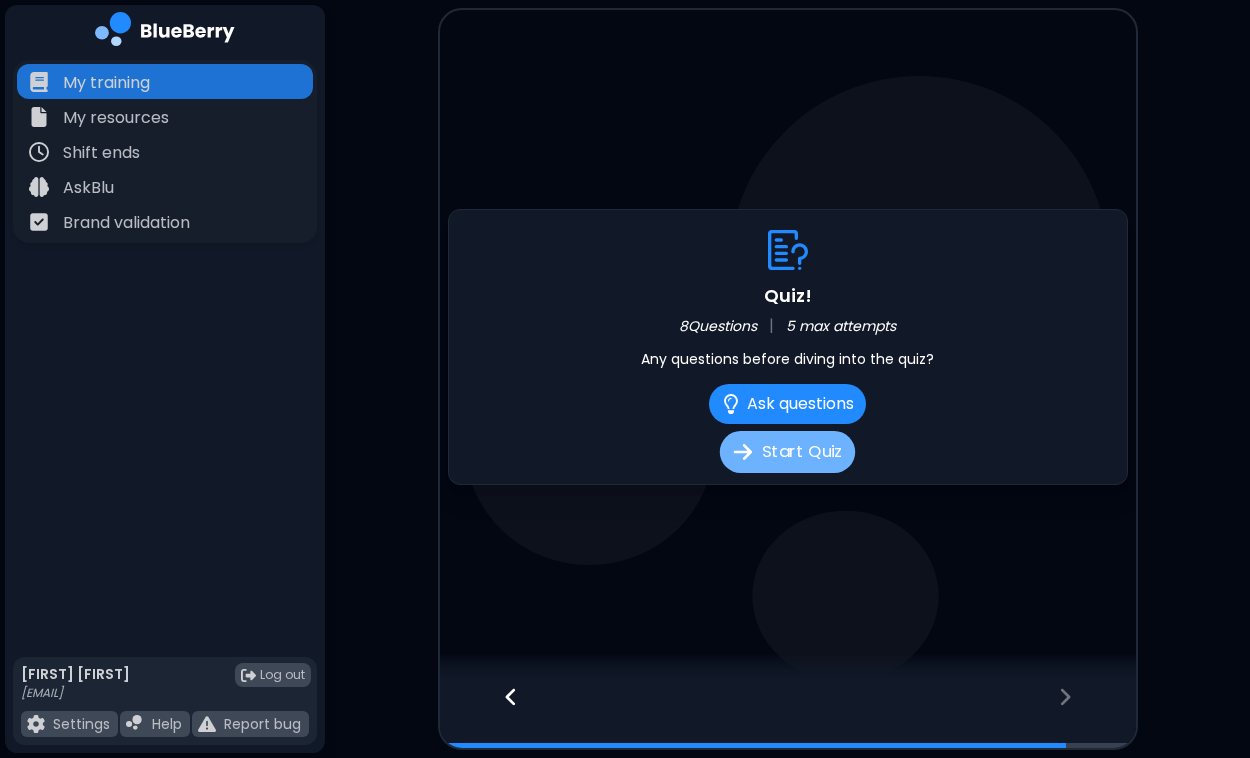 click on "Start Quiz" at bounding box center [787, 452] 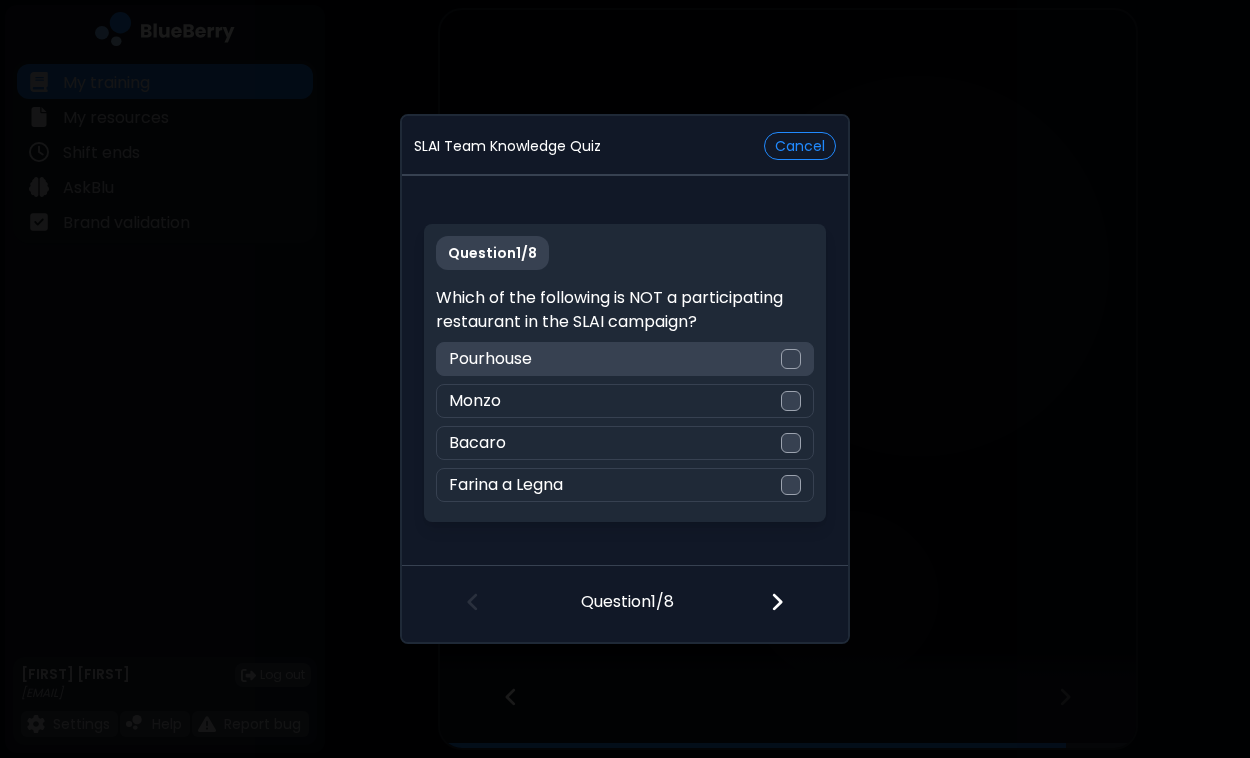 click at bounding box center (791, 359) 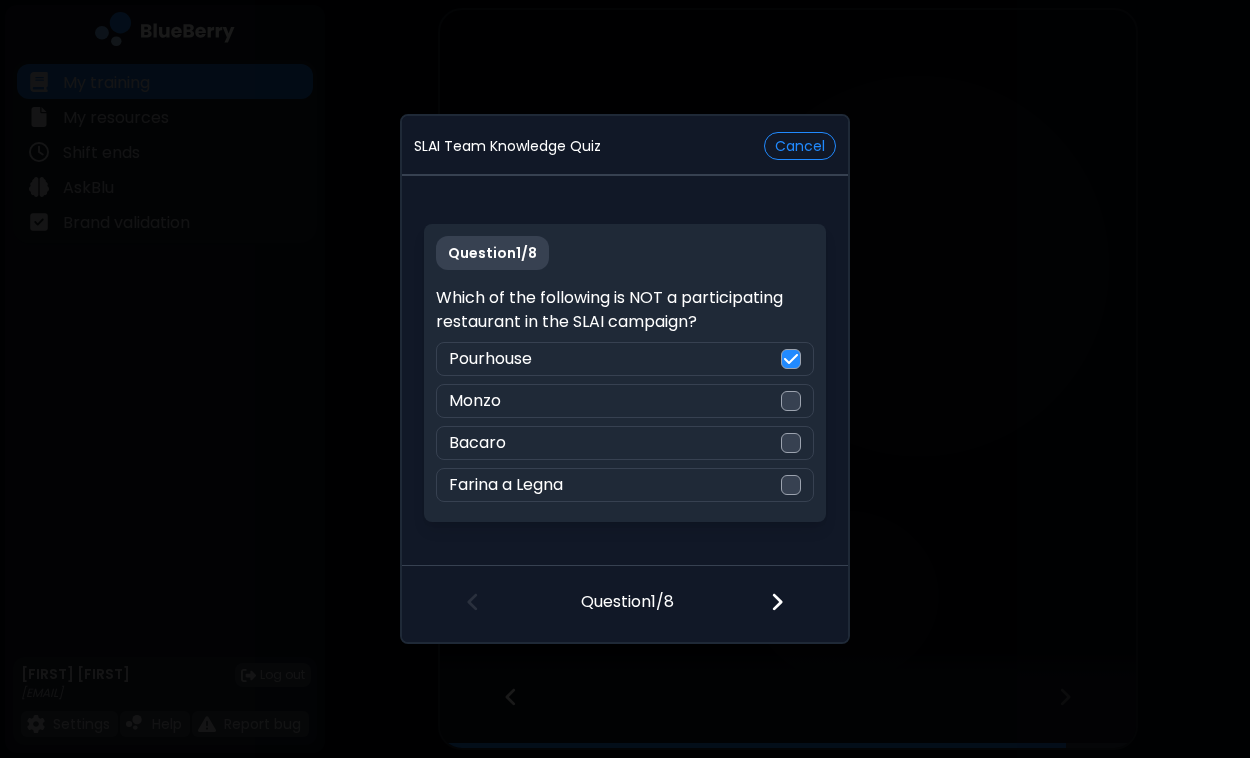 click at bounding box center (777, 602) 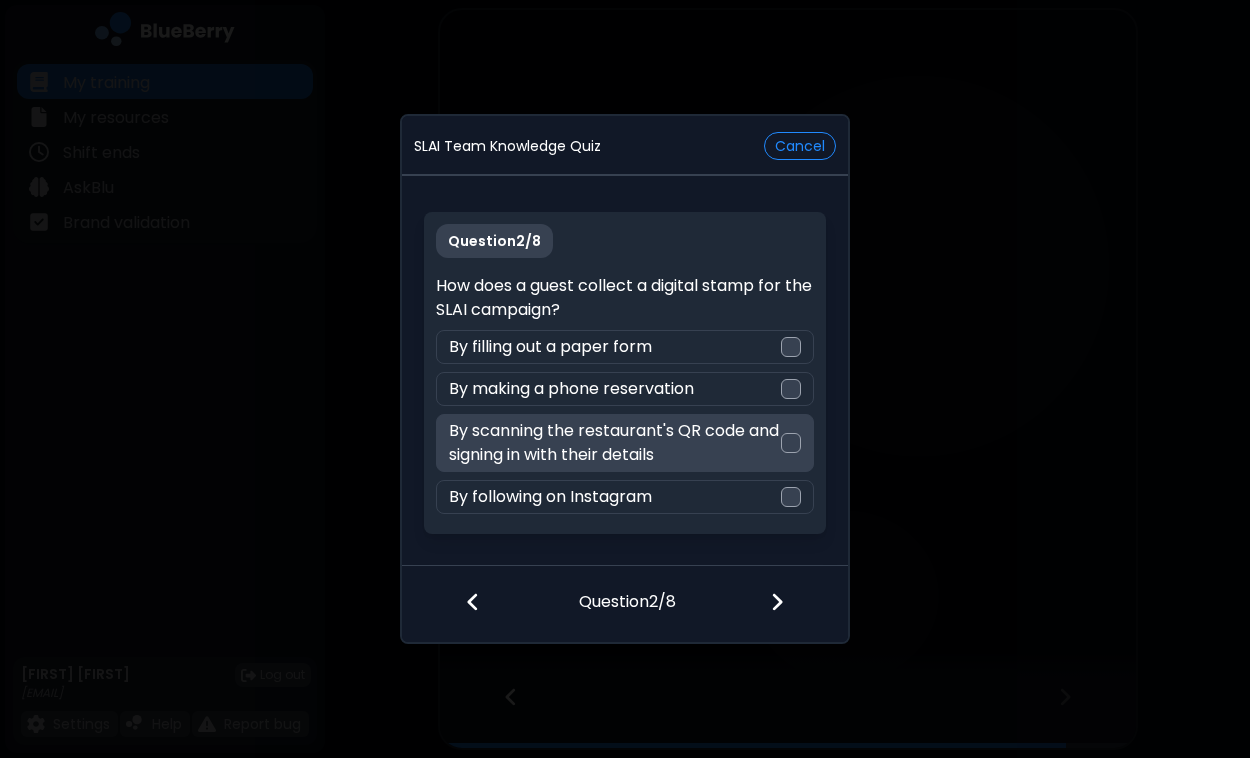 click at bounding box center [791, 443] 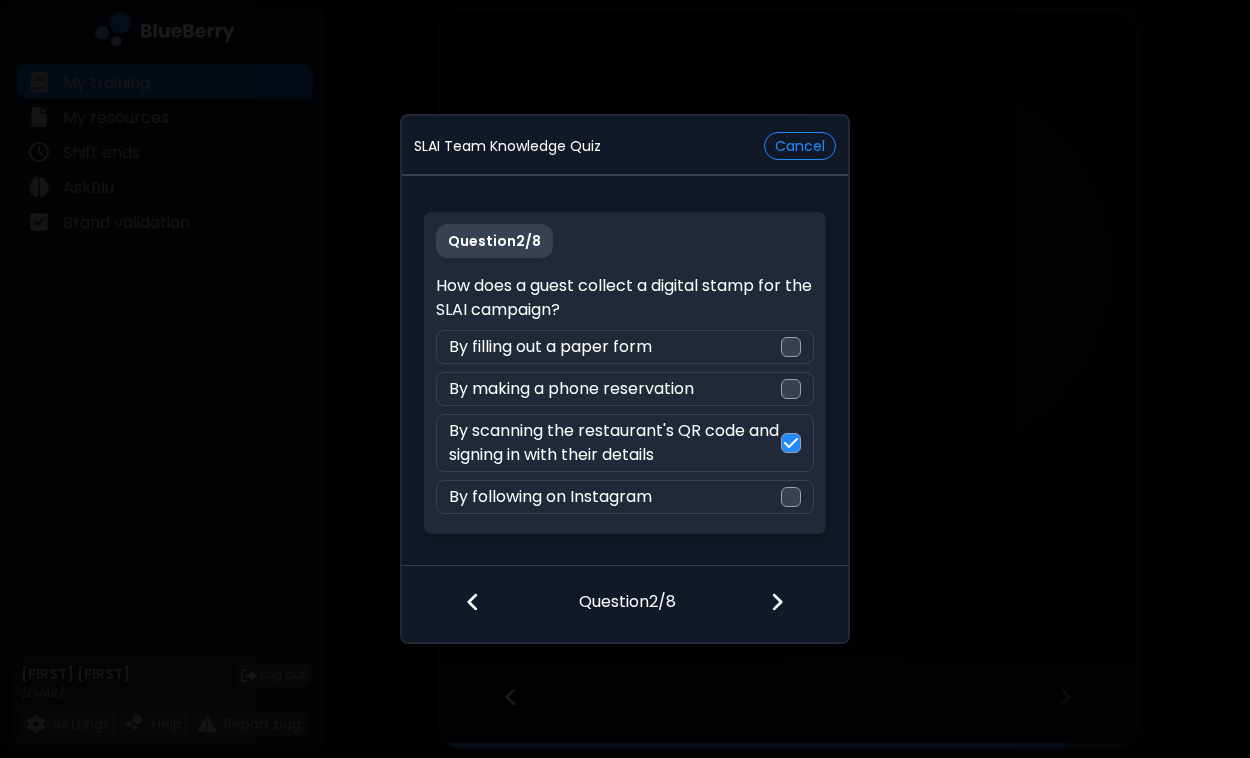 click at bounding box center (777, 602) 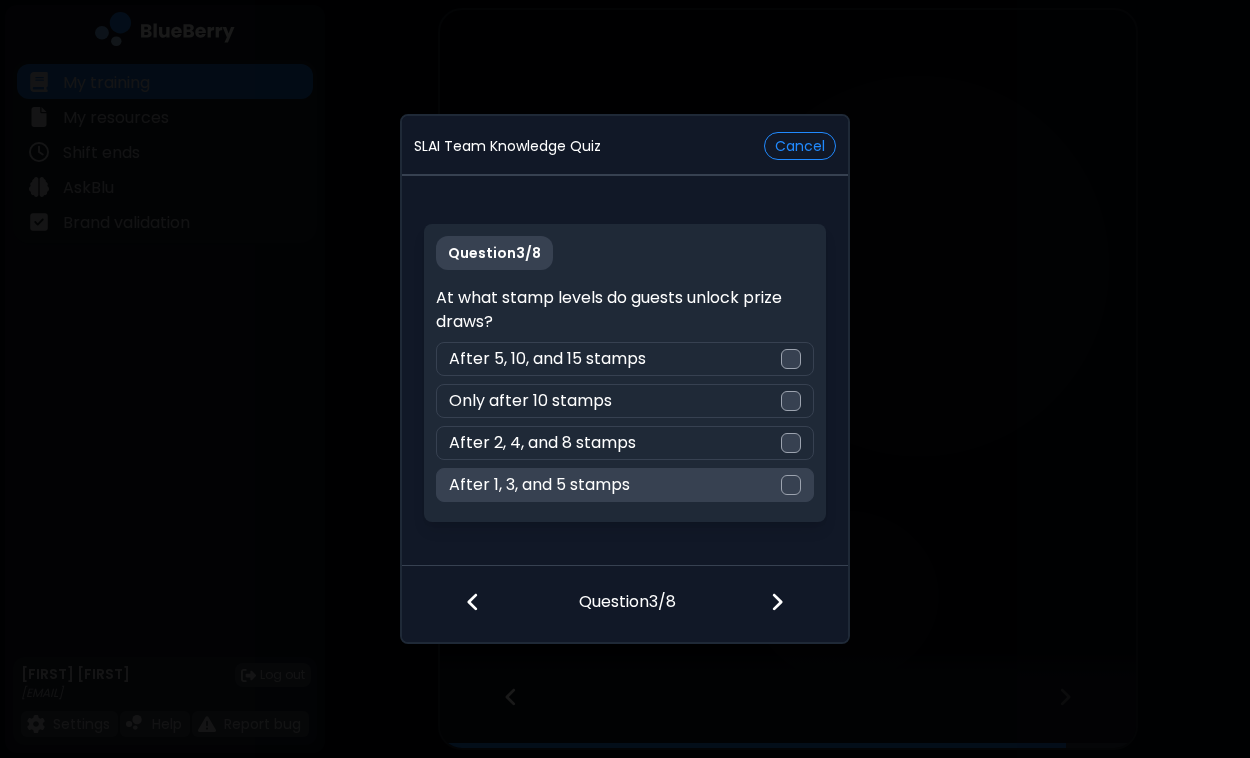click at bounding box center (791, 485) 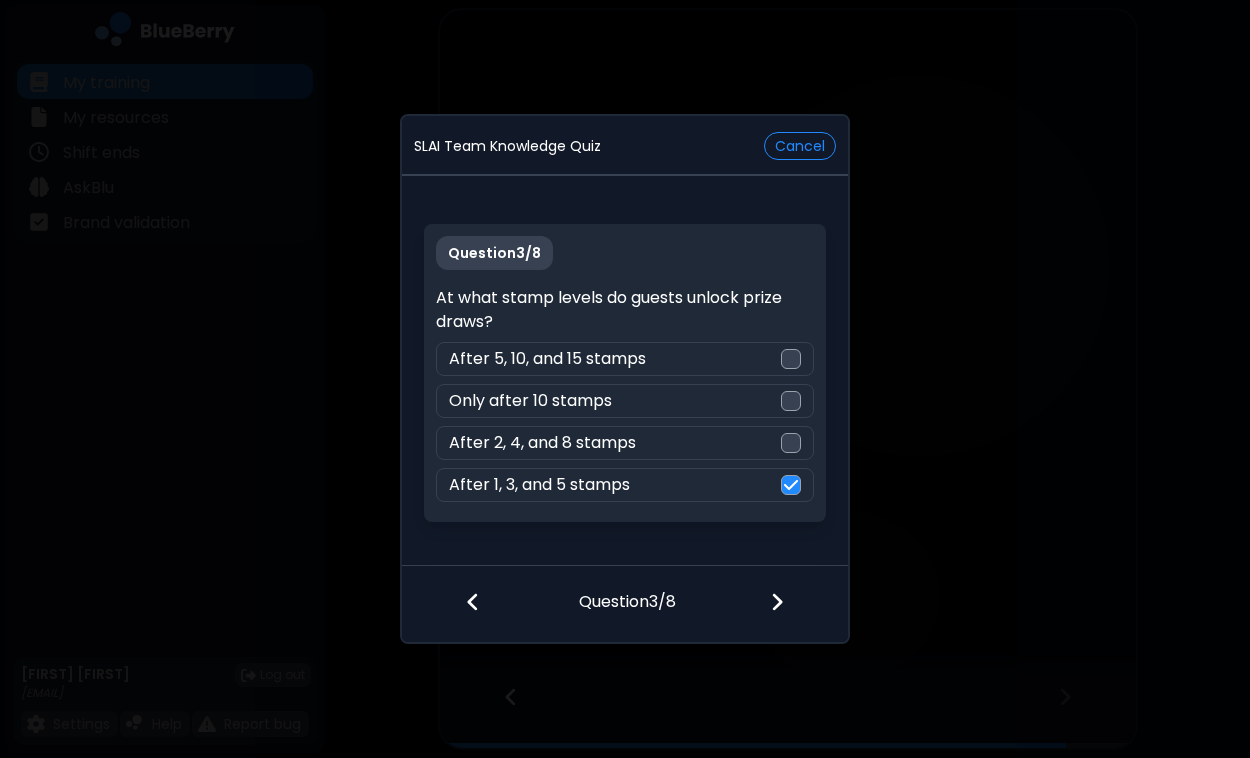 click at bounding box center (777, 602) 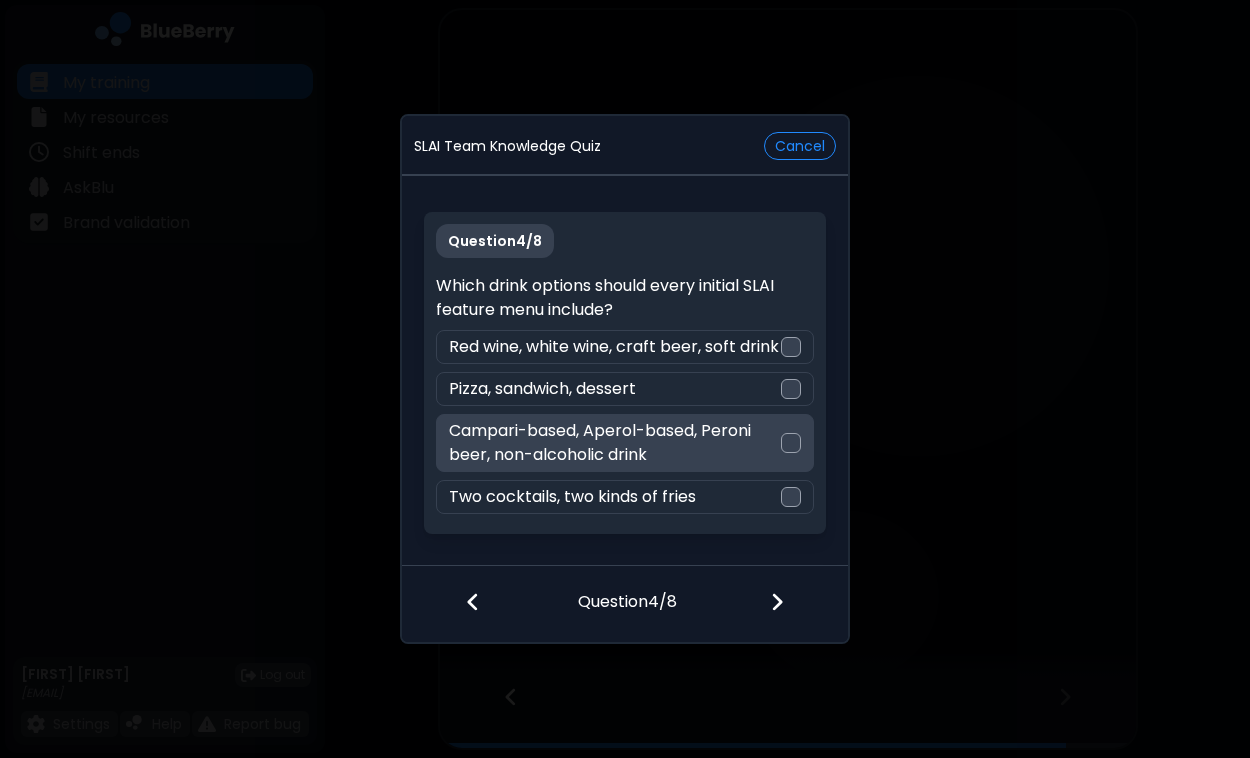 click at bounding box center [791, 443] 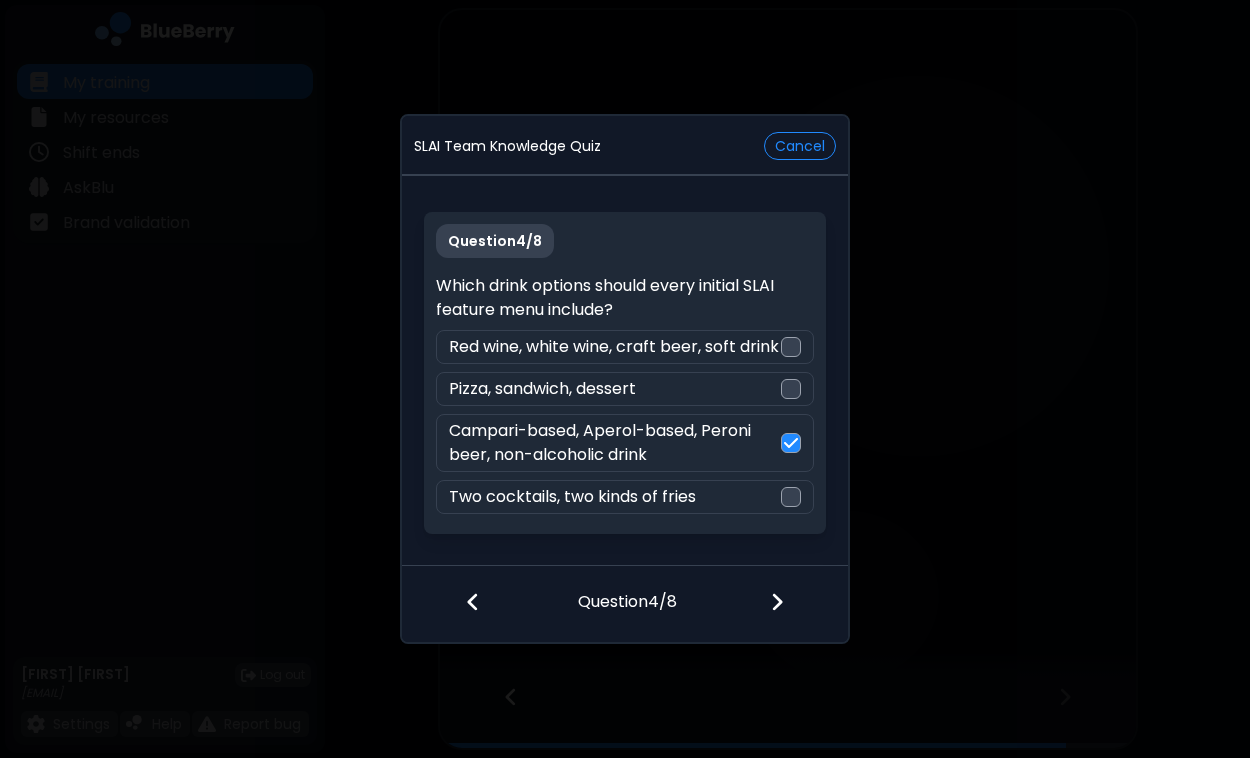 click at bounding box center [777, 602] 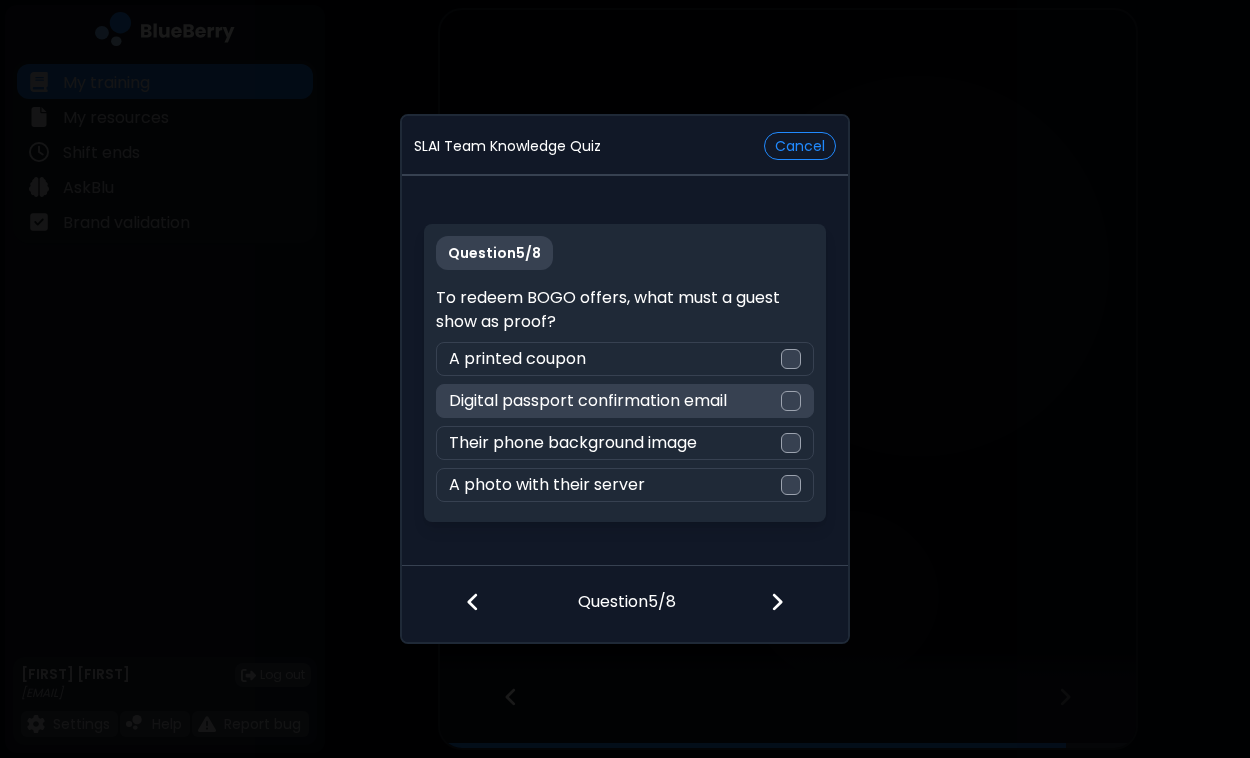 click on "Digital passport confirmation email" at bounding box center [624, 401] 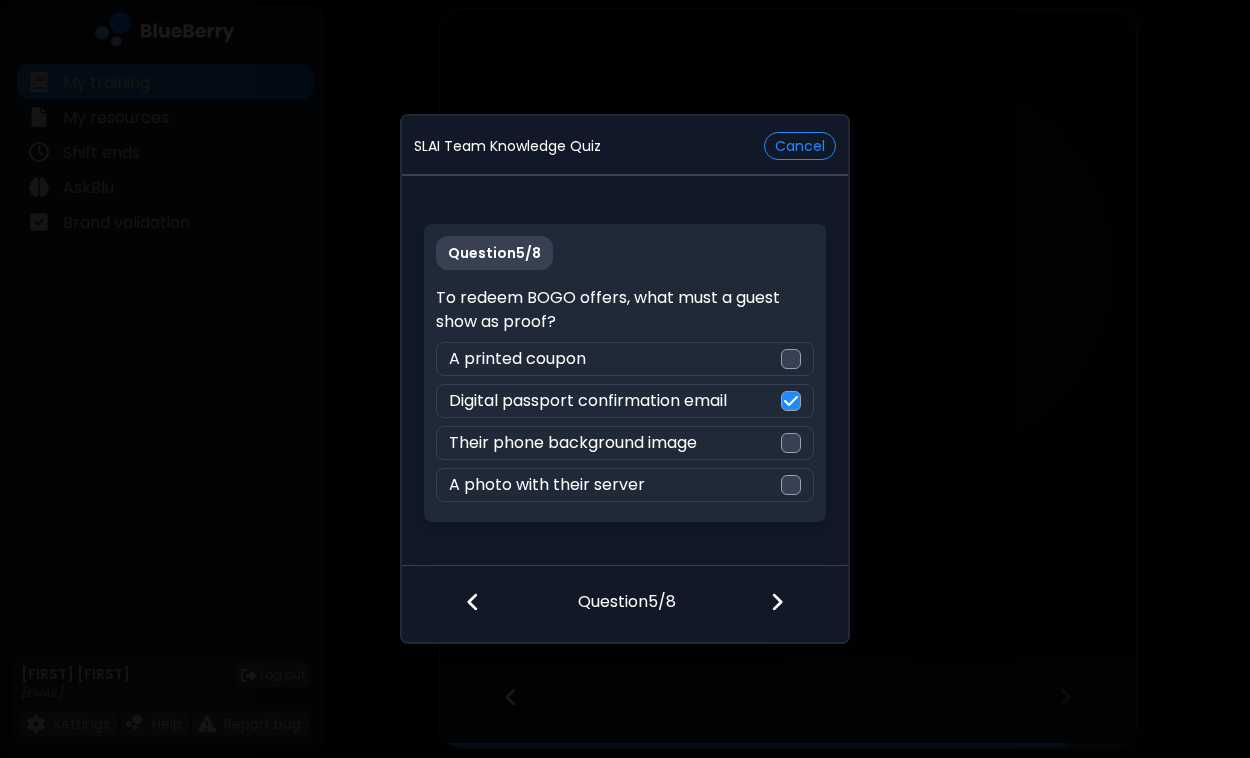 click at bounding box center (777, 602) 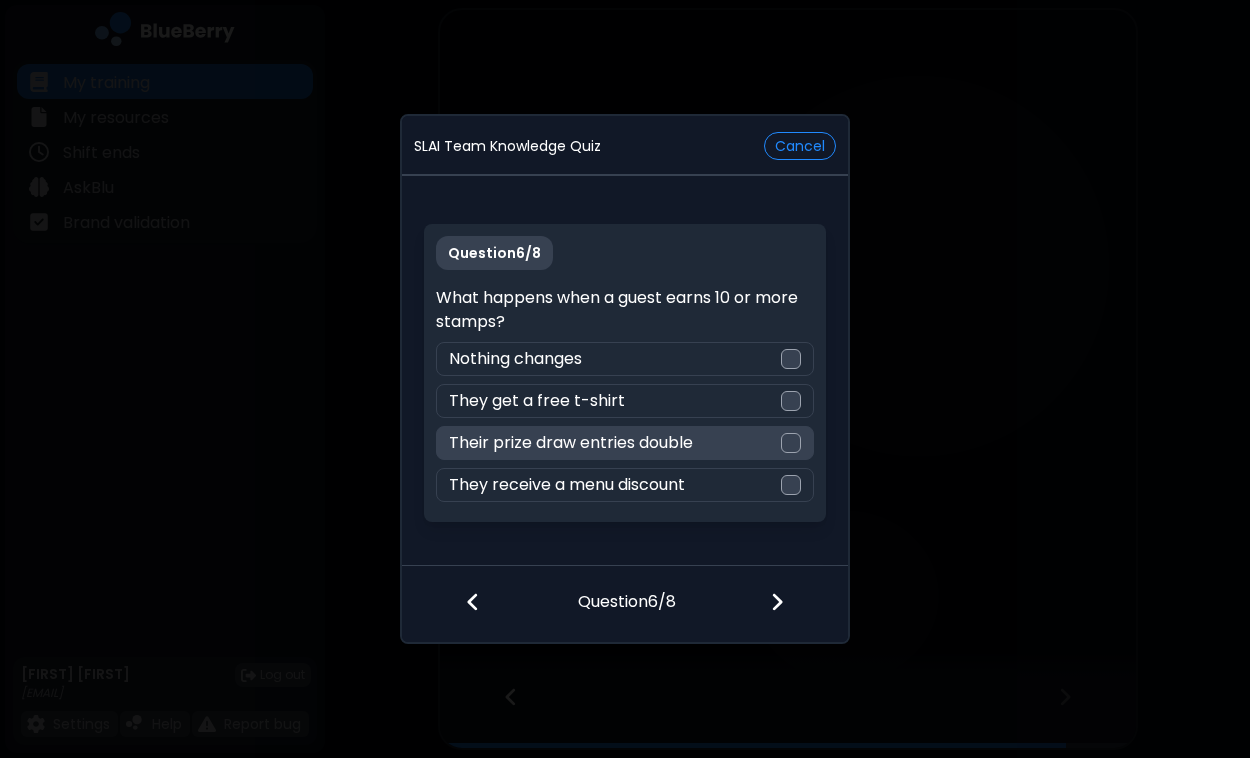 click at bounding box center [791, 443] 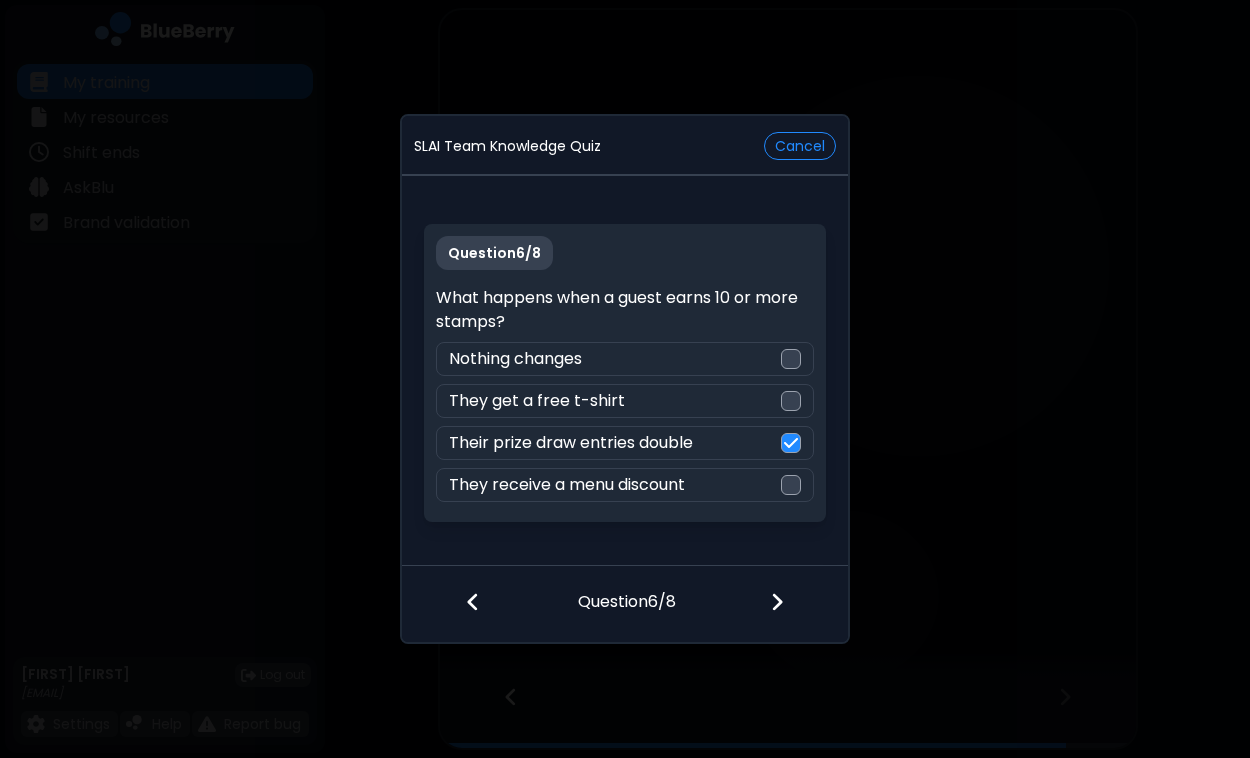 click at bounding box center (789, 604) 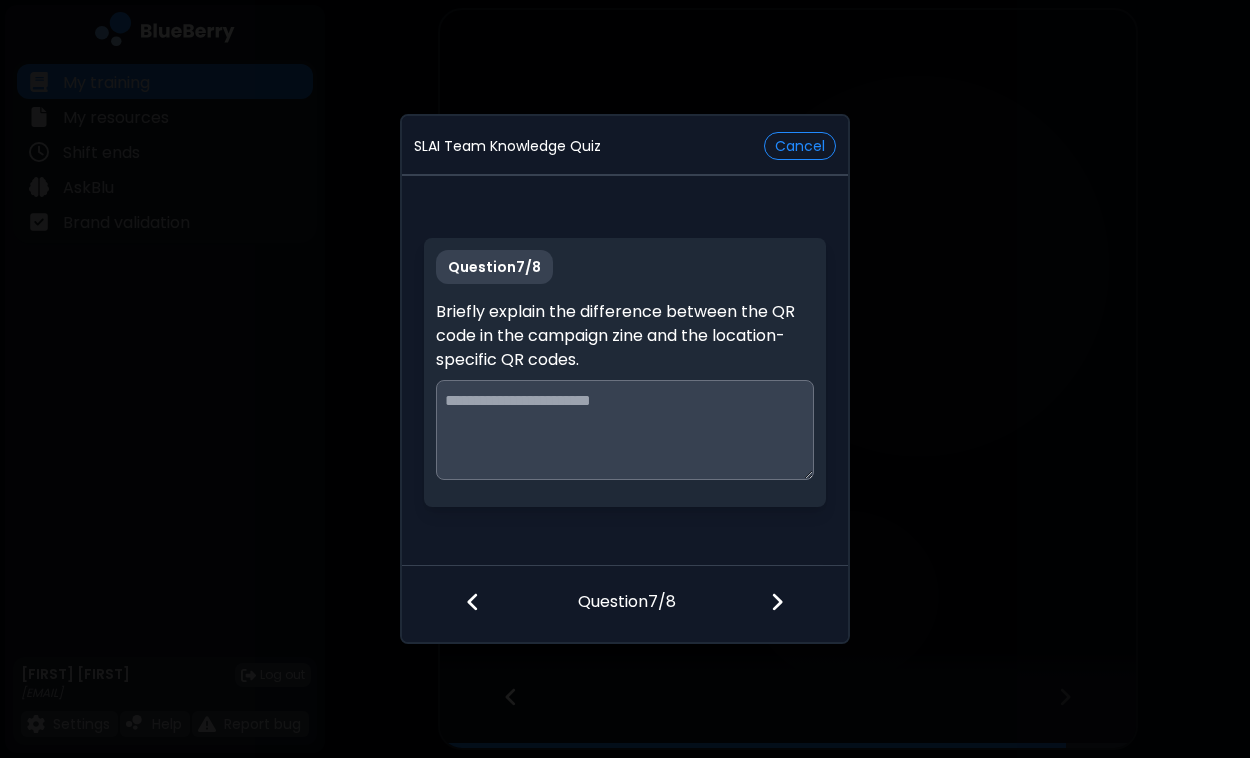 click at bounding box center [789, 604] 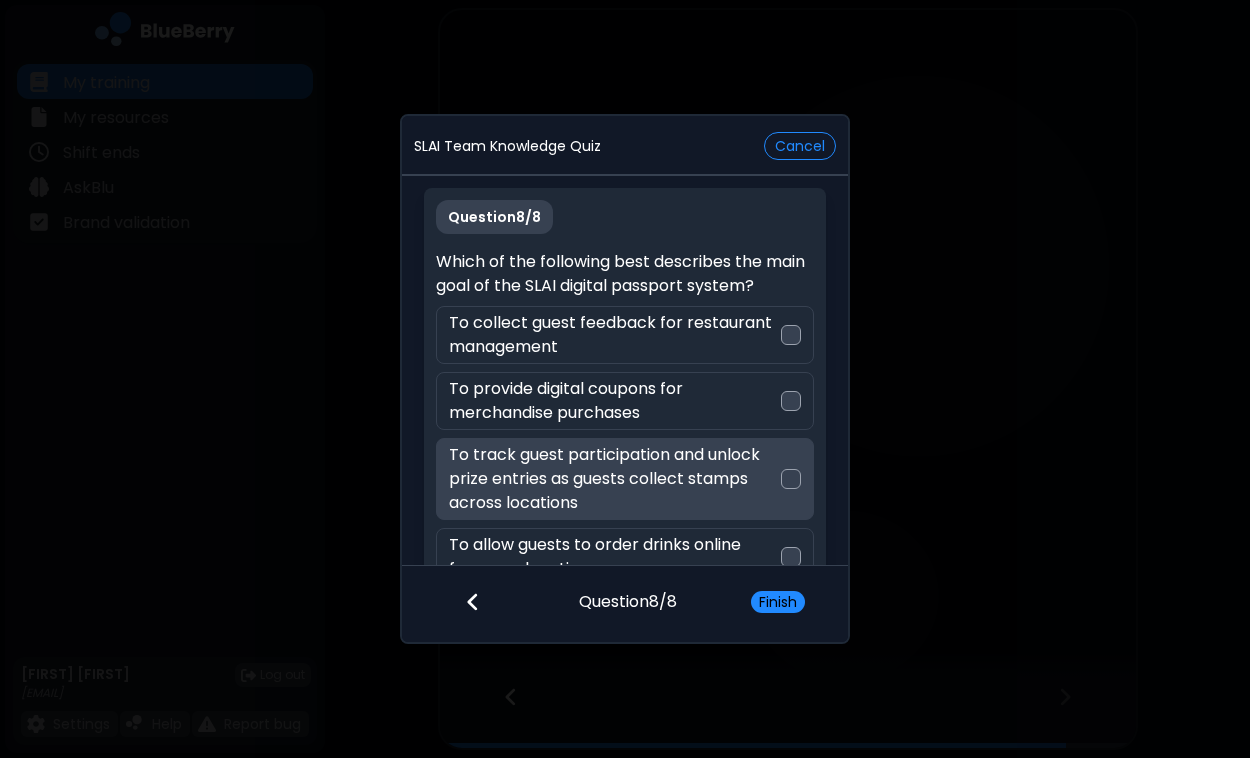 click at bounding box center (791, 479) 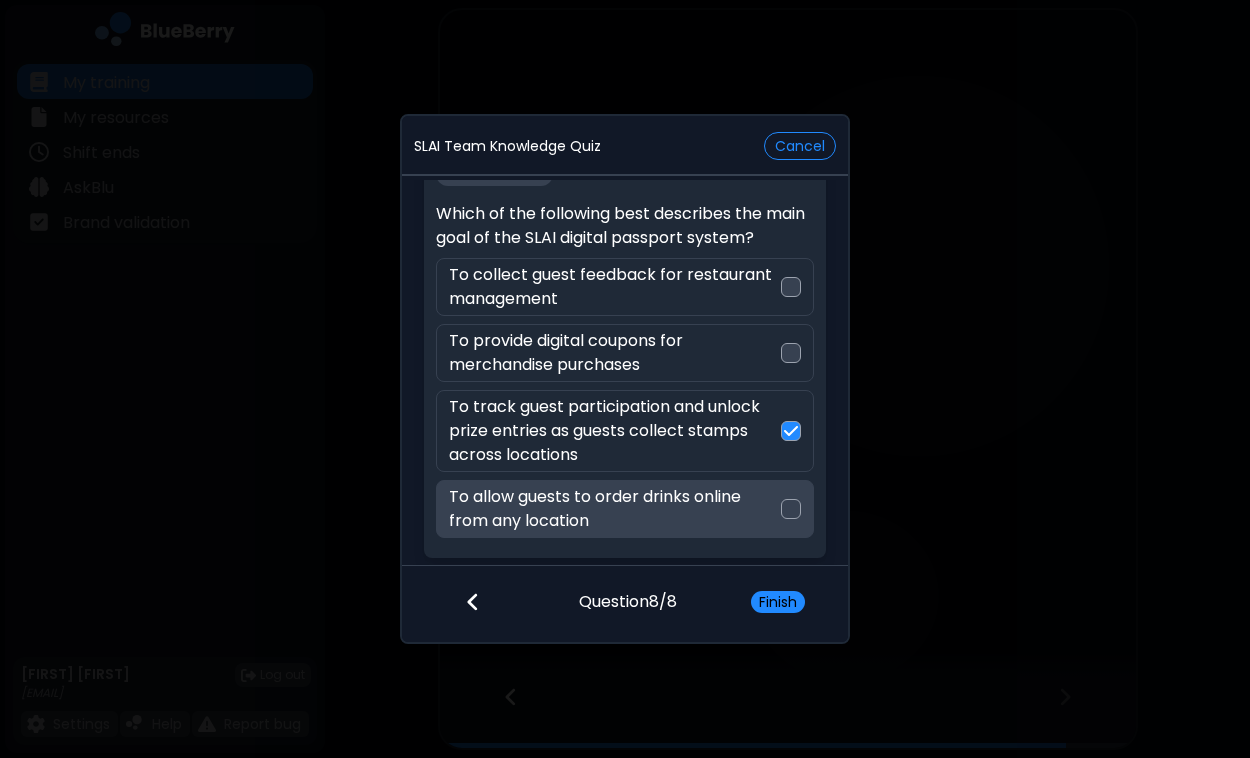 scroll, scrollTop: 48, scrollLeft: 0, axis: vertical 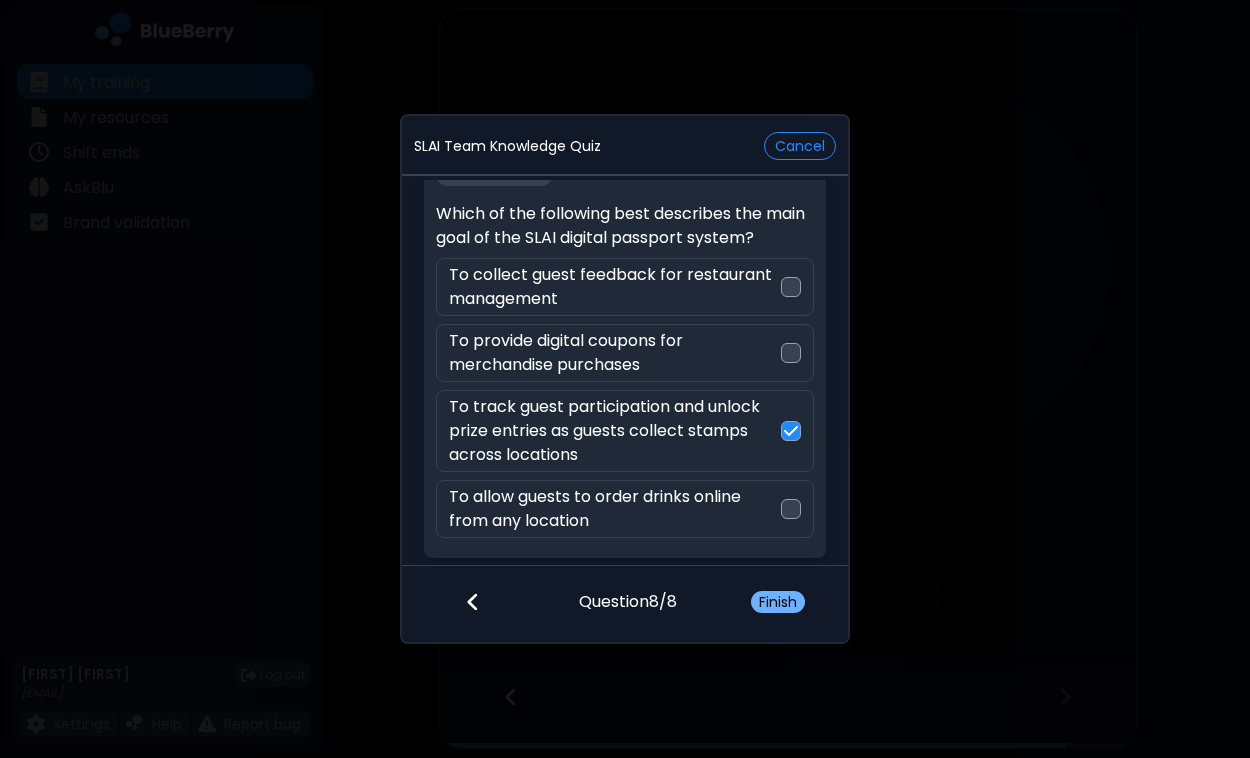 click on "Finish" at bounding box center (778, 602) 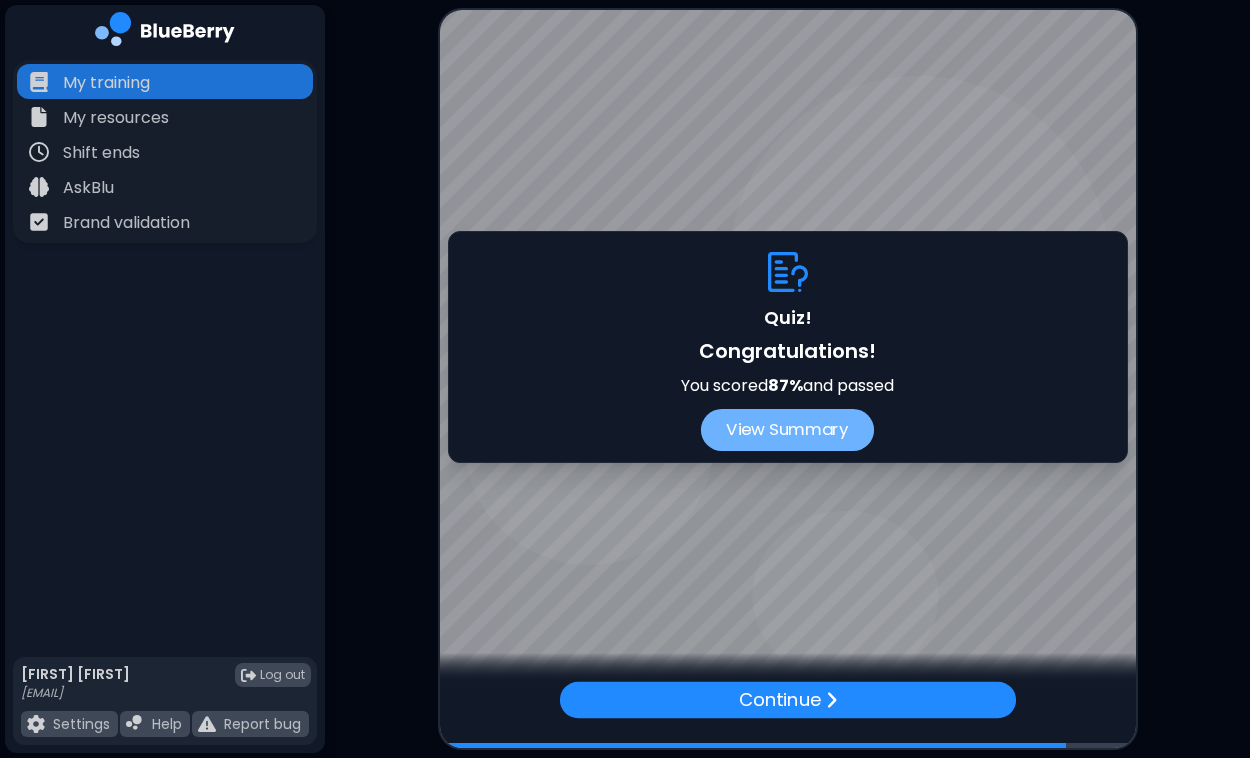 click on "View Summary" at bounding box center (787, 430) 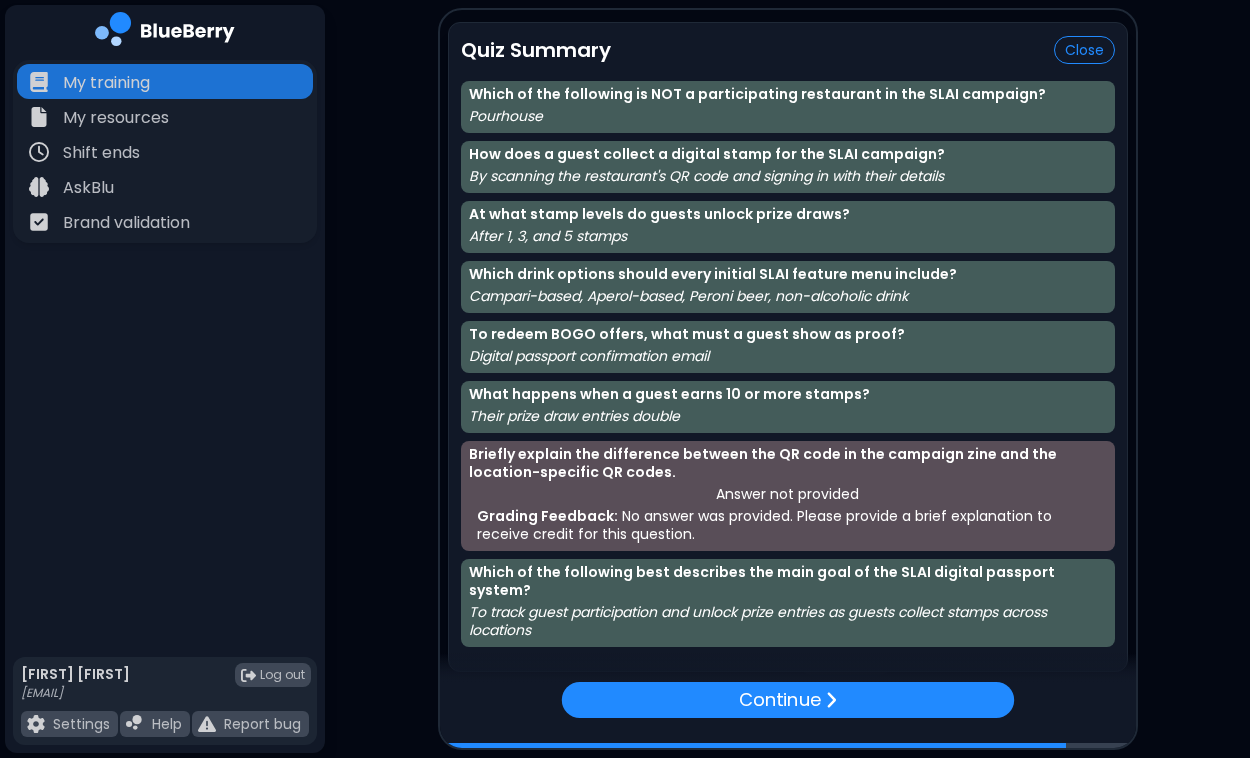 scroll, scrollTop: 0, scrollLeft: 0, axis: both 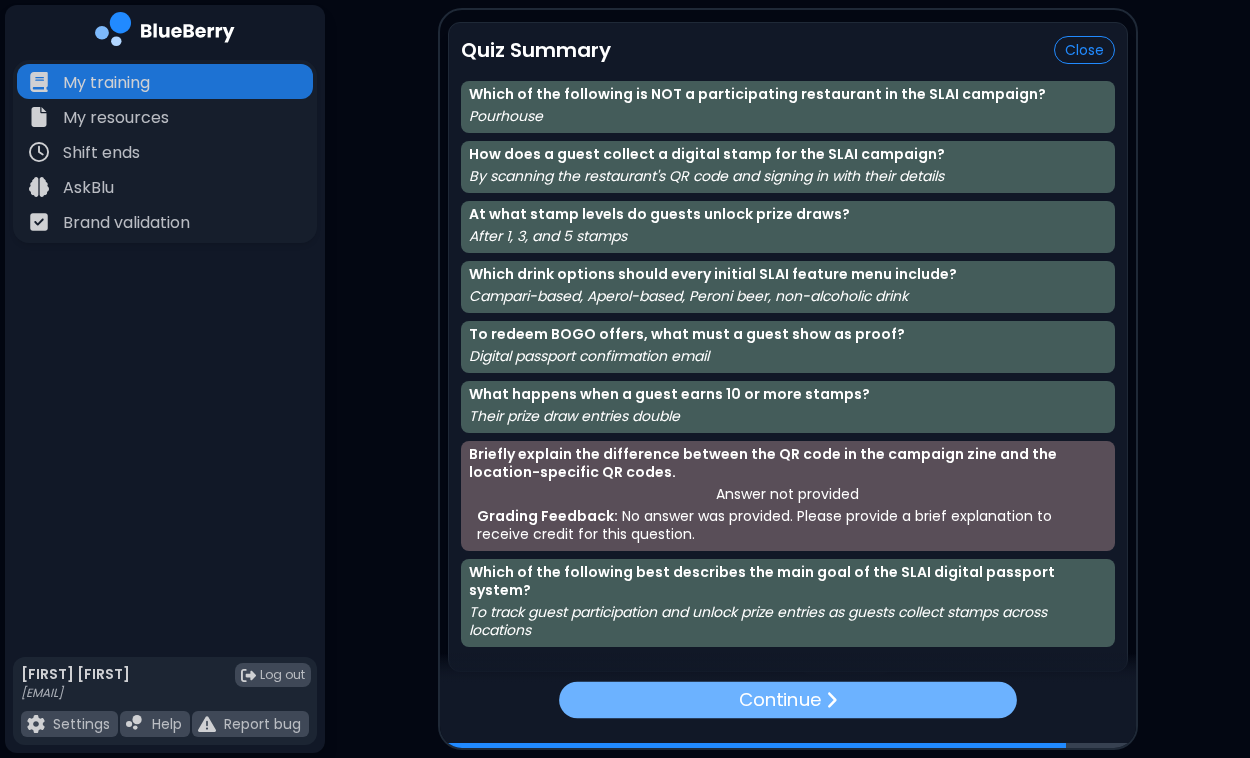 click on "Continue" at bounding box center [788, 700] 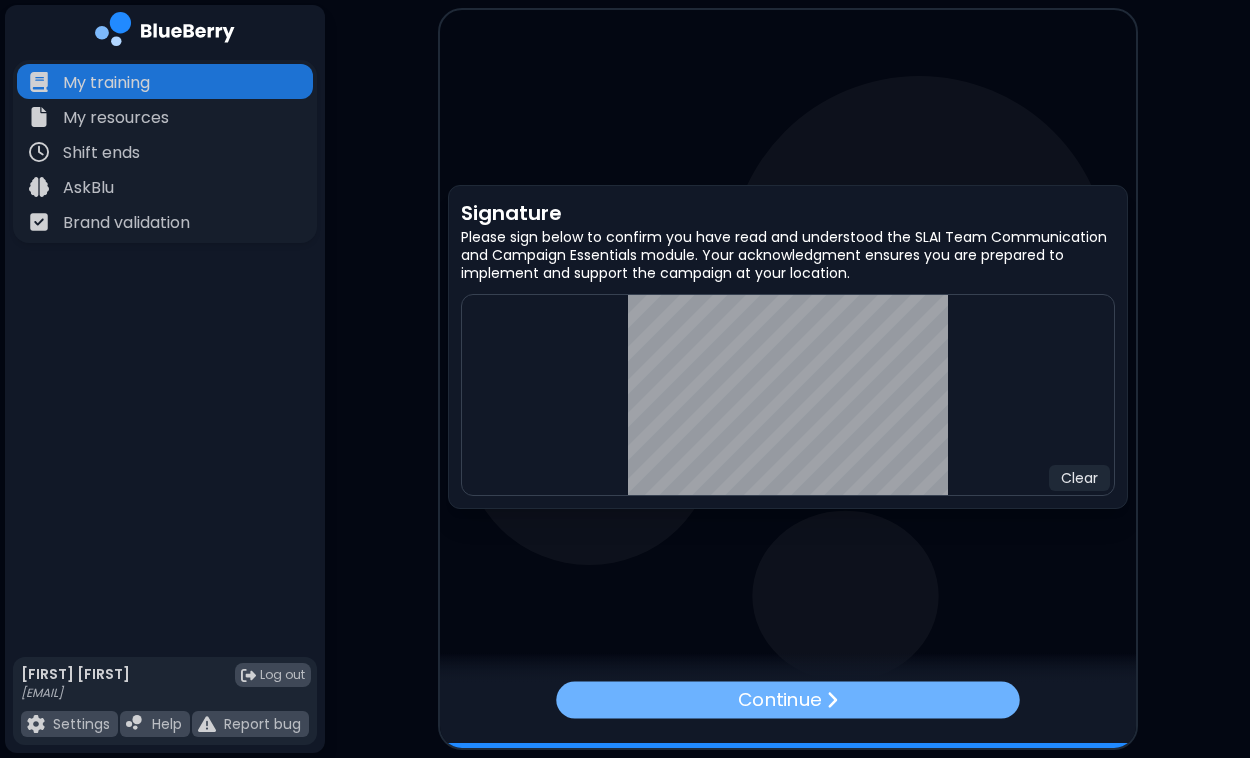 click on "Continue" at bounding box center (787, 700) 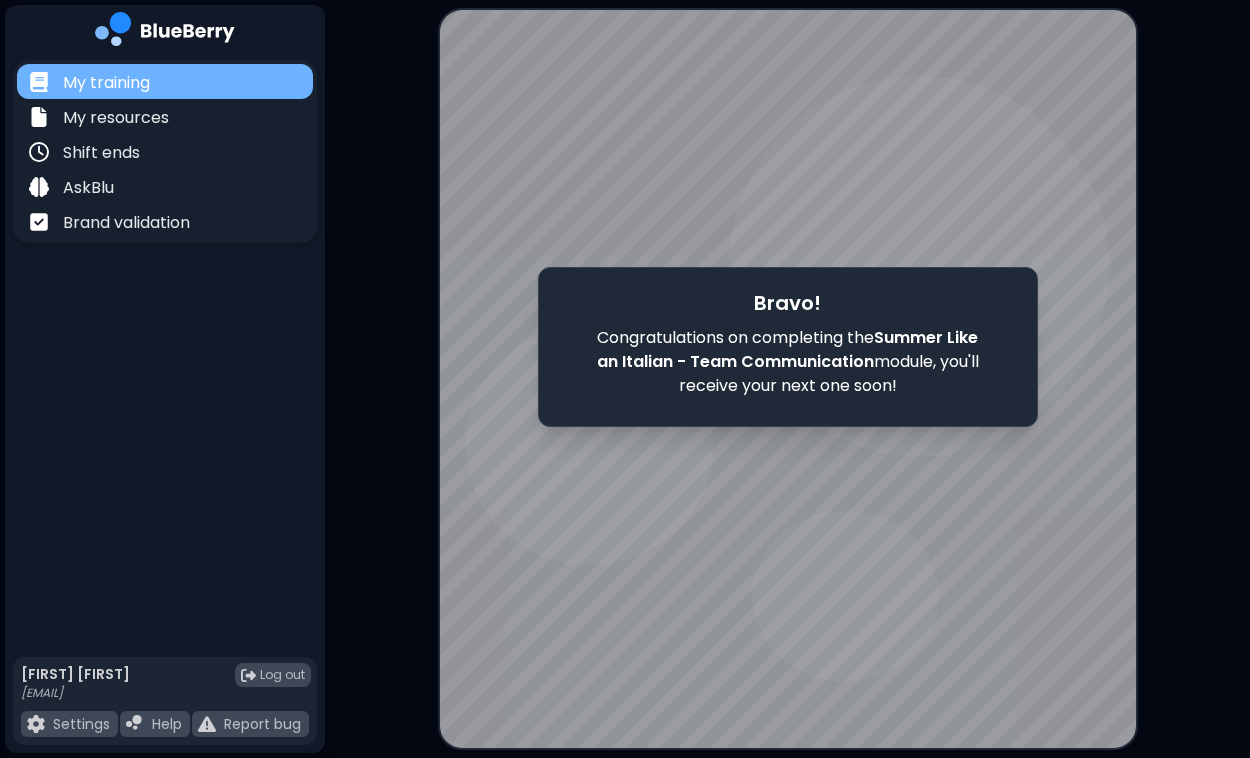click on "My training" at bounding box center (106, 83) 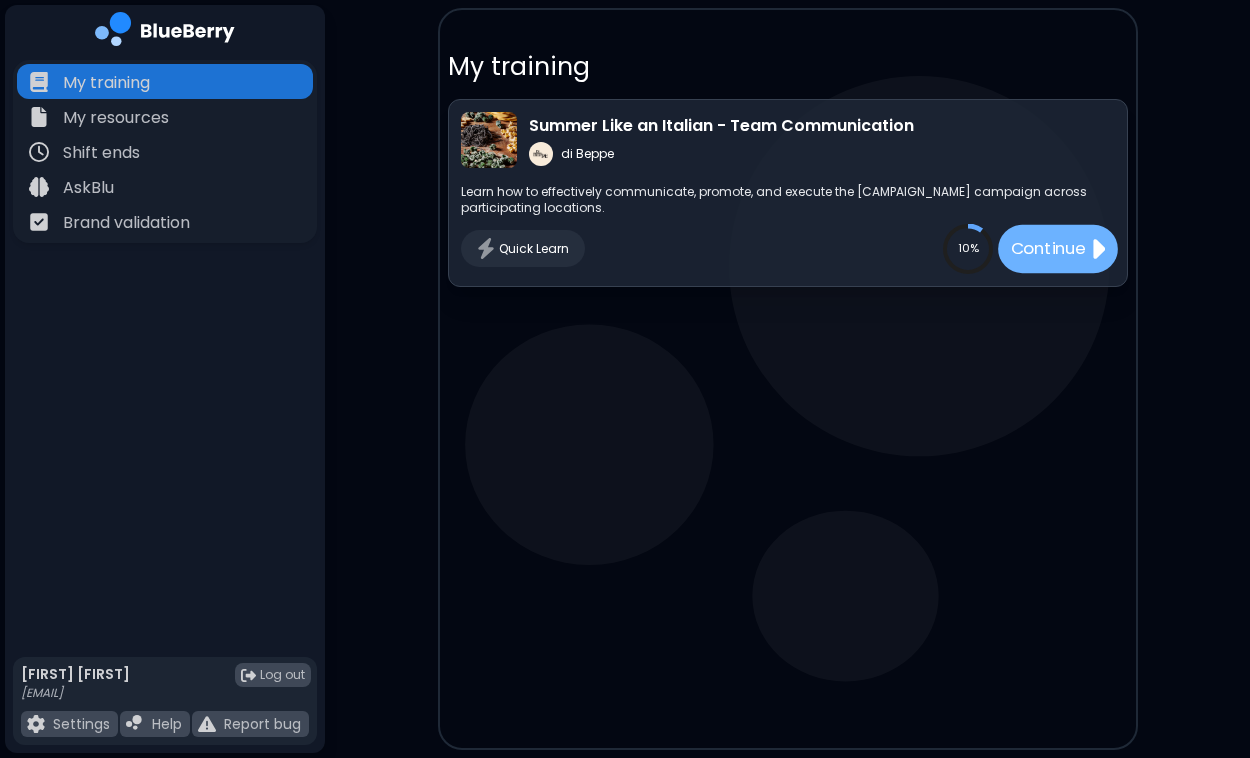 click on "Continue" at bounding box center [1047, 248] 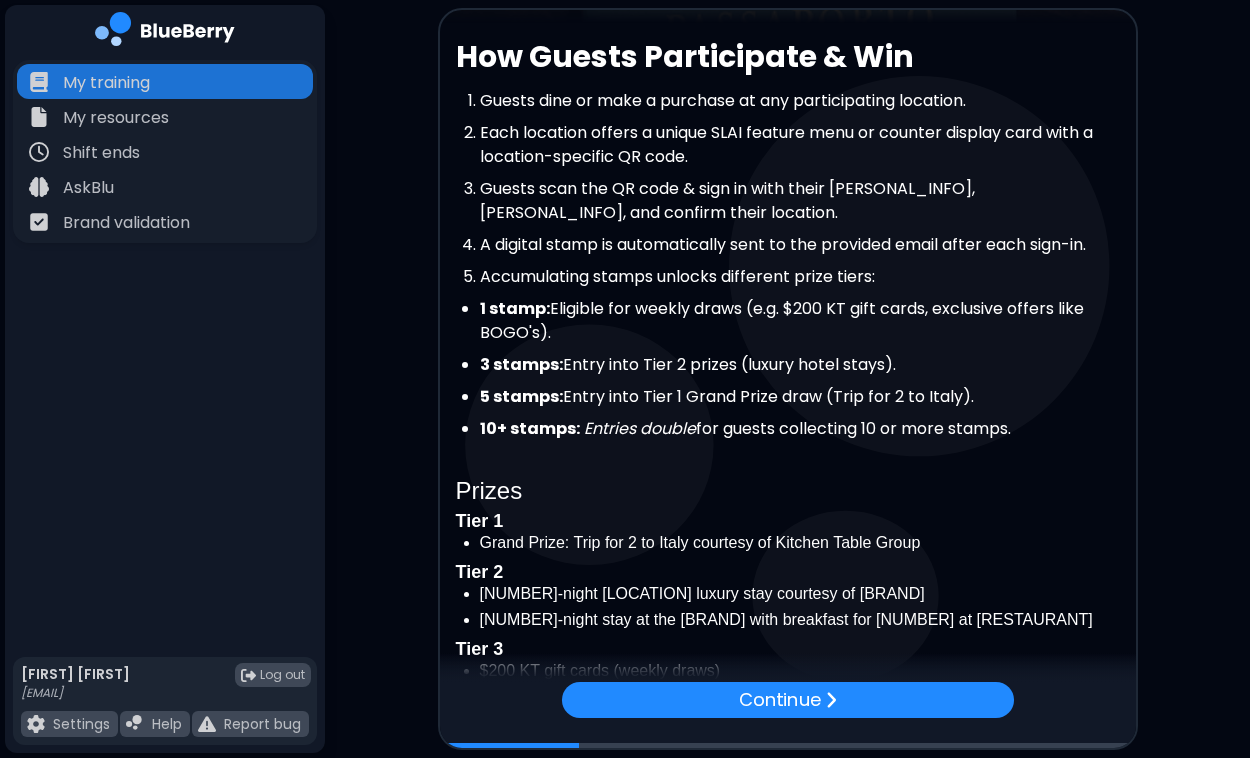 scroll, scrollTop: 353, scrollLeft: 0, axis: vertical 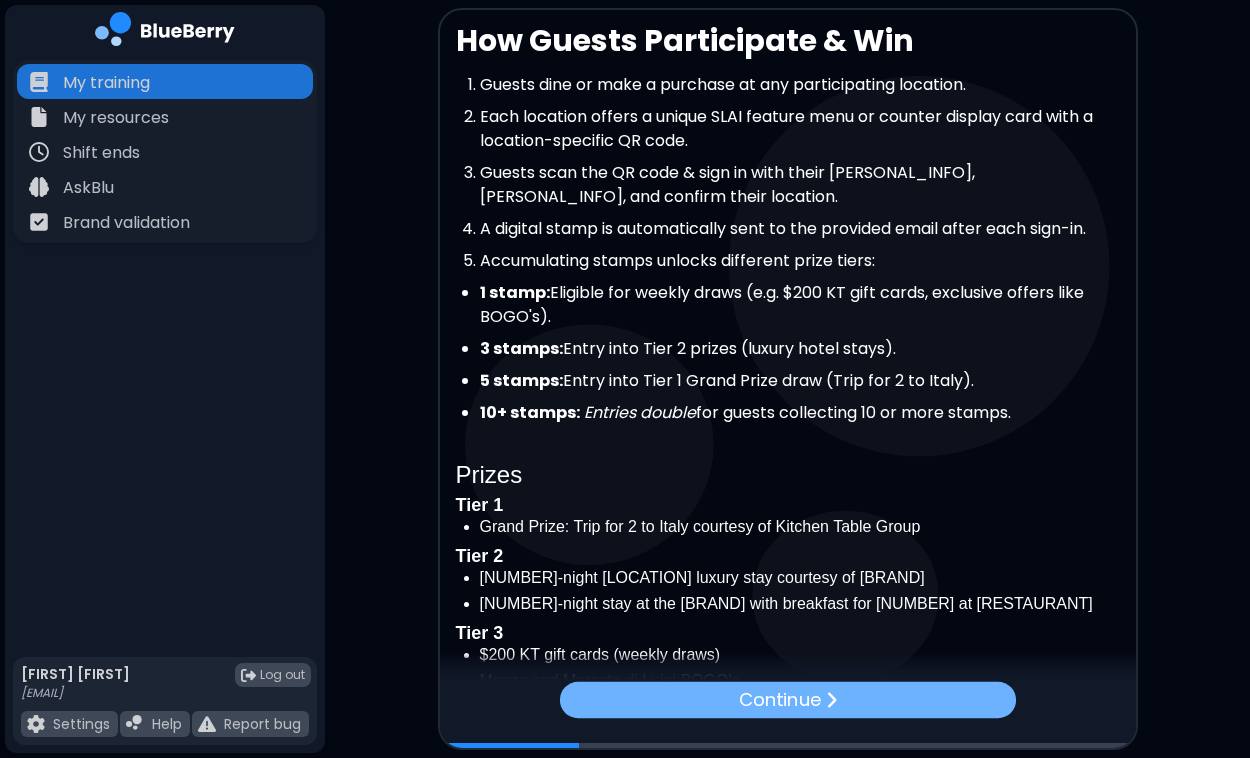 click on "Continue" at bounding box center [787, 700] 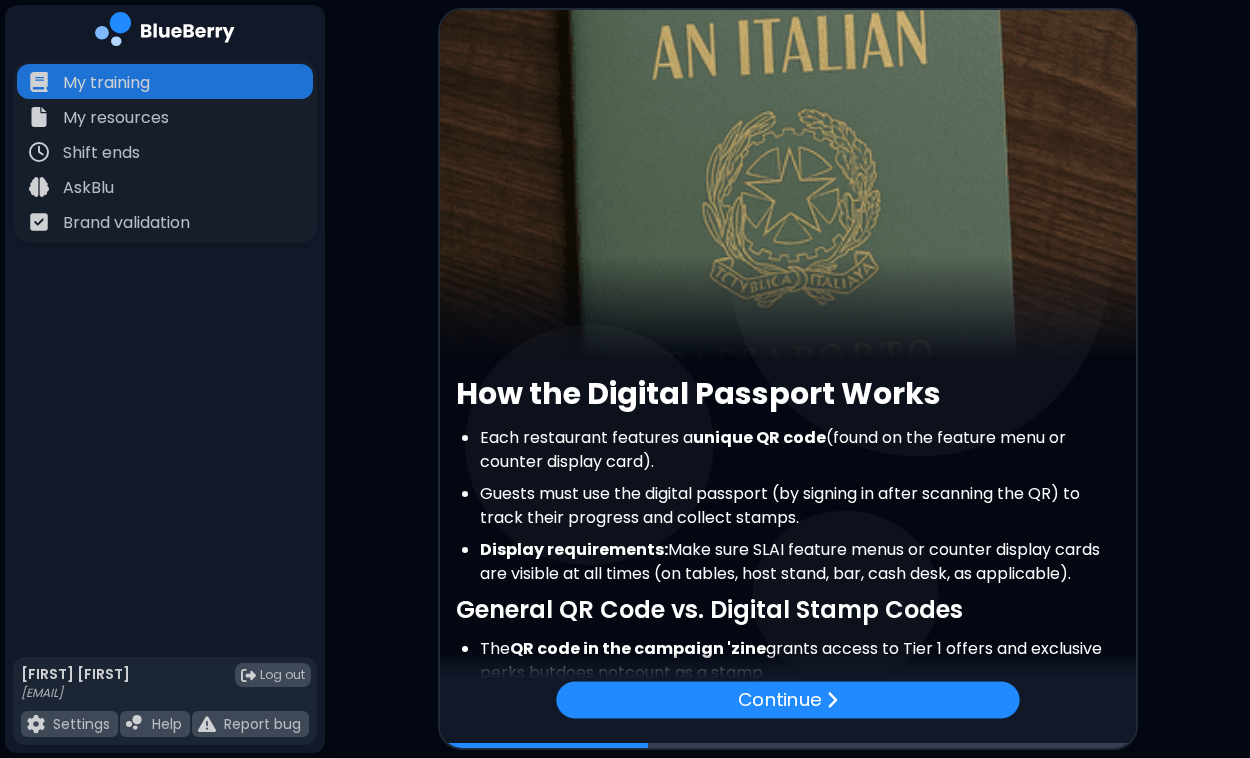 click on "Continue" at bounding box center [787, 700] 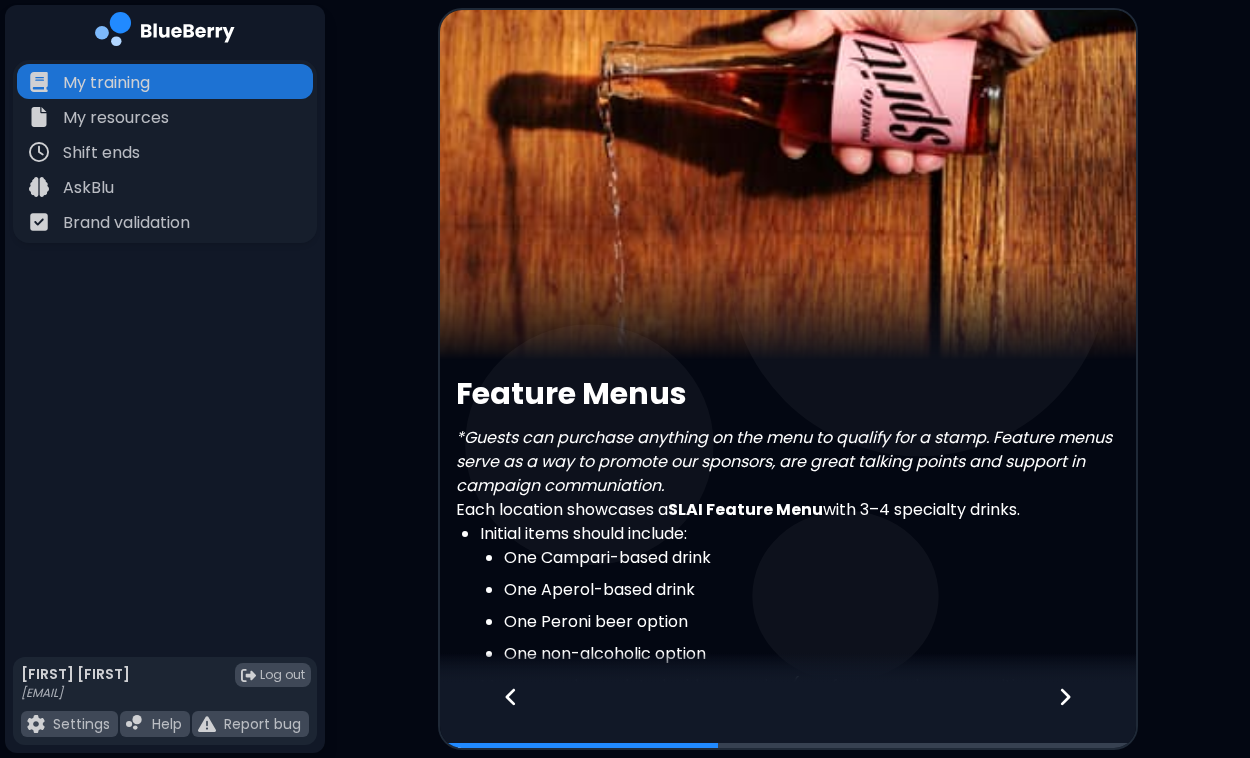 scroll, scrollTop: 0, scrollLeft: 0, axis: both 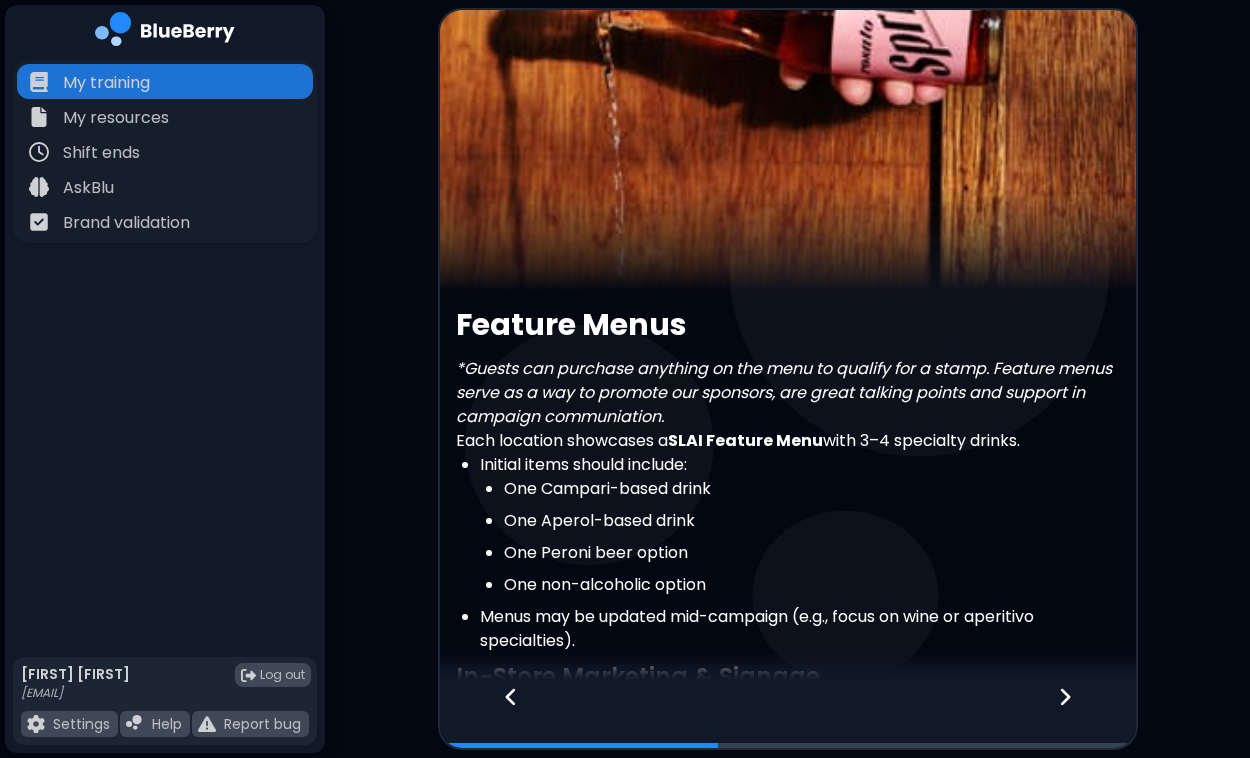 click 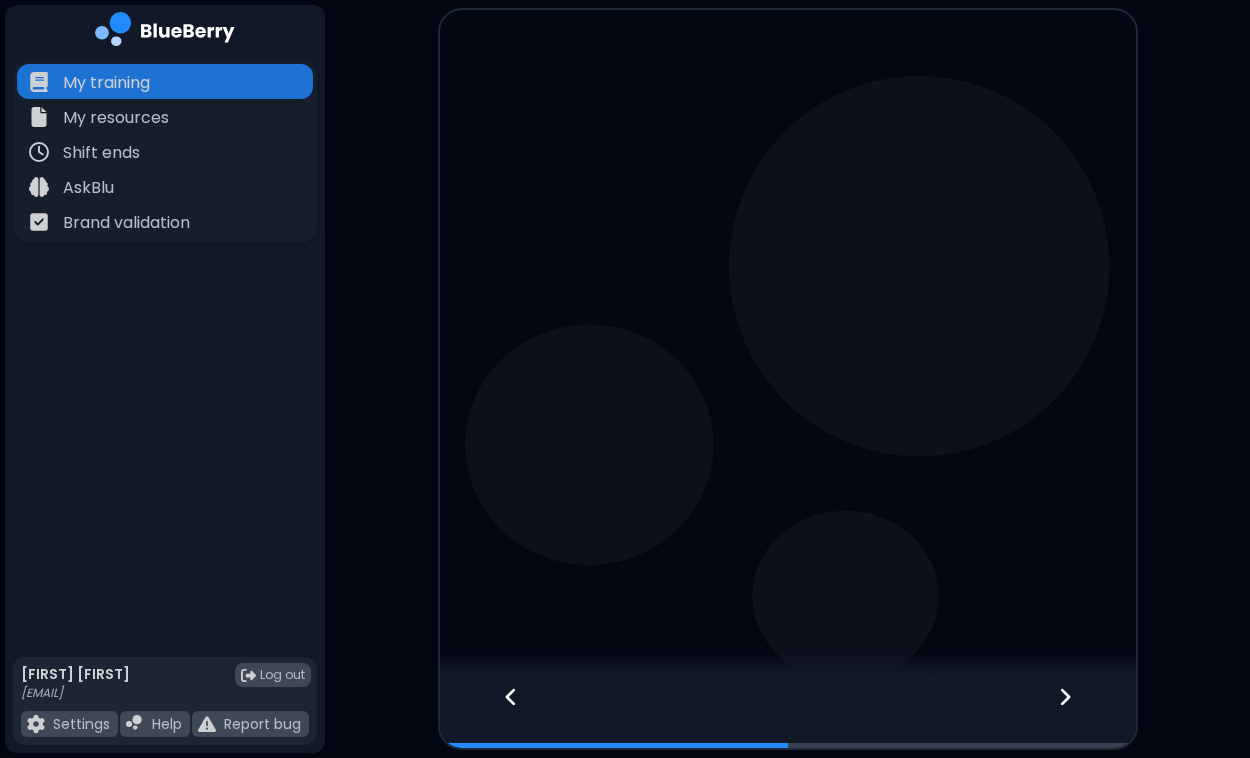 scroll, scrollTop: 0, scrollLeft: 0, axis: both 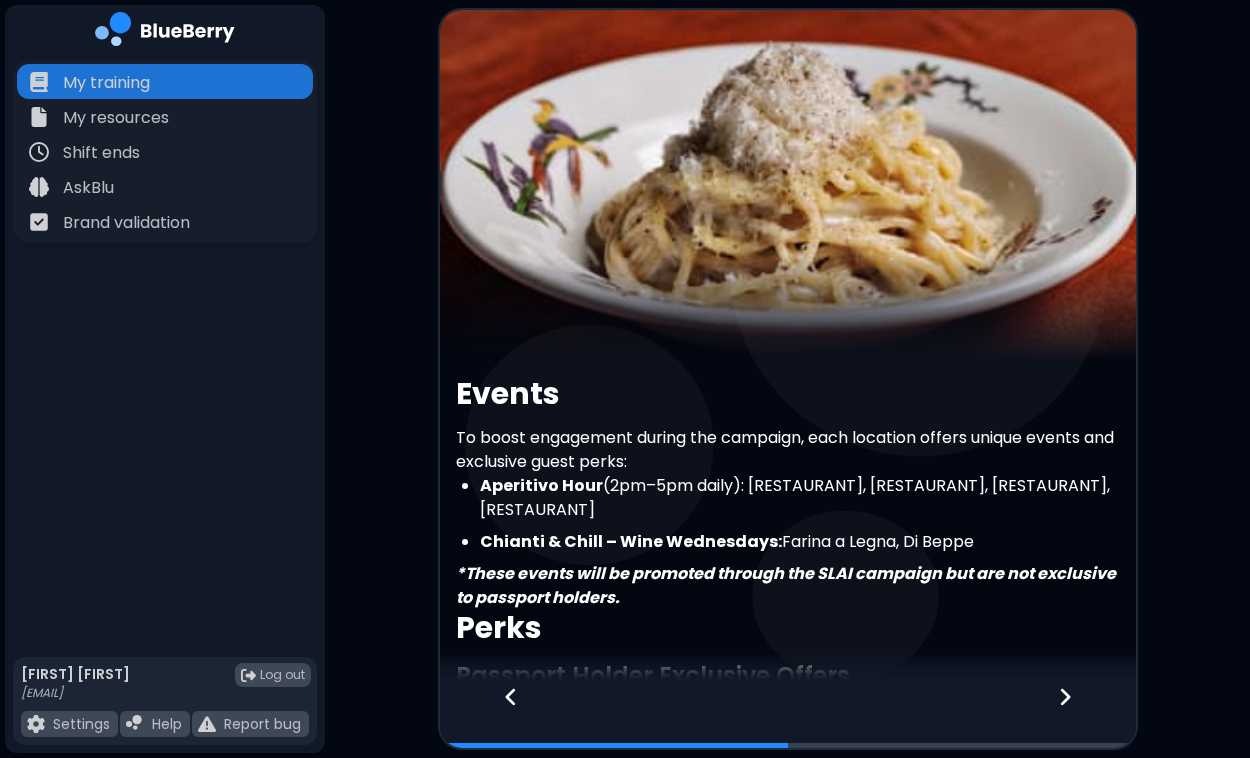 click 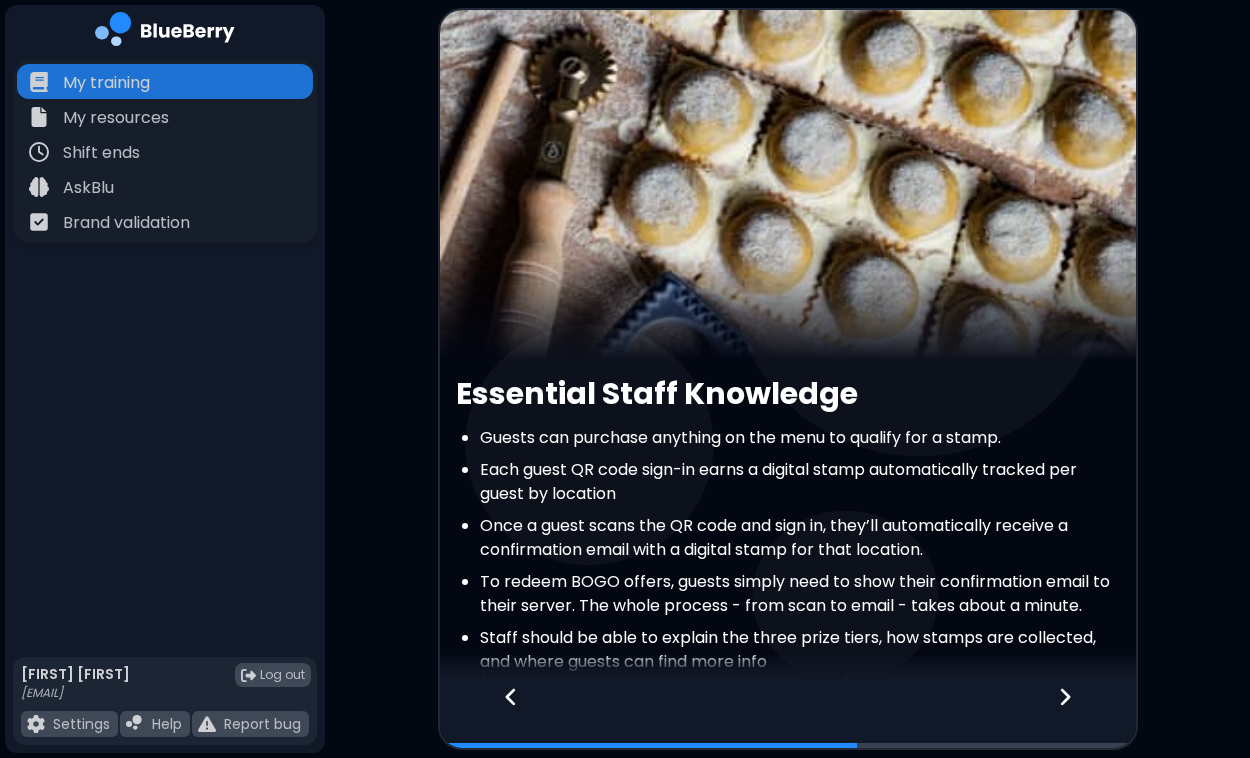 click 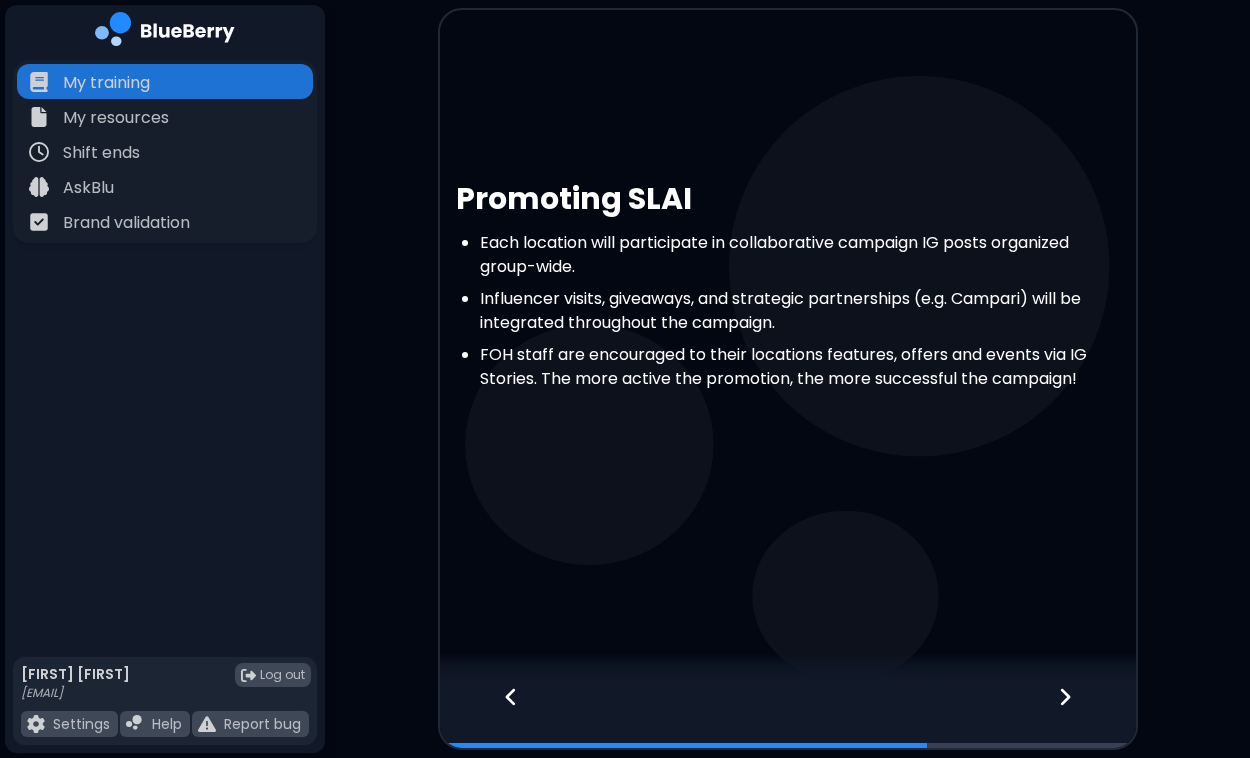 click 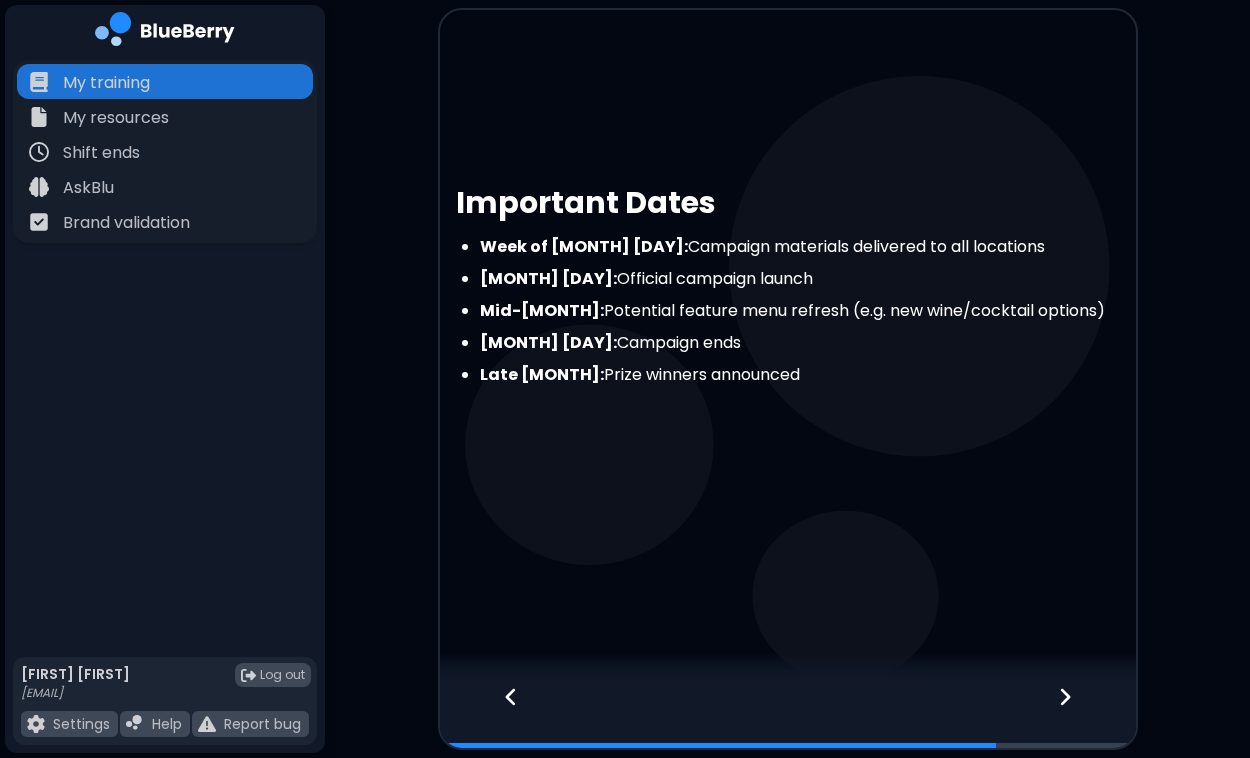 click at bounding box center [1077, 715] 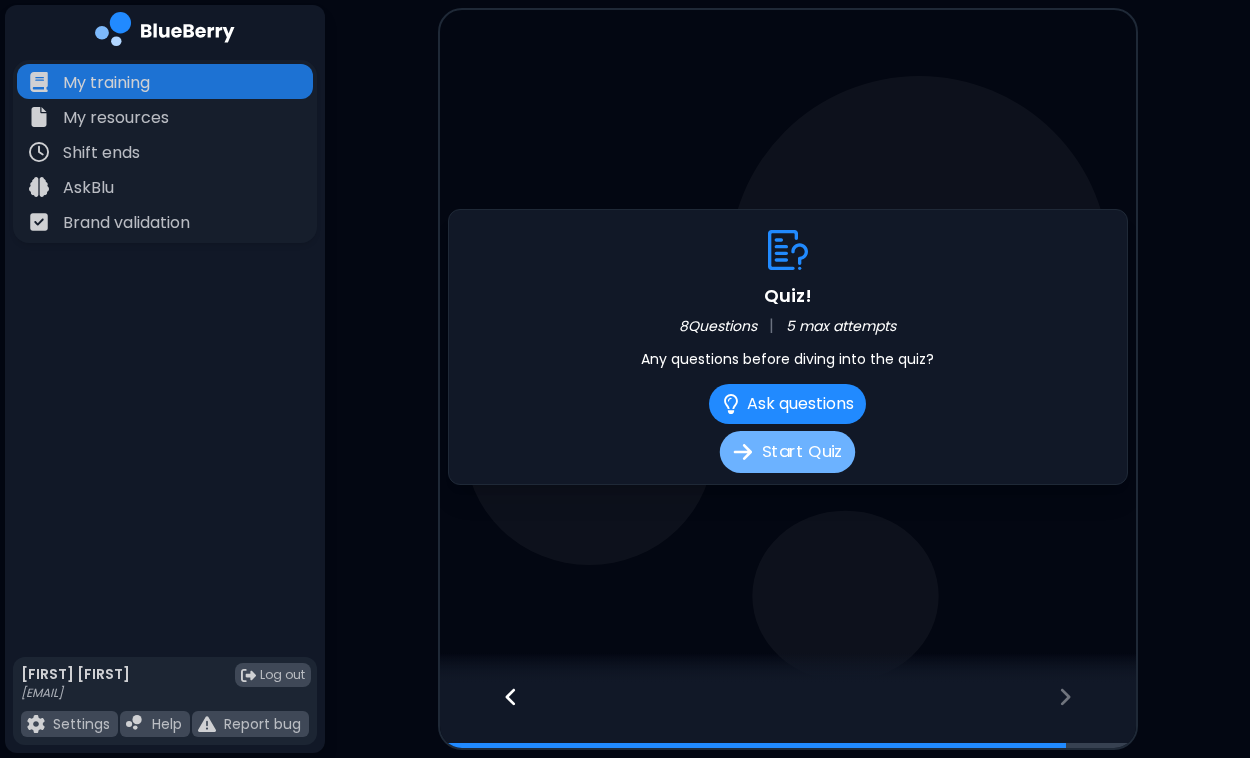 click on "Start Quiz" at bounding box center [787, 452] 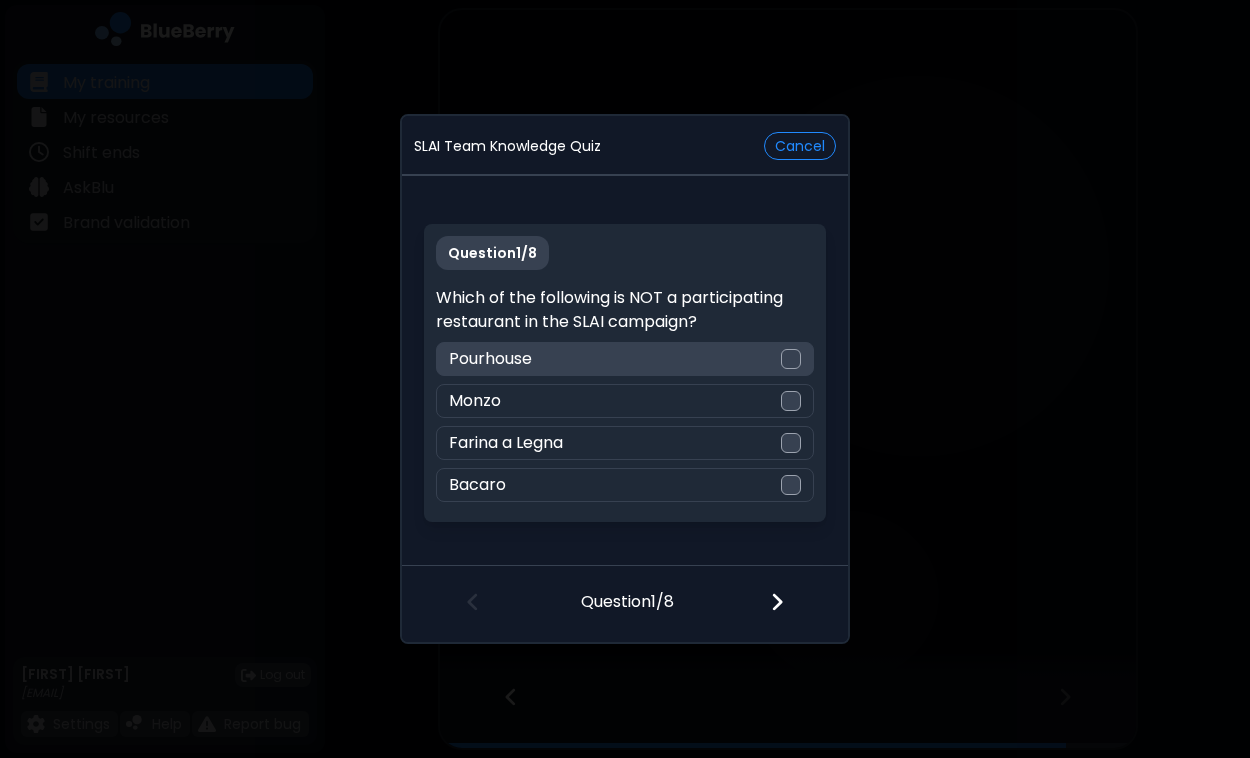 click at bounding box center [791, 359] 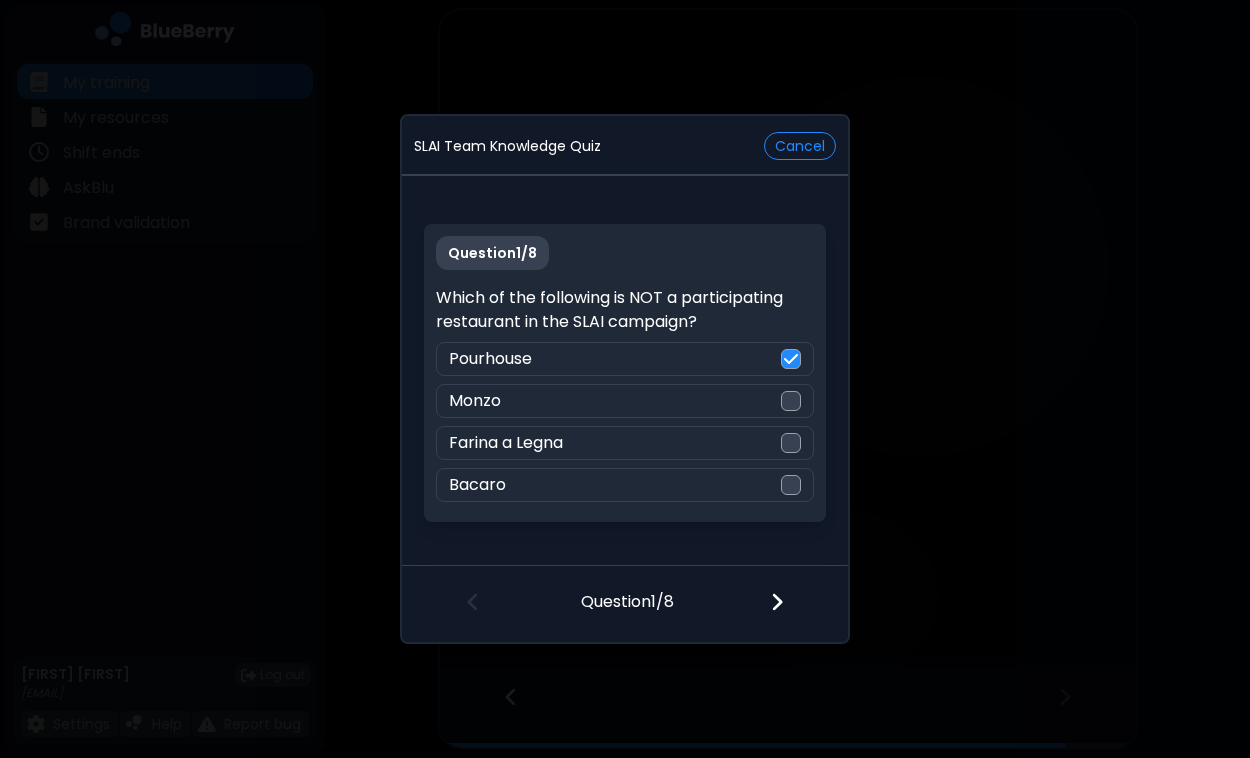 click at bounding box center [777, 602] 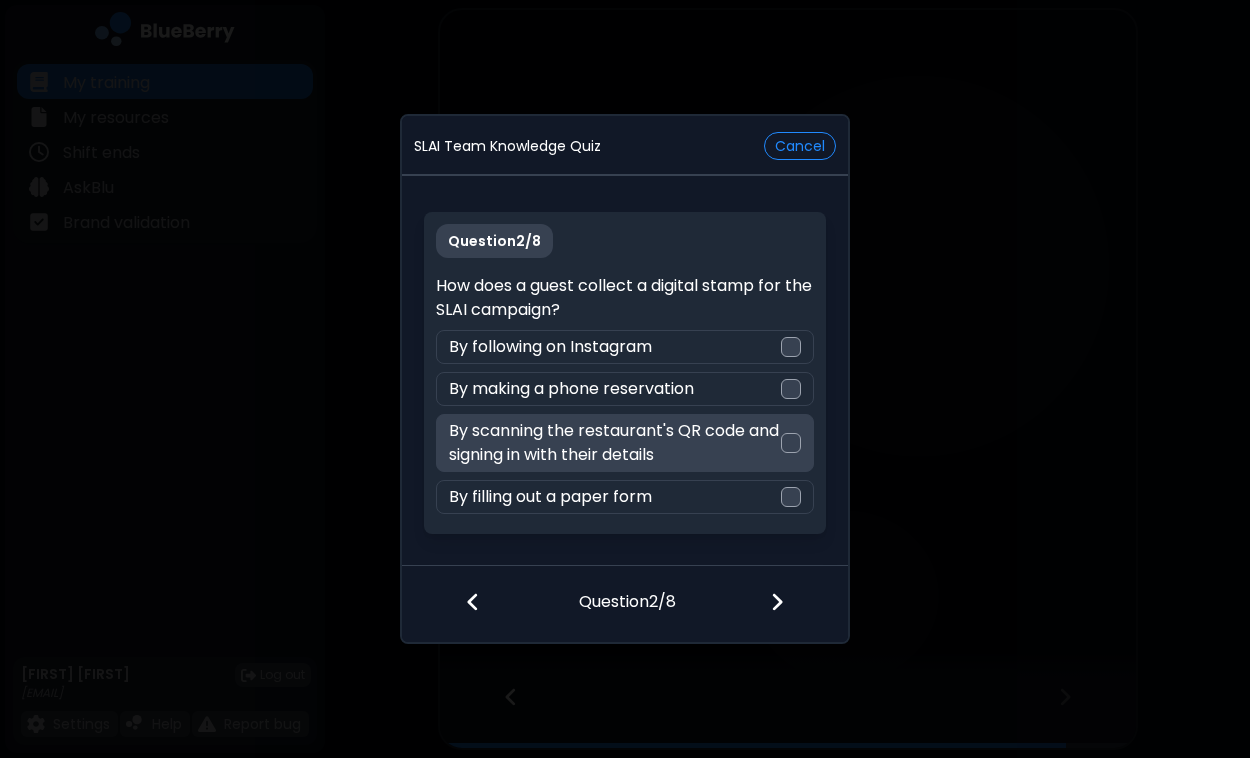 click at bounding box center [791, 443] 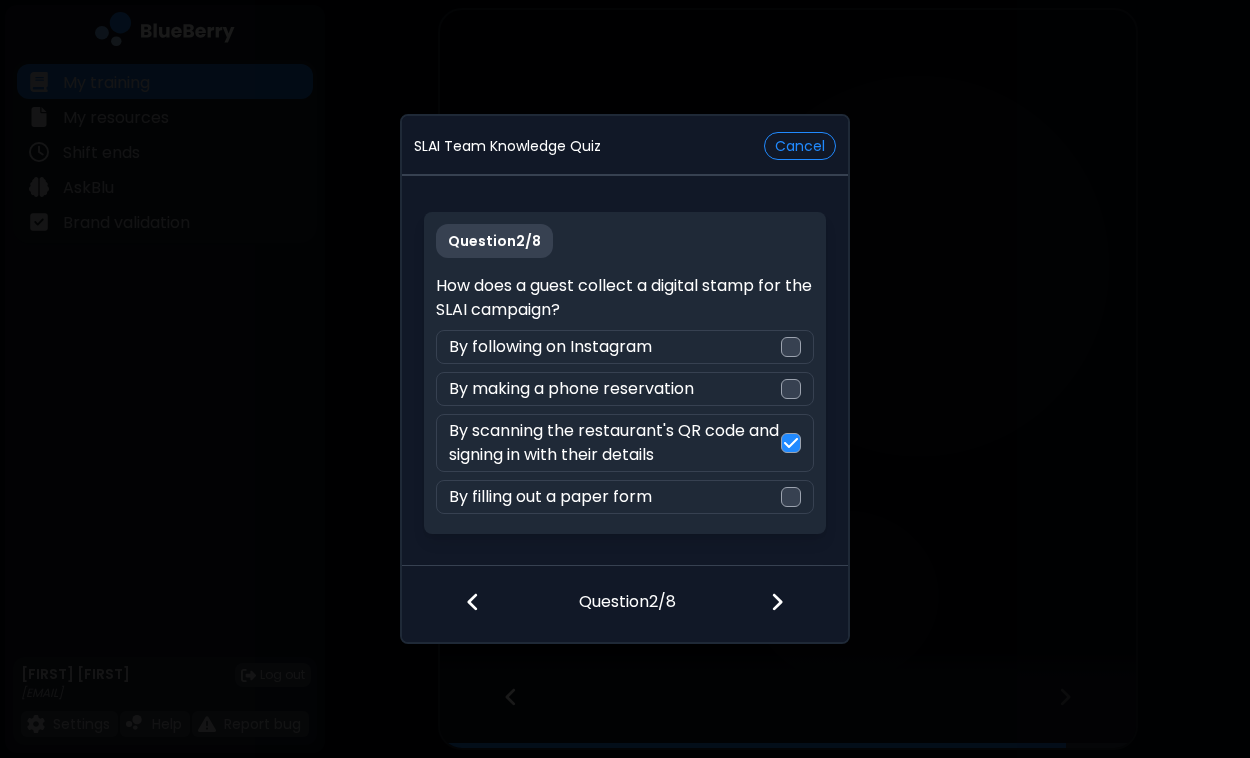 click at bounding box center (777, 602) 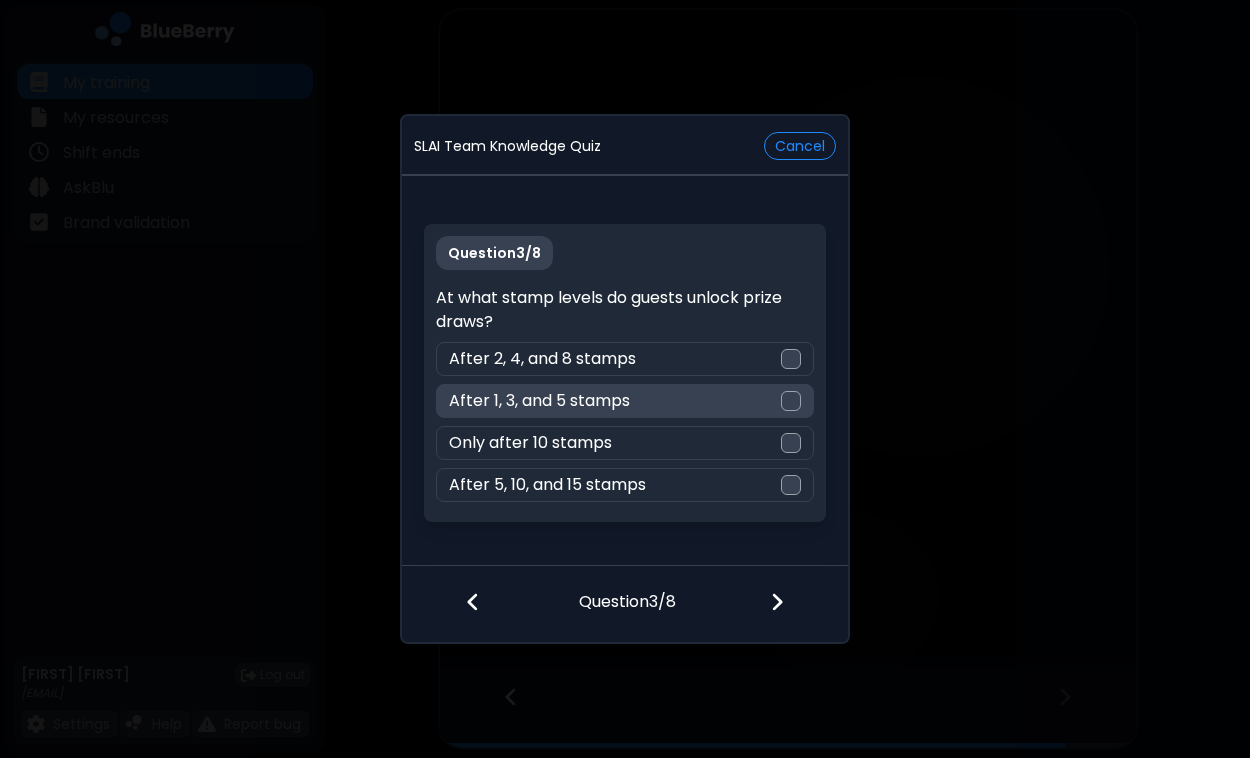 click at bounding box center (791, 401) 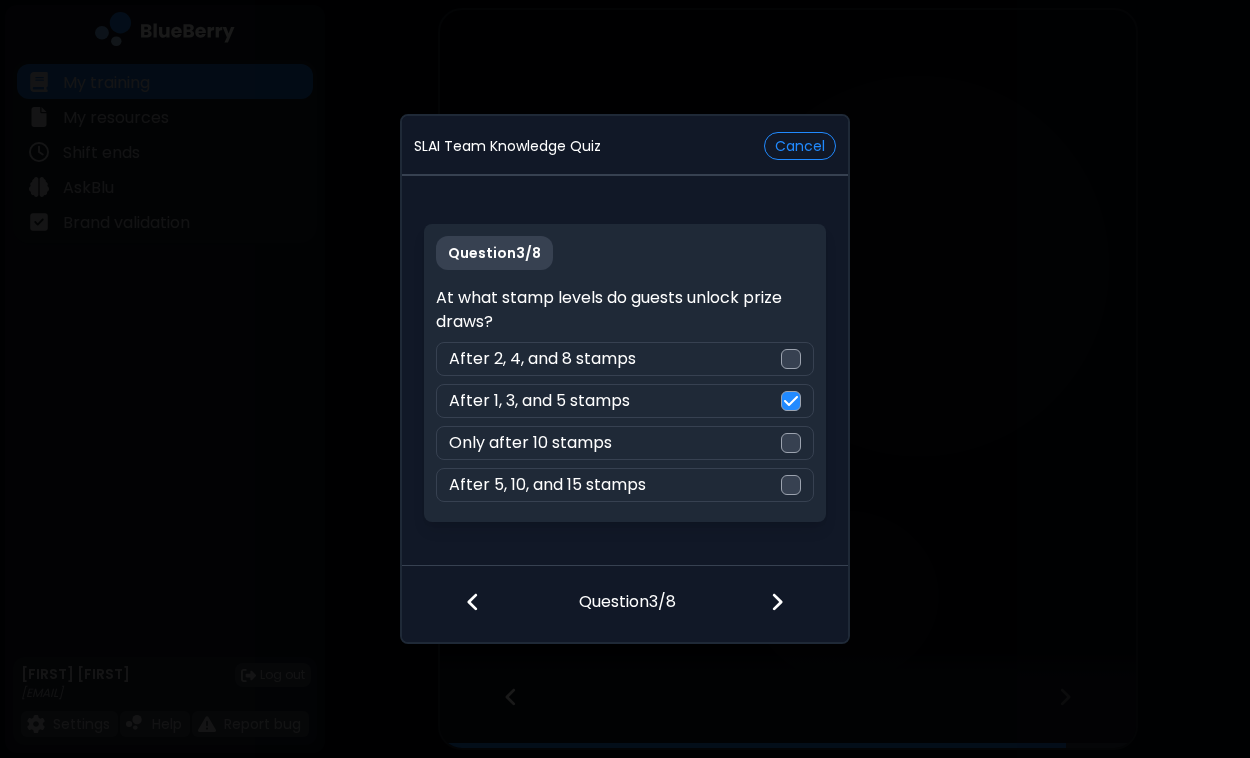 click at bounding box center [777, 602] 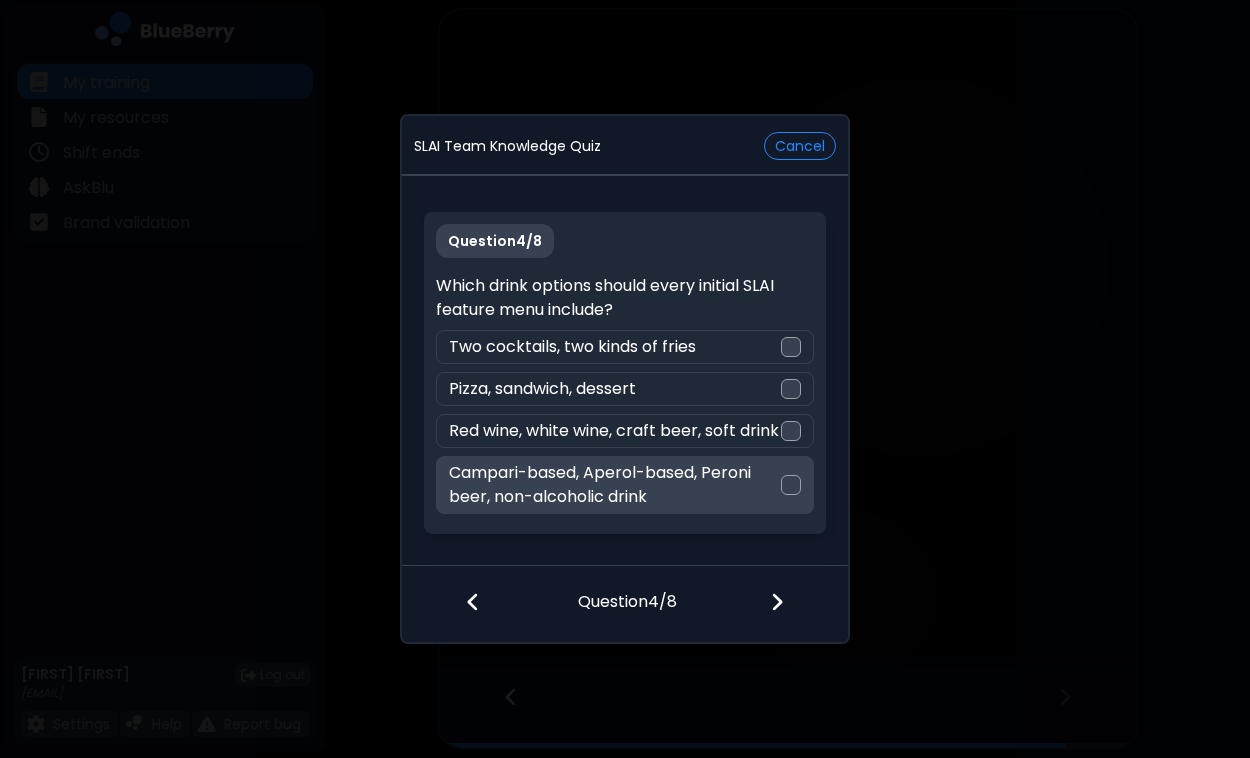 click at bounding box center (791, 485) 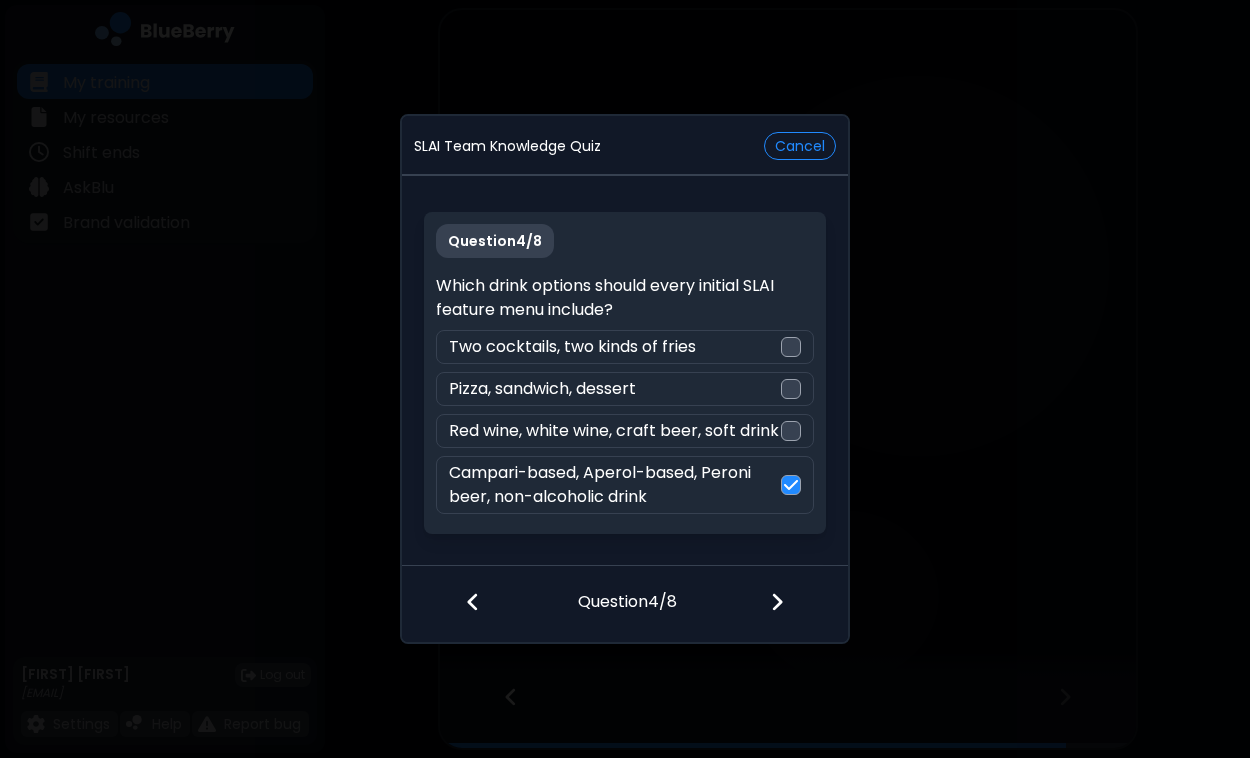 click at bounding box center (777, 602) 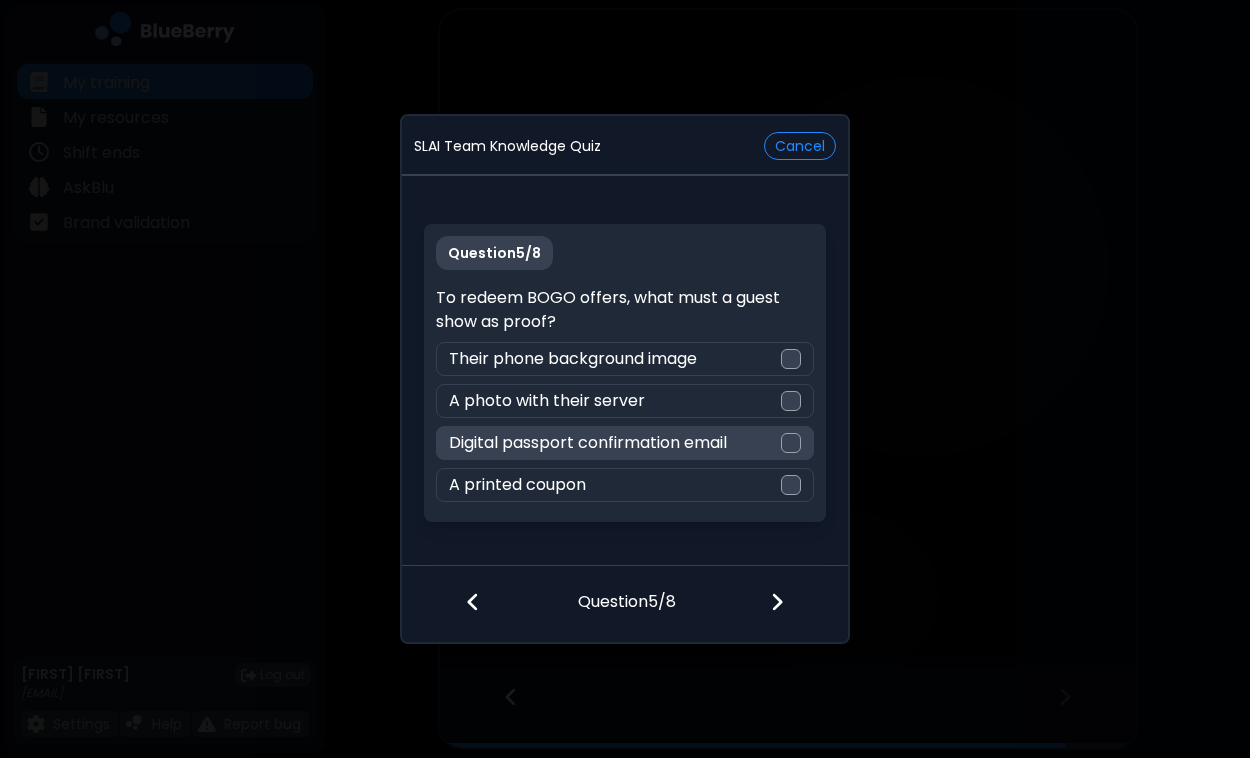 click at bounding box center (791, 443) 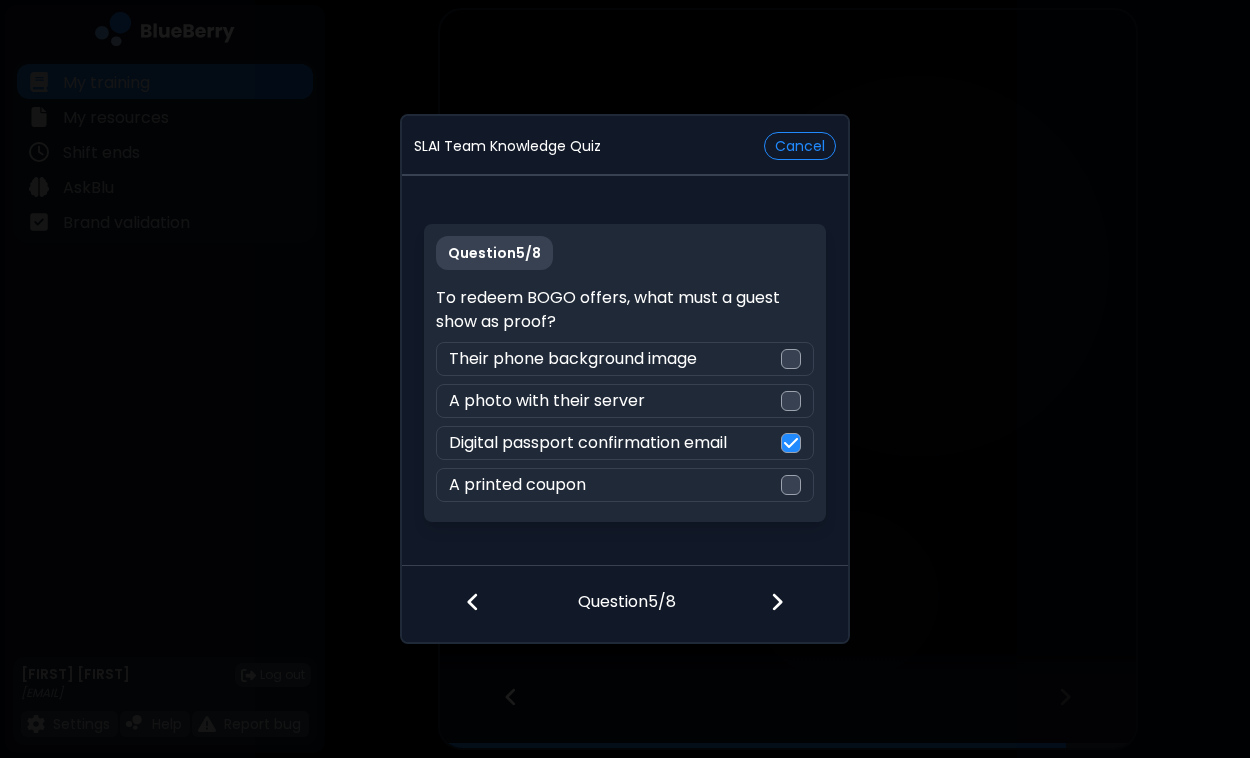 click at bounding box center (777, 602) 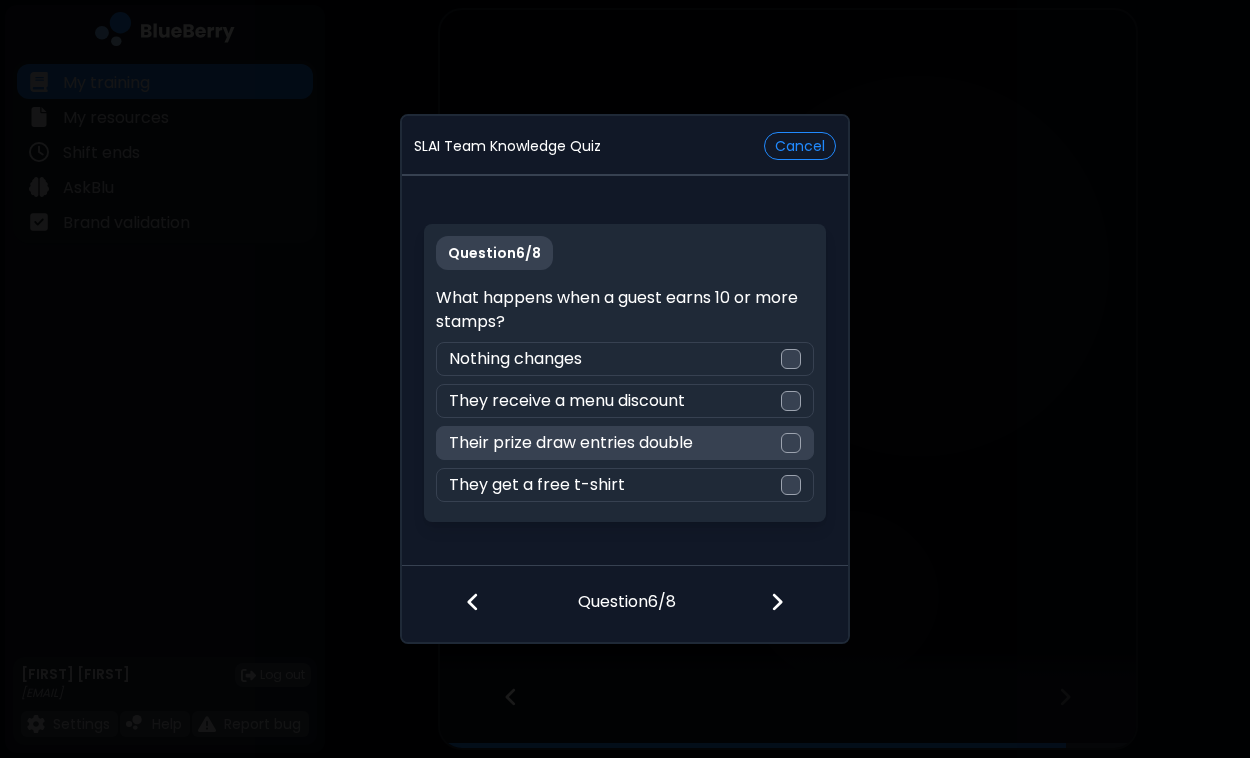click at bounding box center (791, 443) 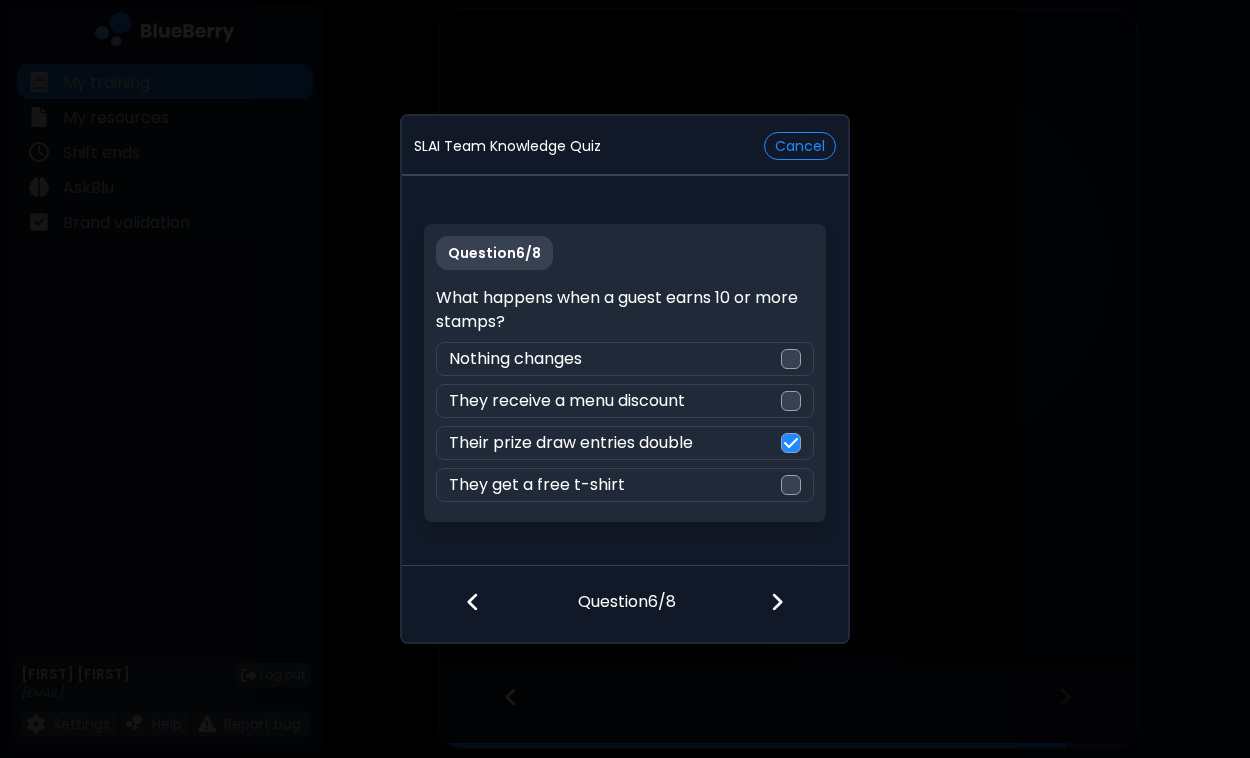click at bounding box center (777, 602) 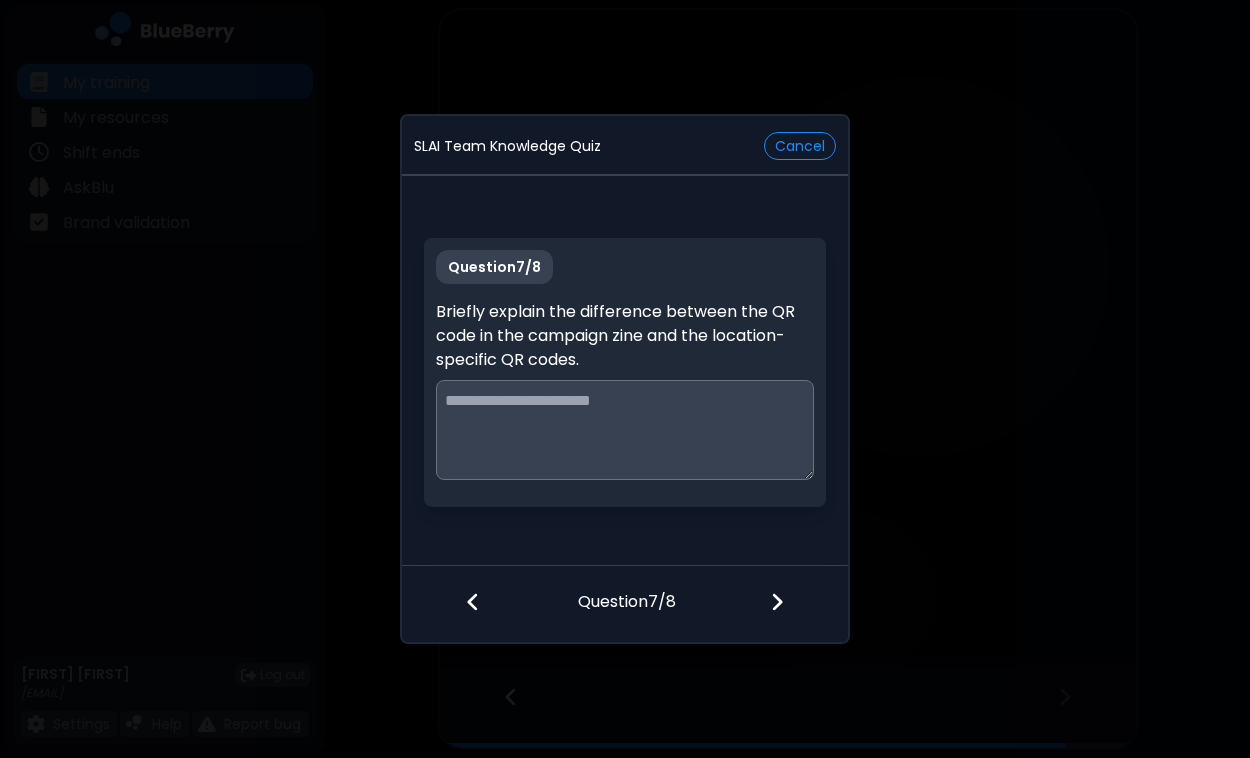click at bounding box center (777, 602) 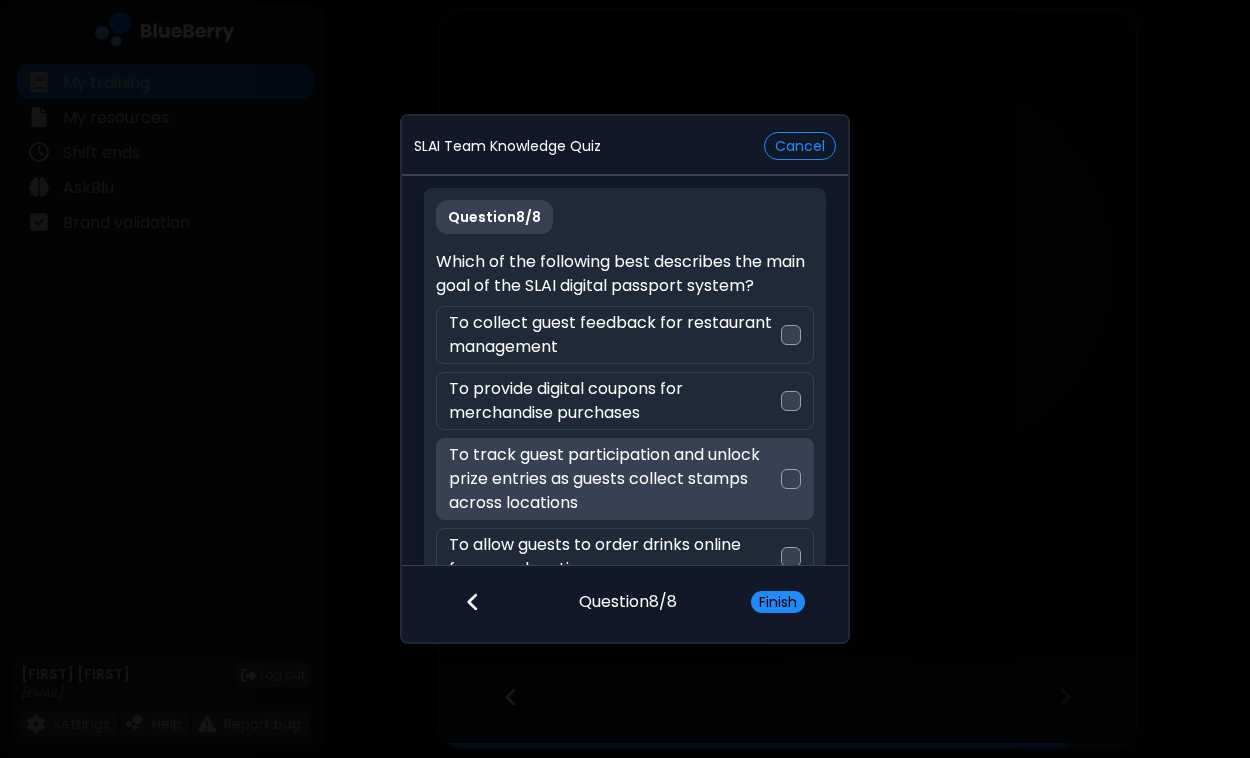 click at bounding box center [791, 479] 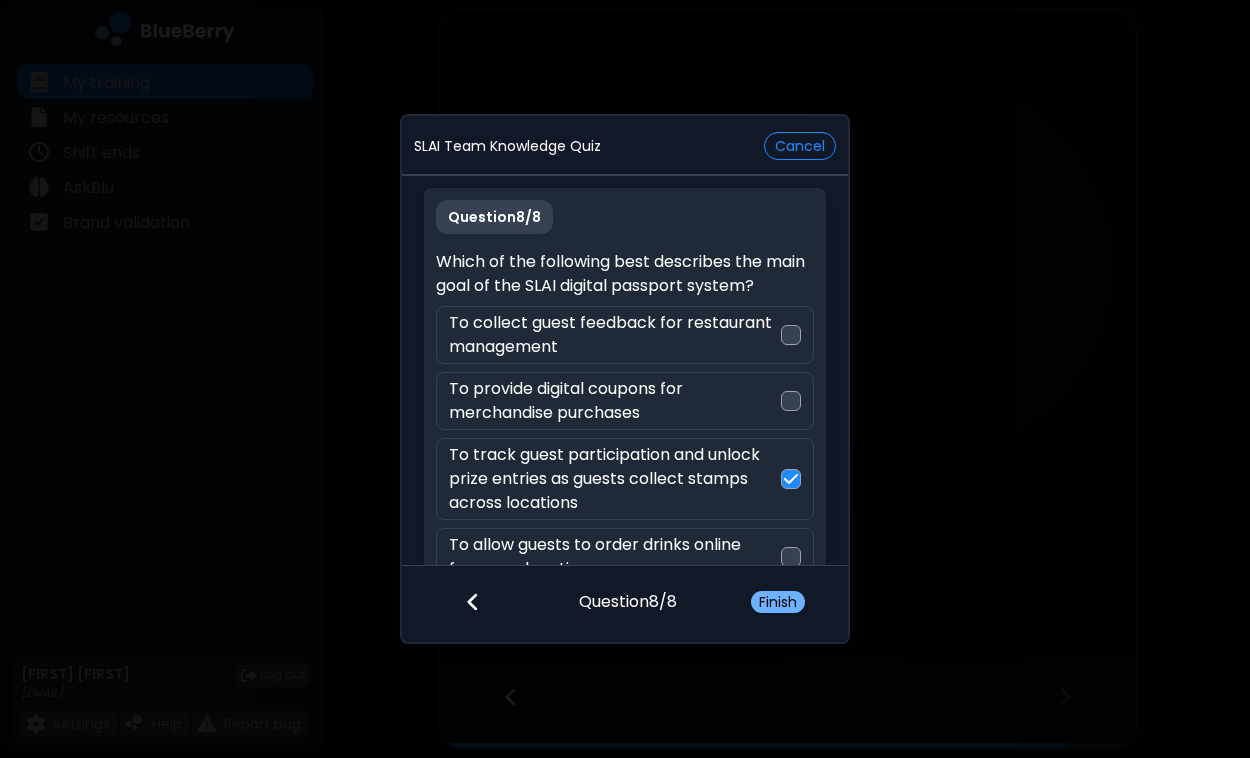 click on "Finish" at bounding box center [778, 602] 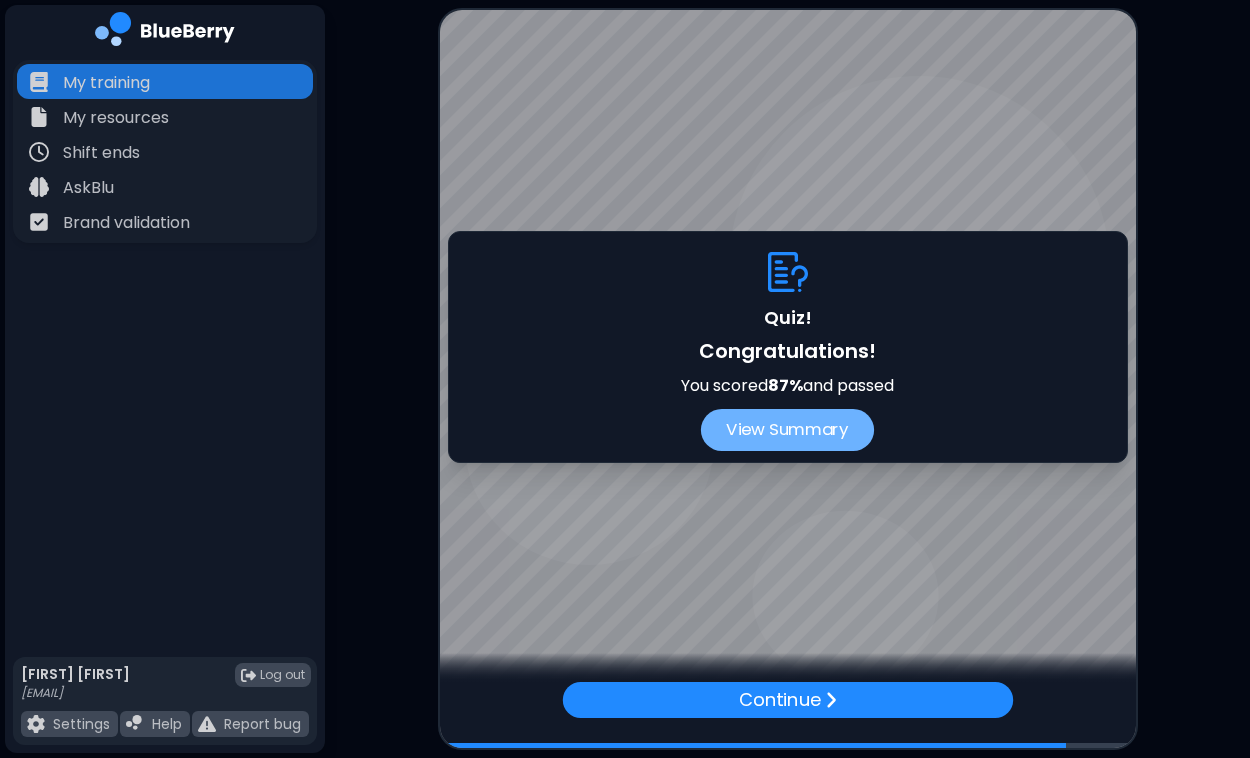 click on "View Summary" at bounding box center [787, 430] 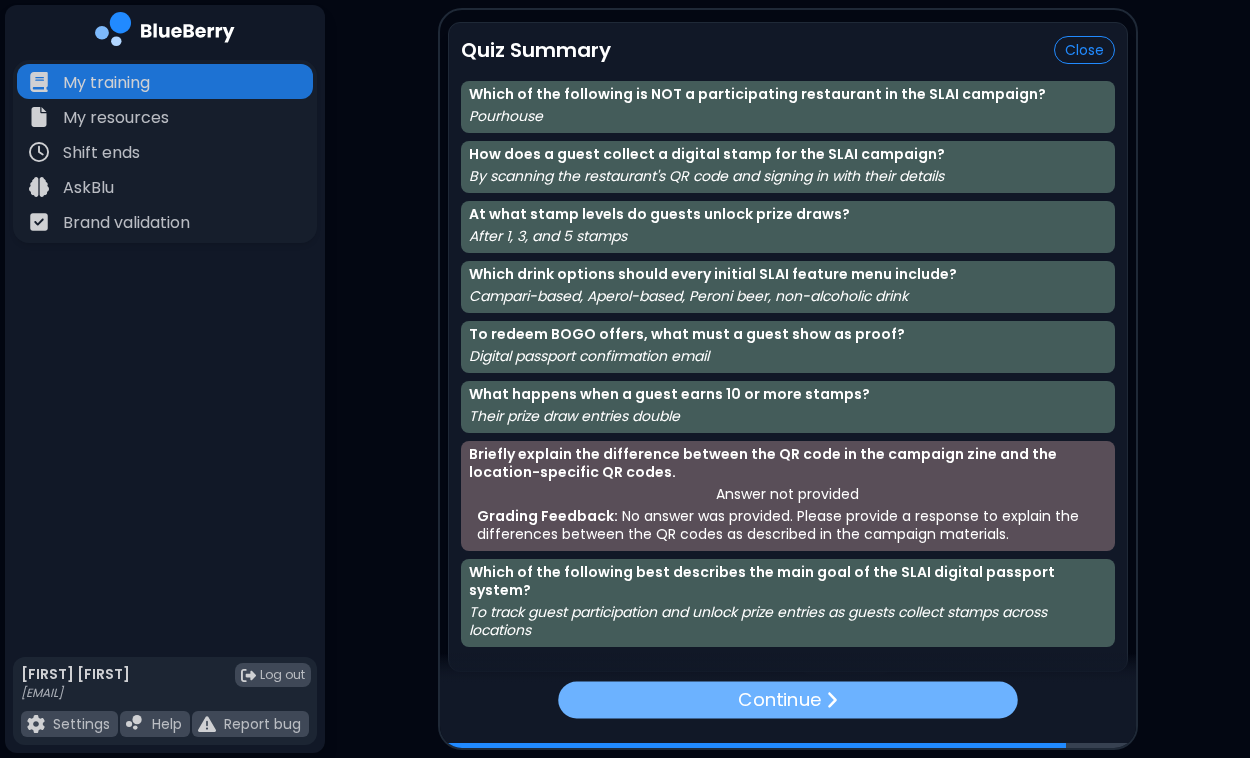 click on "Continue" at bounding box center (788, 700) 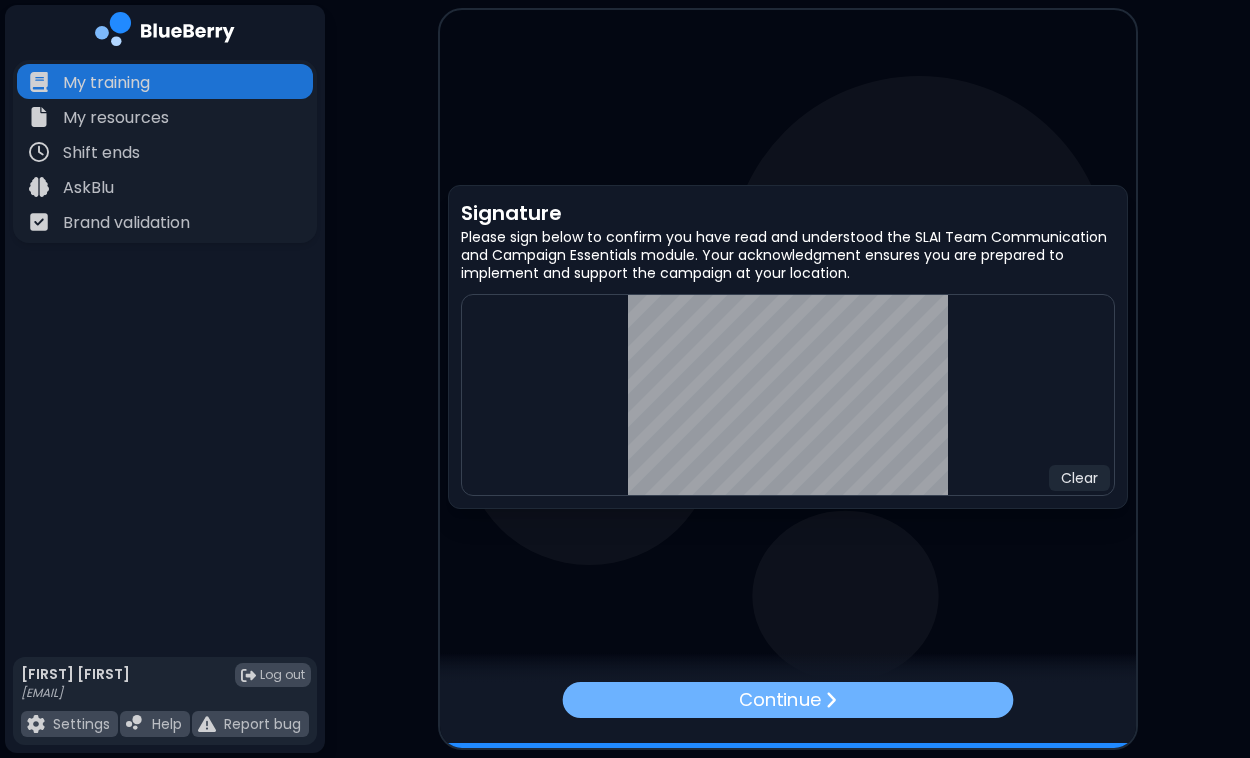 click on "Continue" at bounding box center [779, 700] 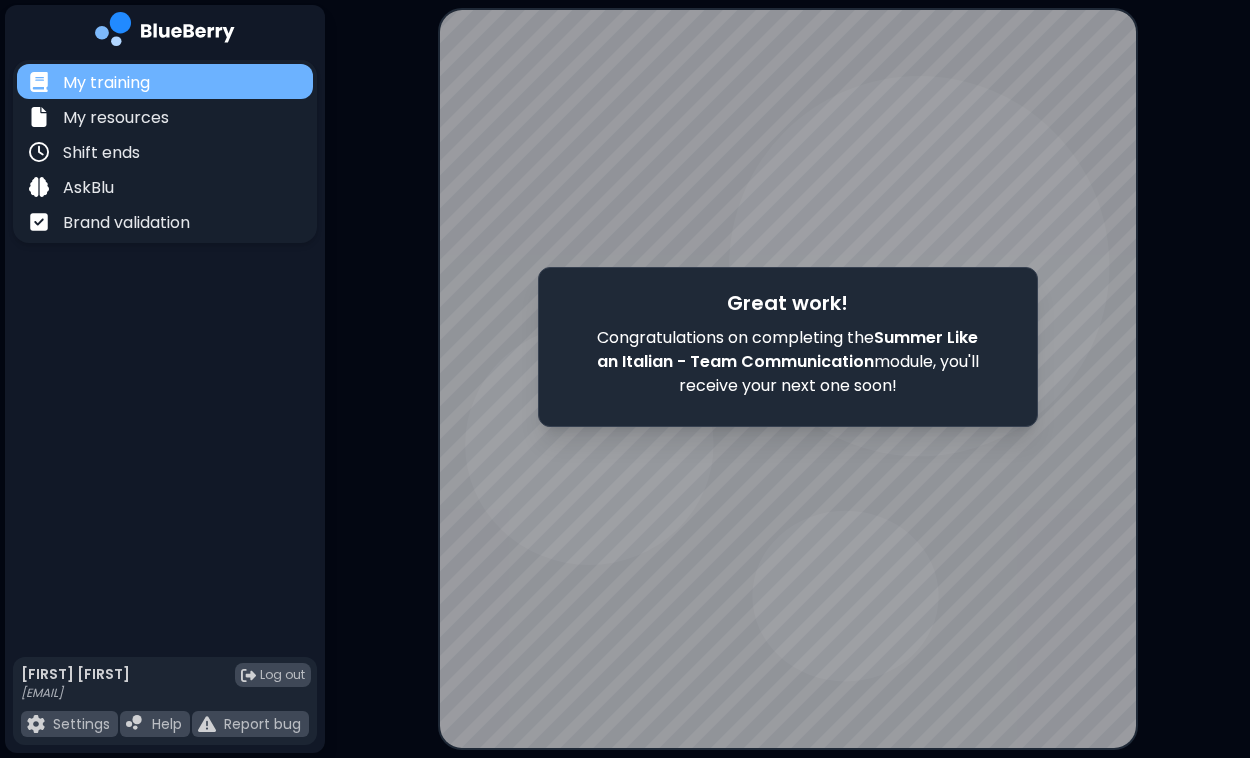click on "My training" at bounding box center (106, 83) 